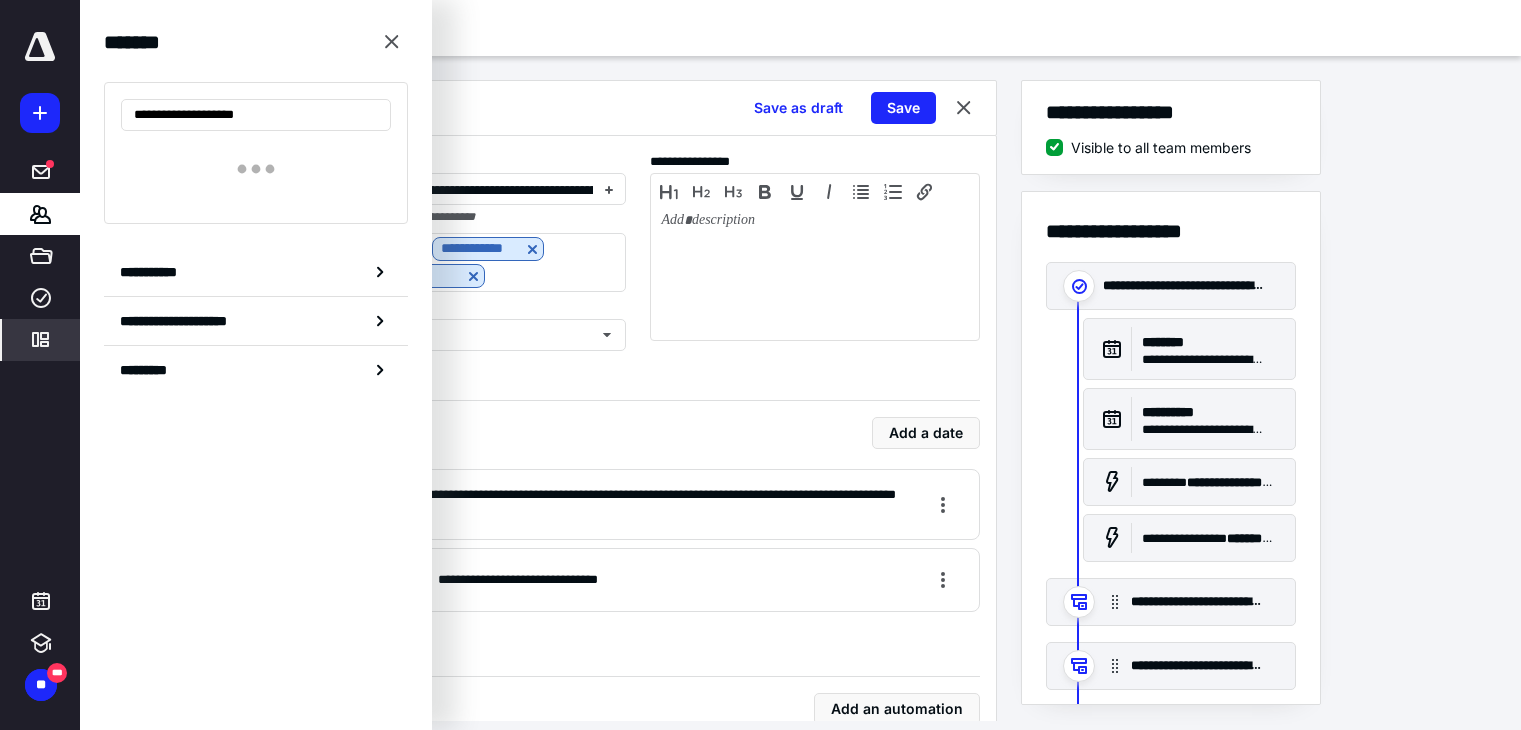 scroll, scrollTop: 0, scrollLeft: 0, axis: both 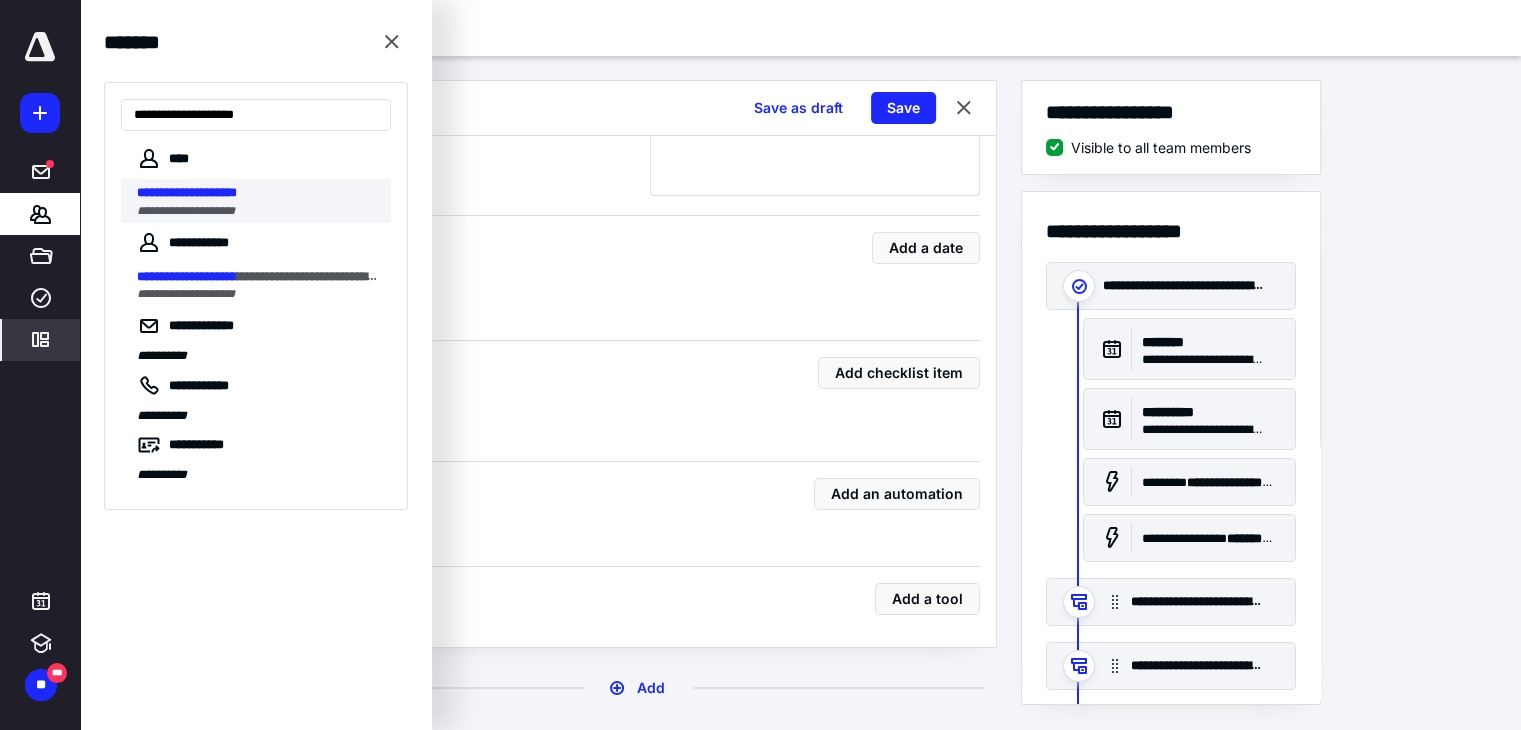 type on "**********" 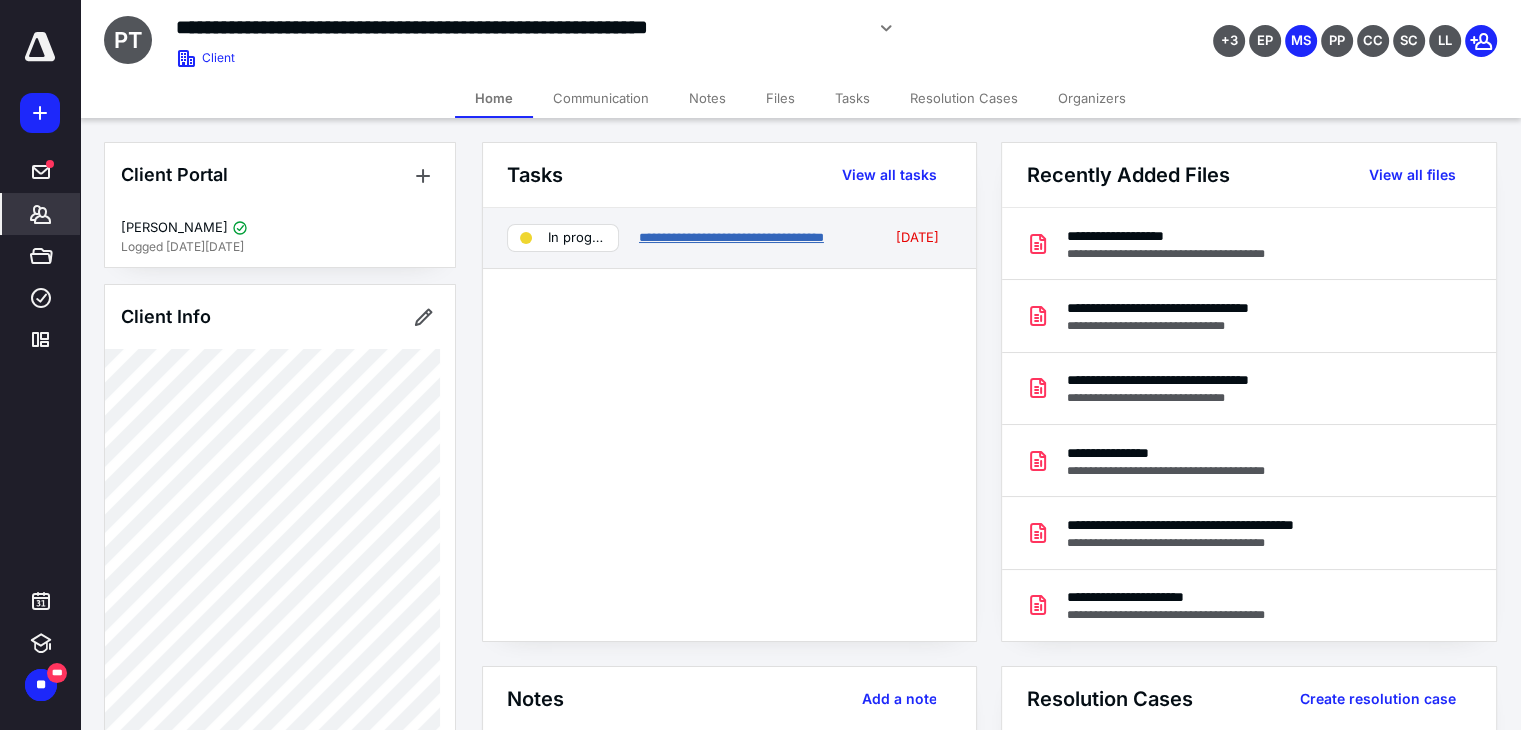 click on "**********" at bounding box center (731, 237) 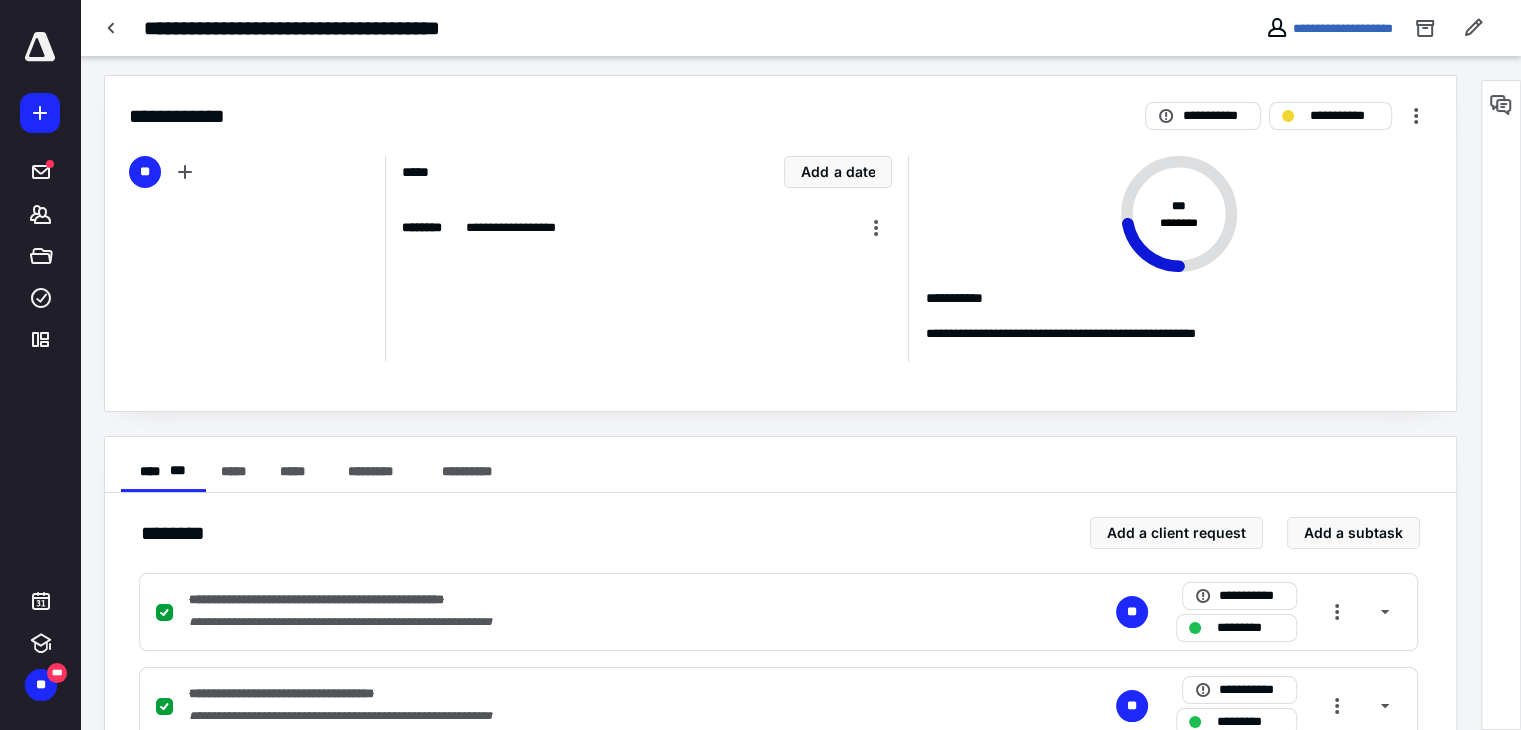 scroll, scrollTop: 0, scrollLeft: 0, axis: both 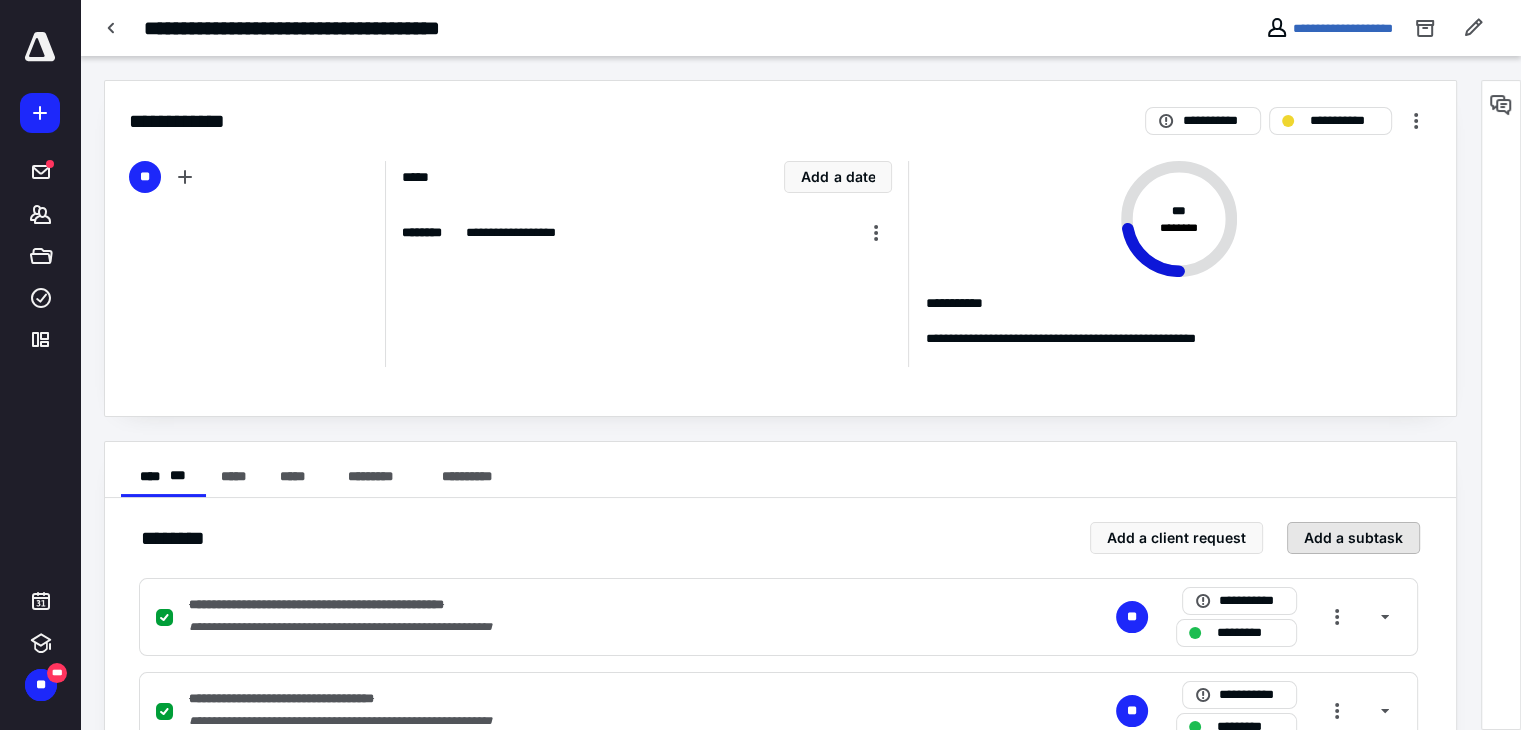 click on "Add a subtask" at bounding box center [1353, 538] 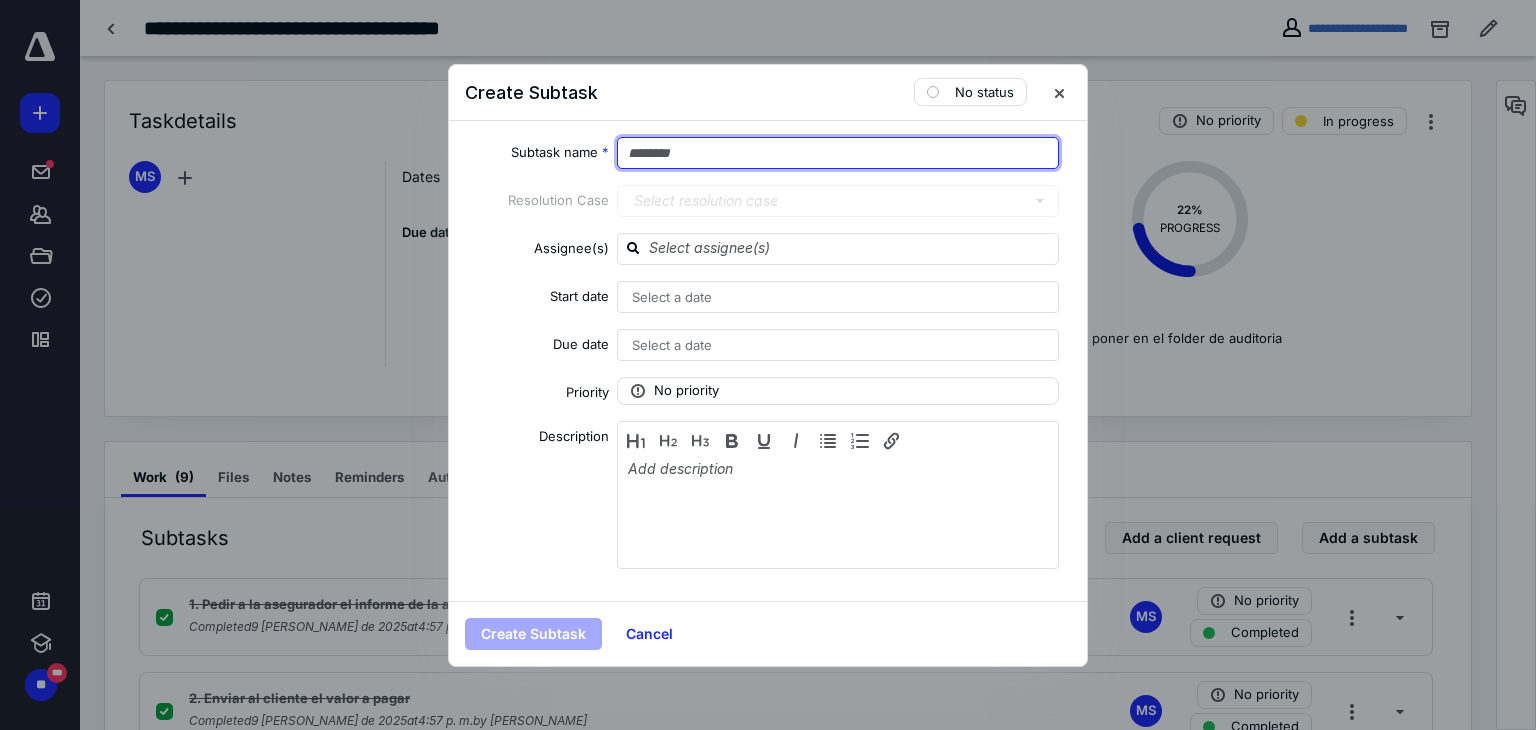 click at bounding box center [838, 153] 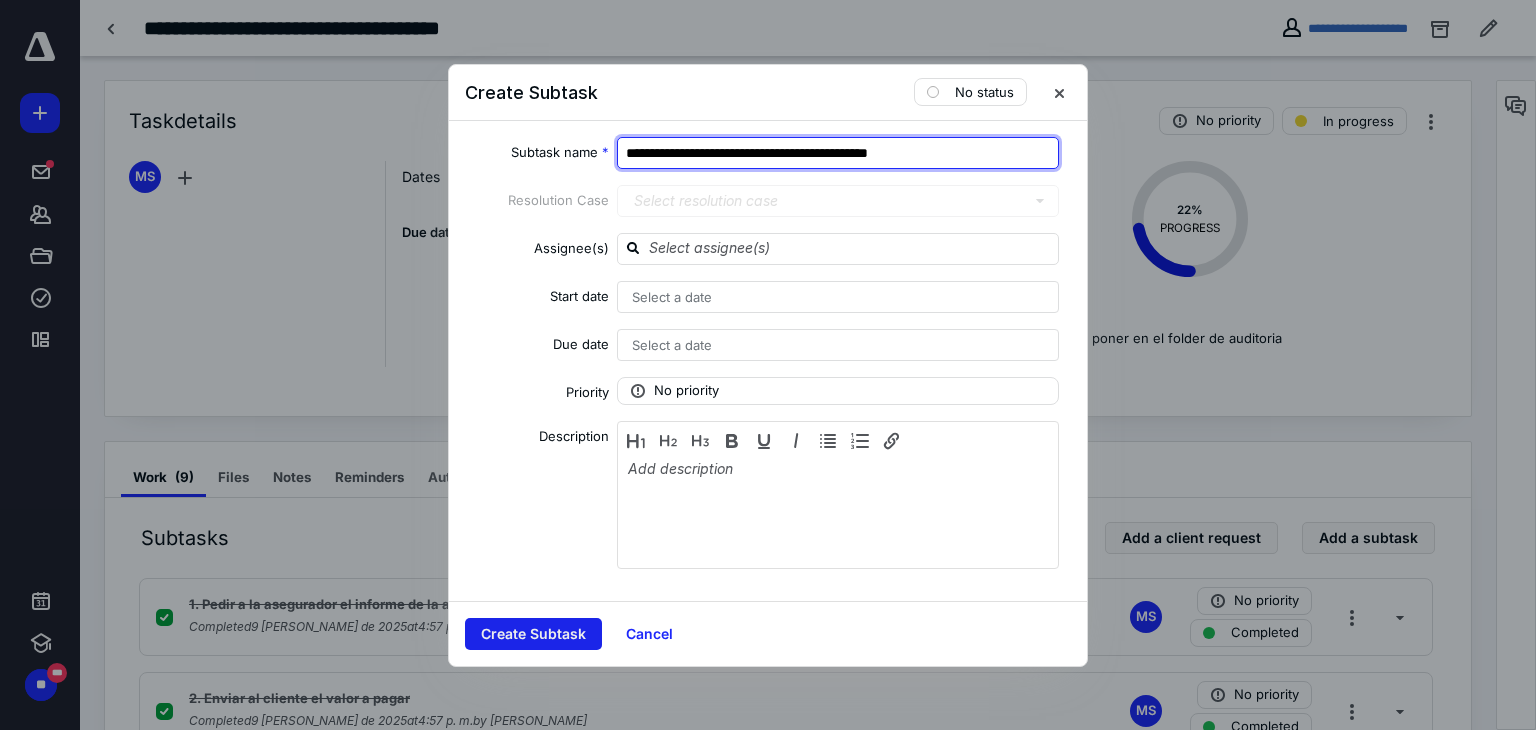 type on "**********" 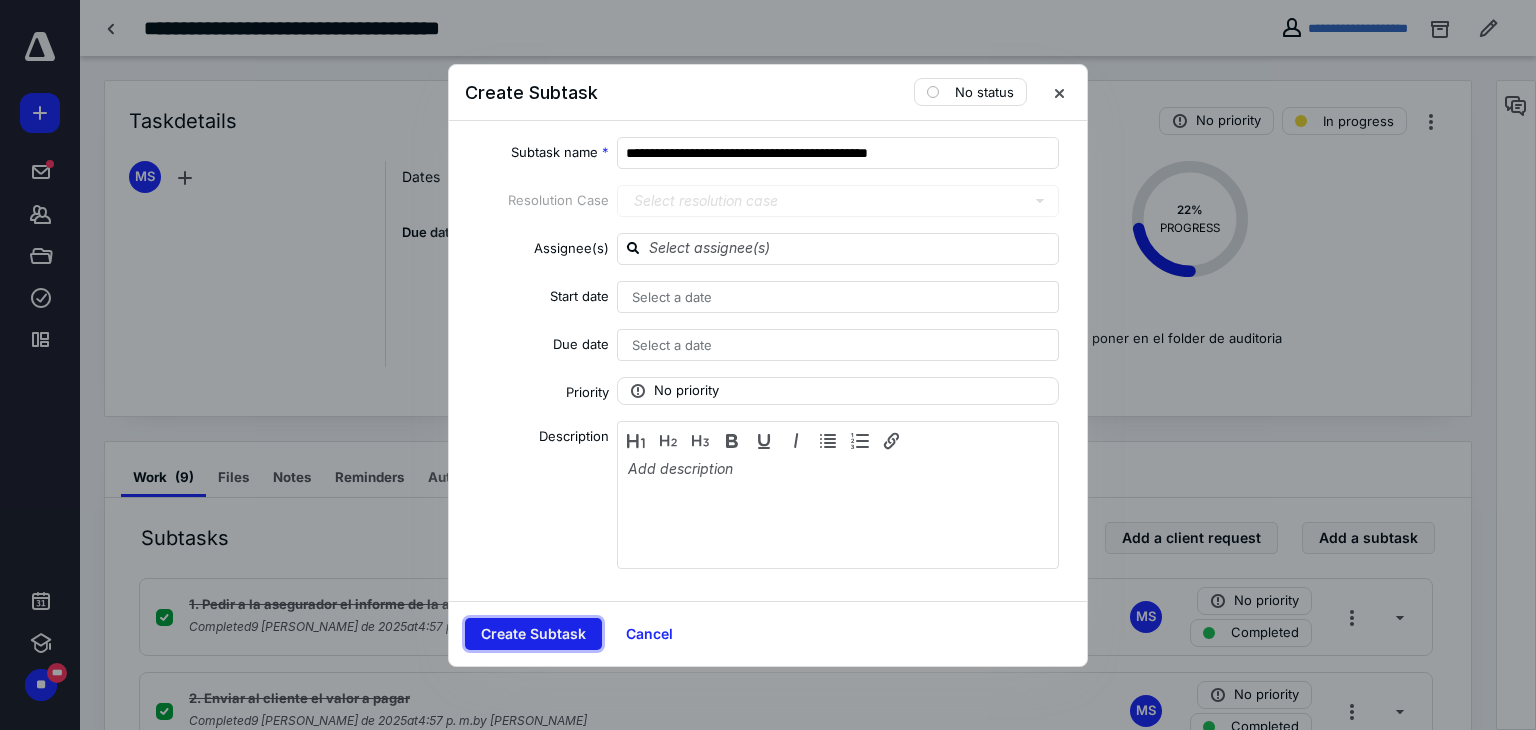 click on "Create Subtask" at bounding box center (533, 634) 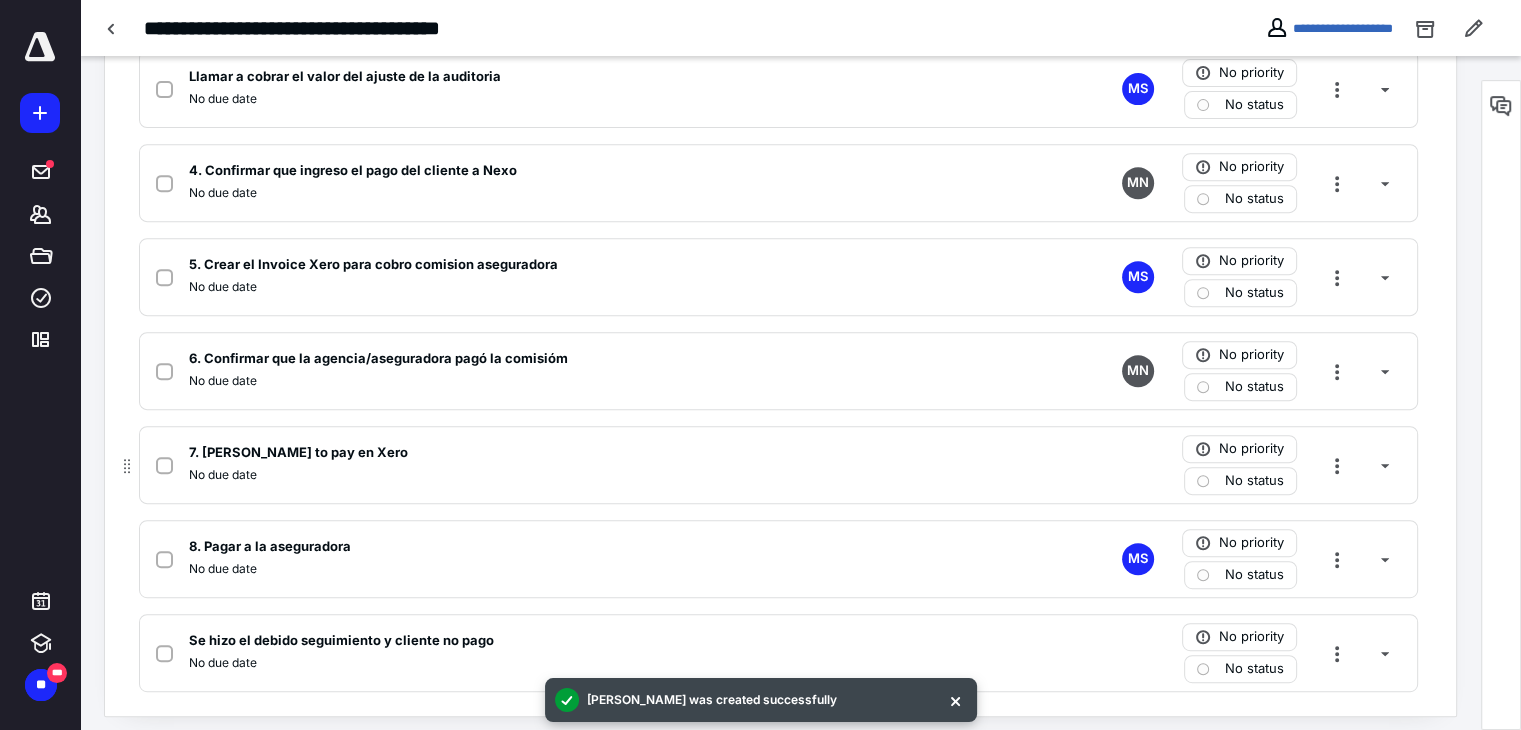 scroll, scrollTop: 820, scrollLeft: 0, axis: vertical 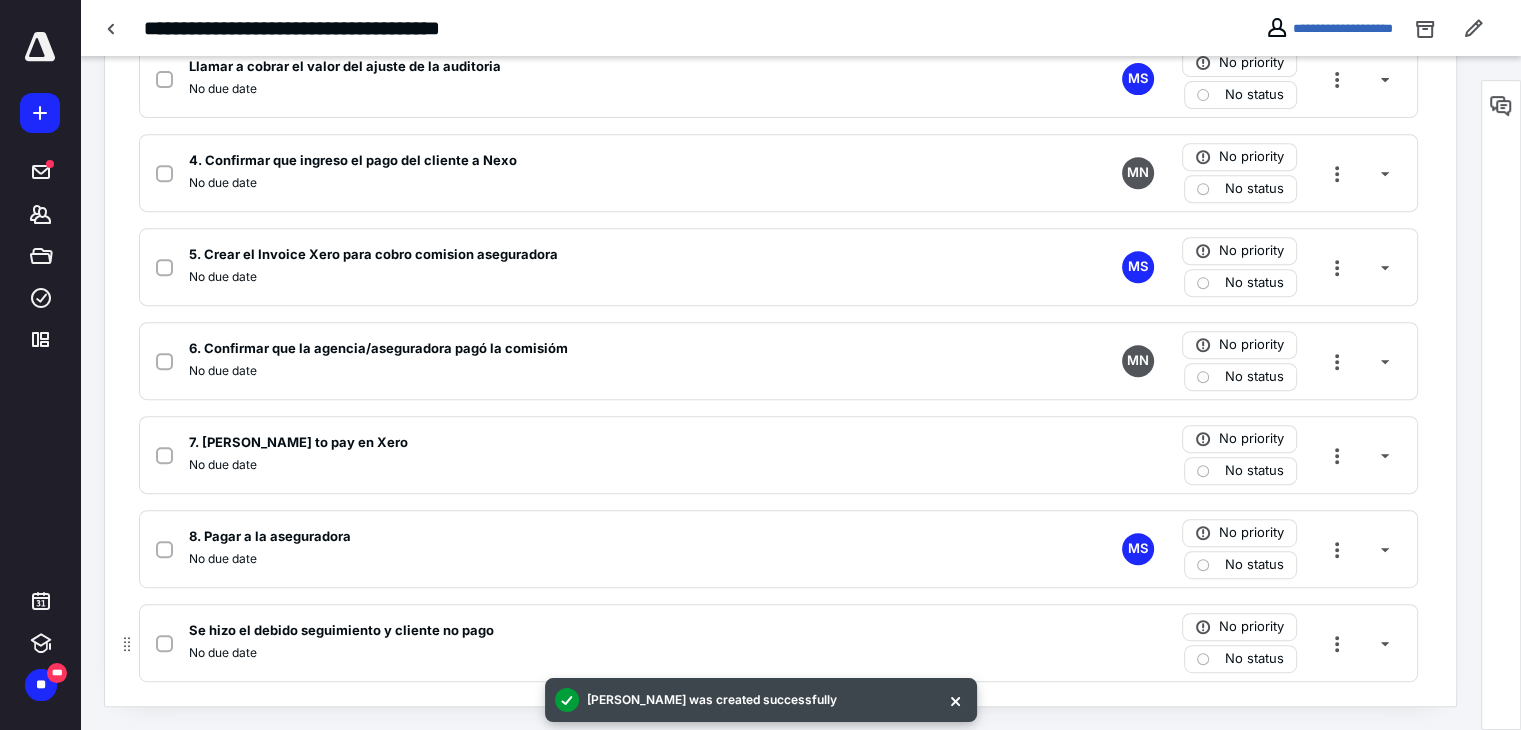 click at bounding box center [164, 644] 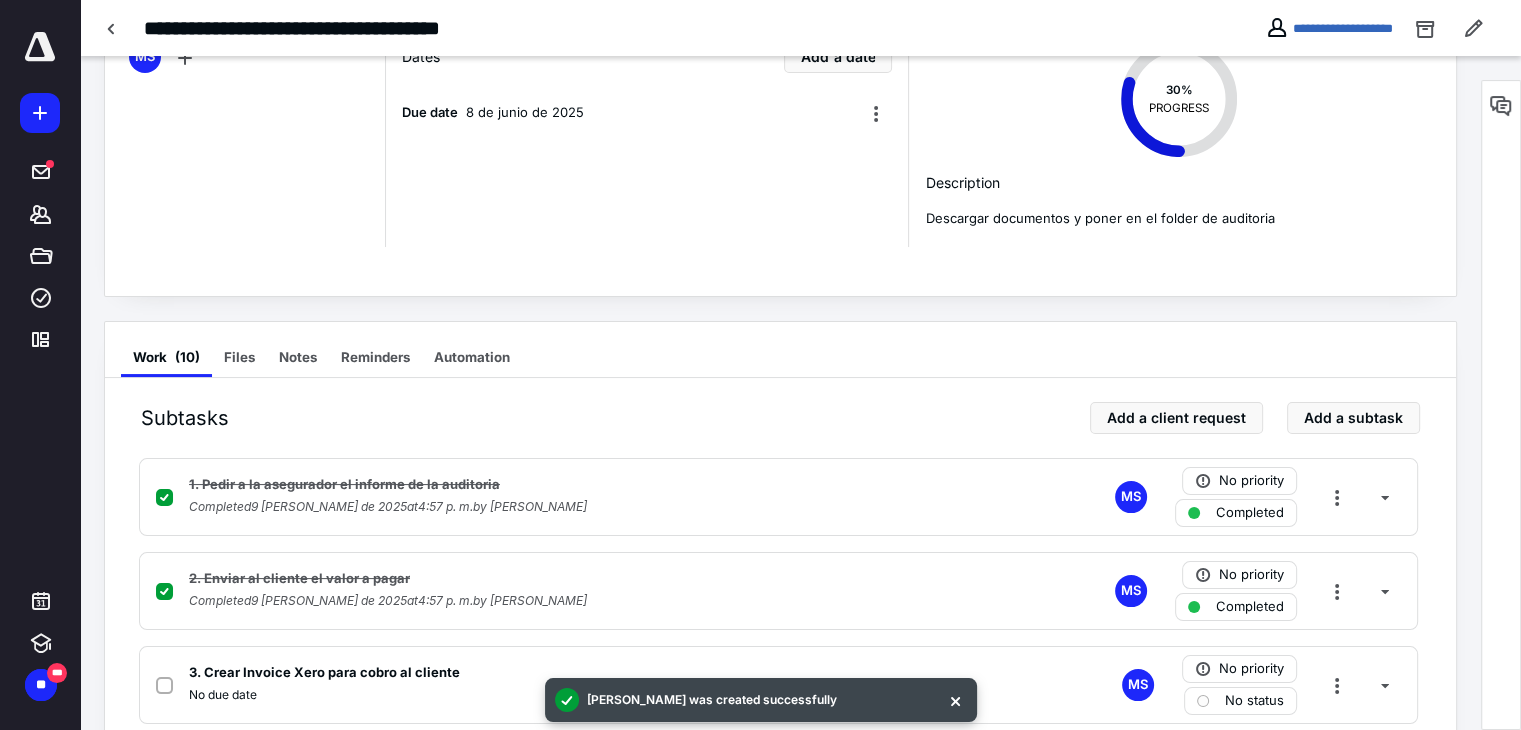 scroll, scrollTop: 0, scrollLeft: 0, axis: both 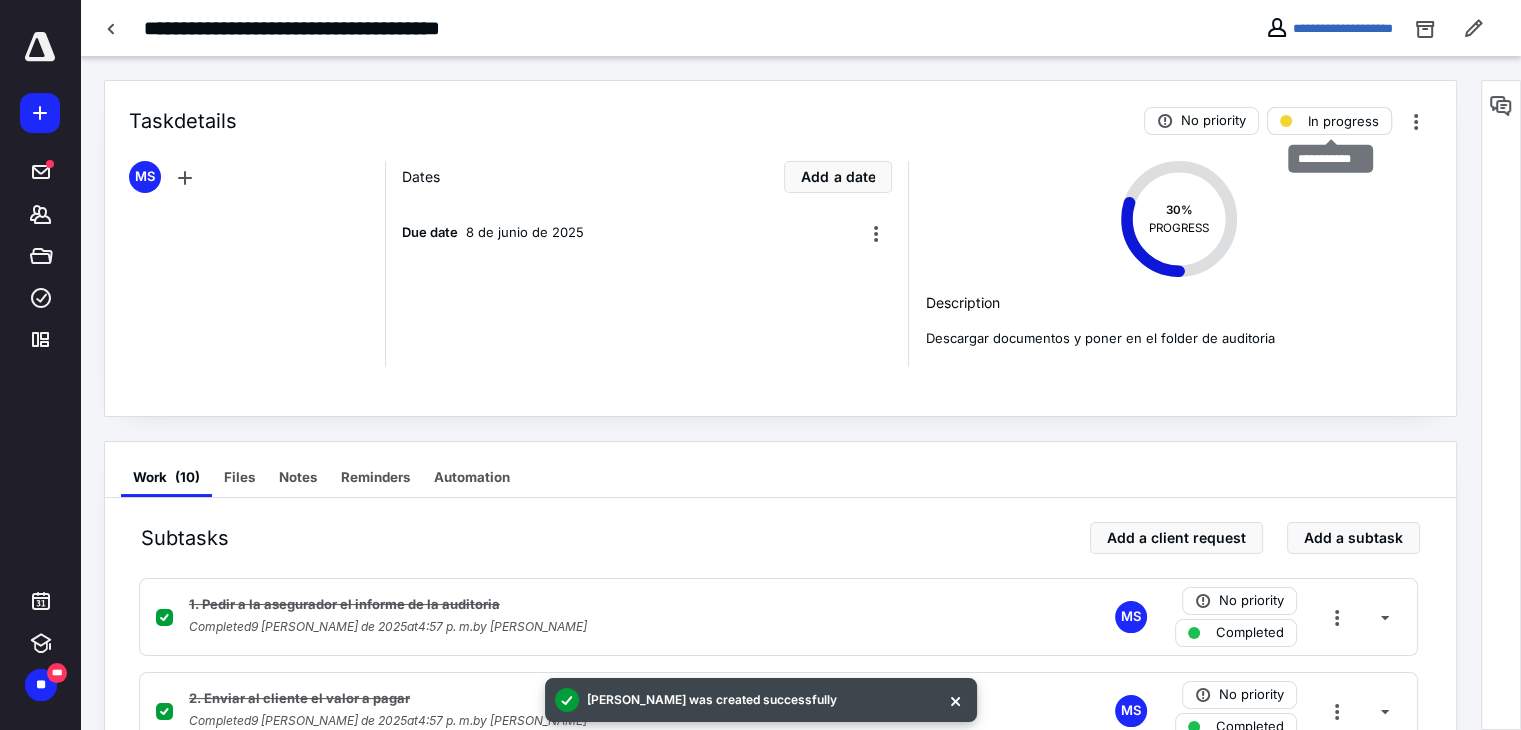 click on "In progress" at bounding box center (1343, 121) 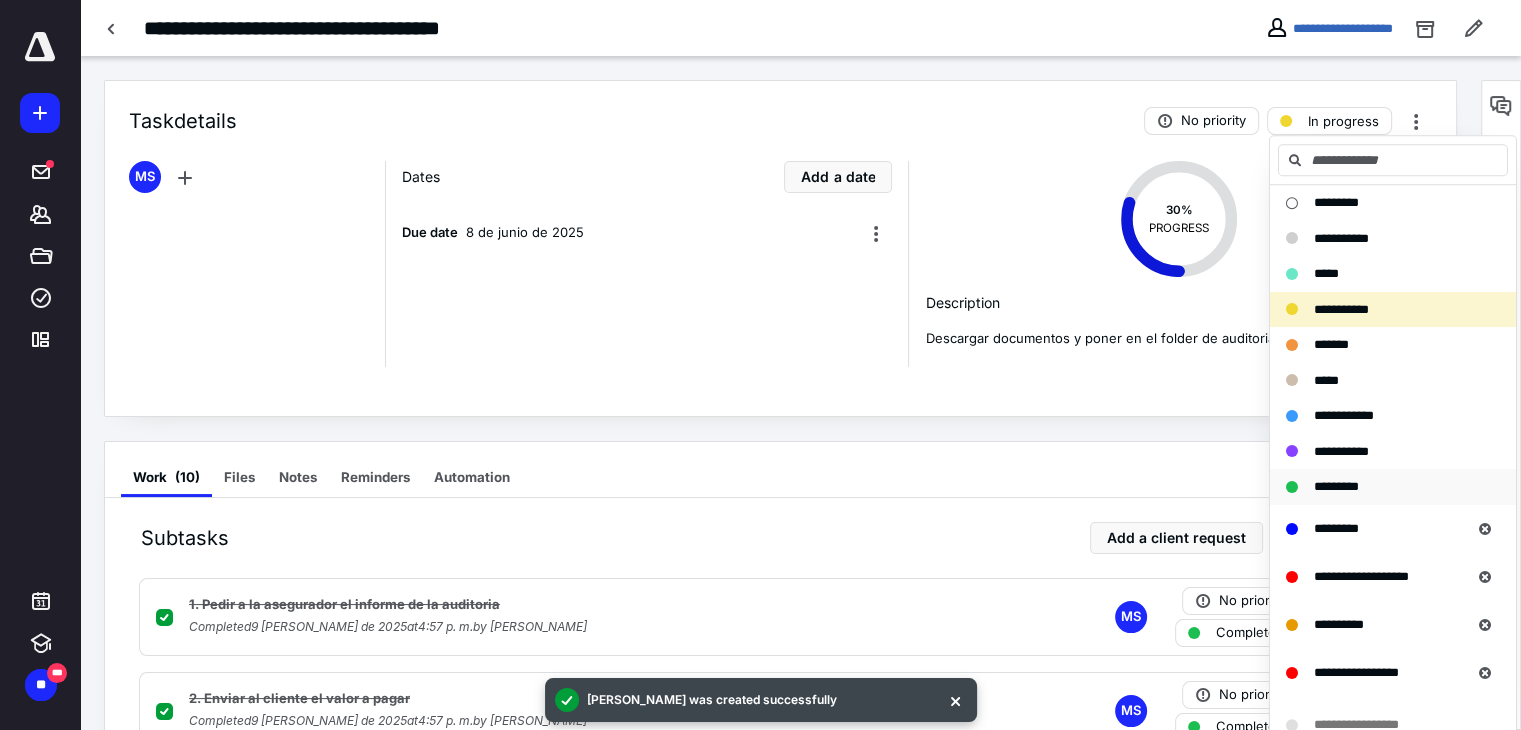 click on "*********" at bounding box center [1381, 487] 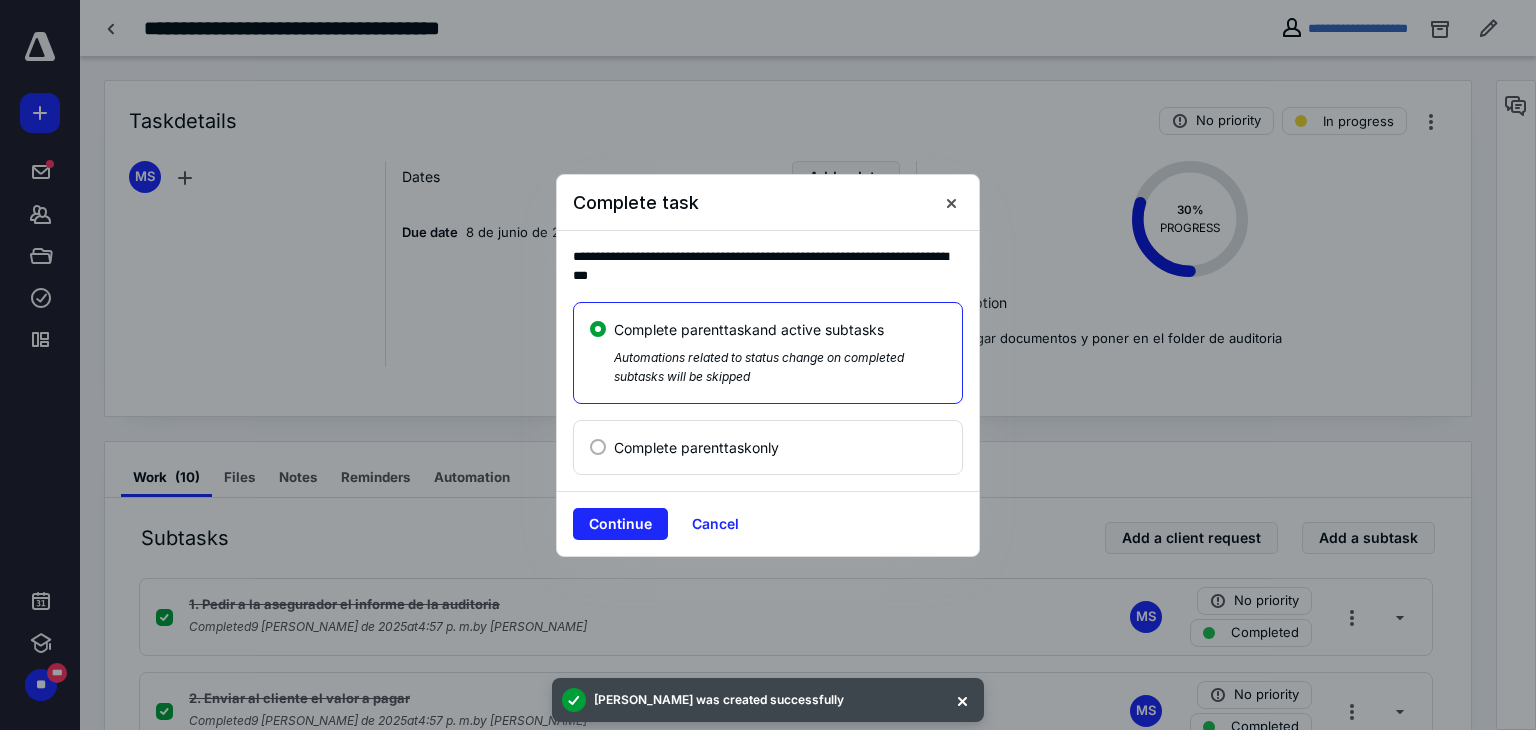 click on "Complete parent  task  only" at bounding box center (696, 447) 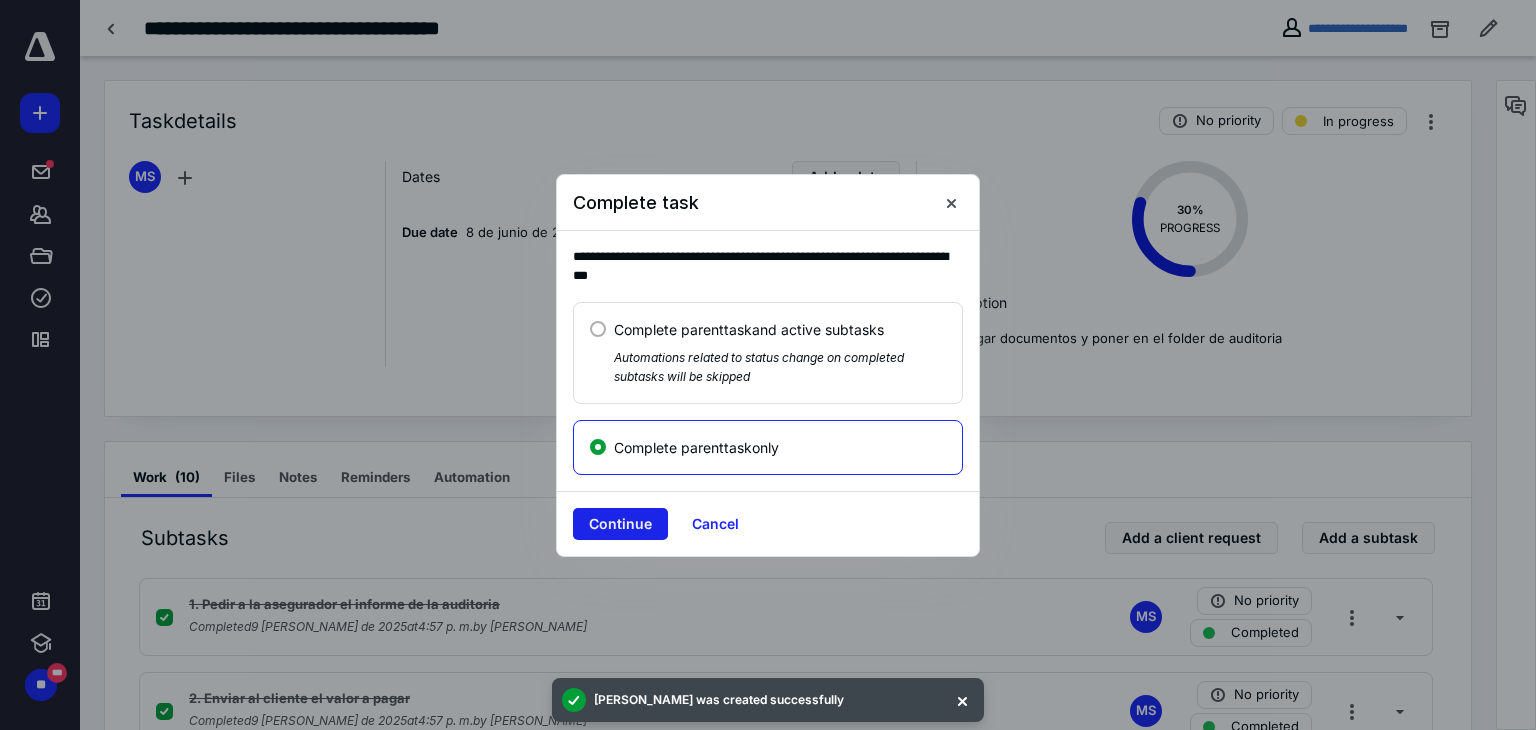 click on "Continue" at bounding box center [620, 524] 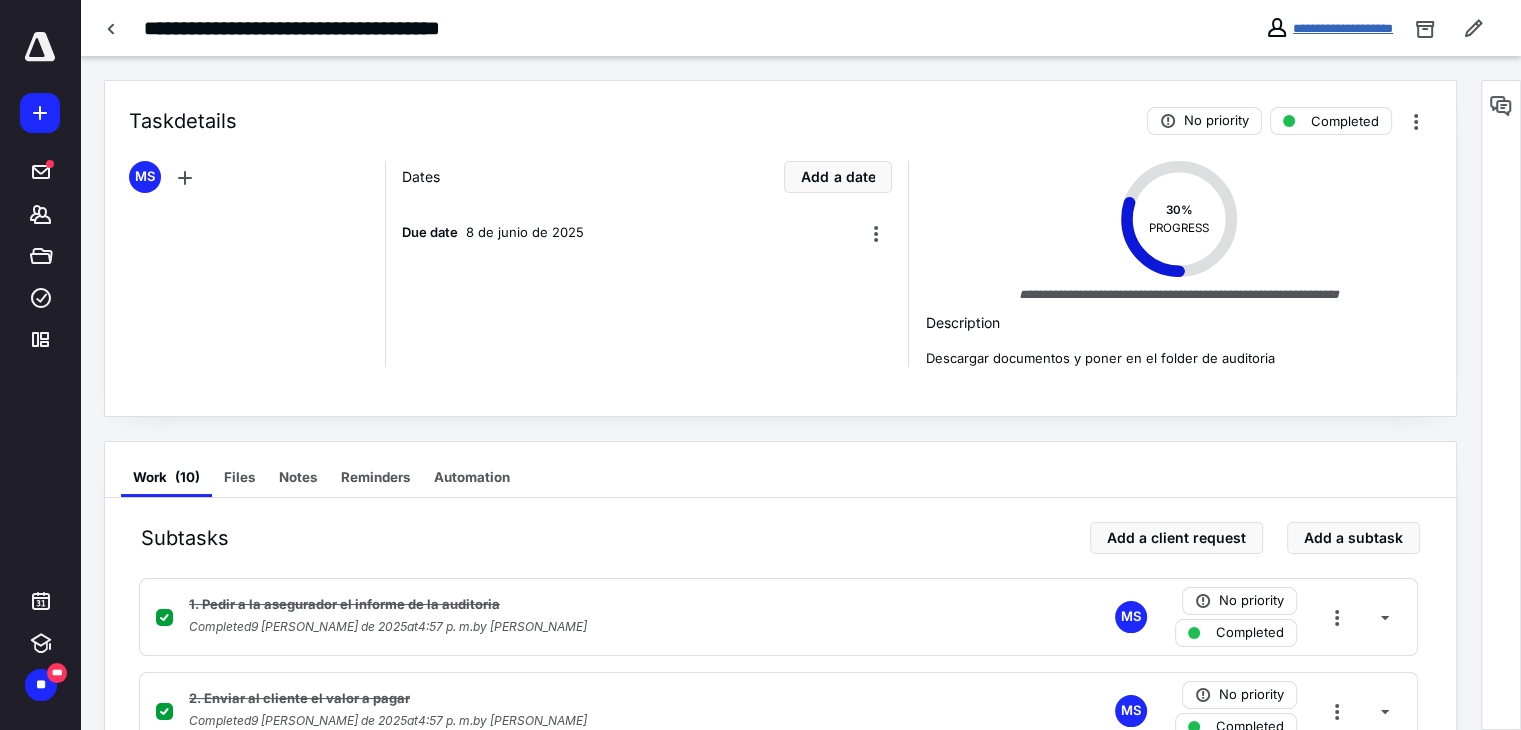 click on "**********" at bounding box center [1343, 28] 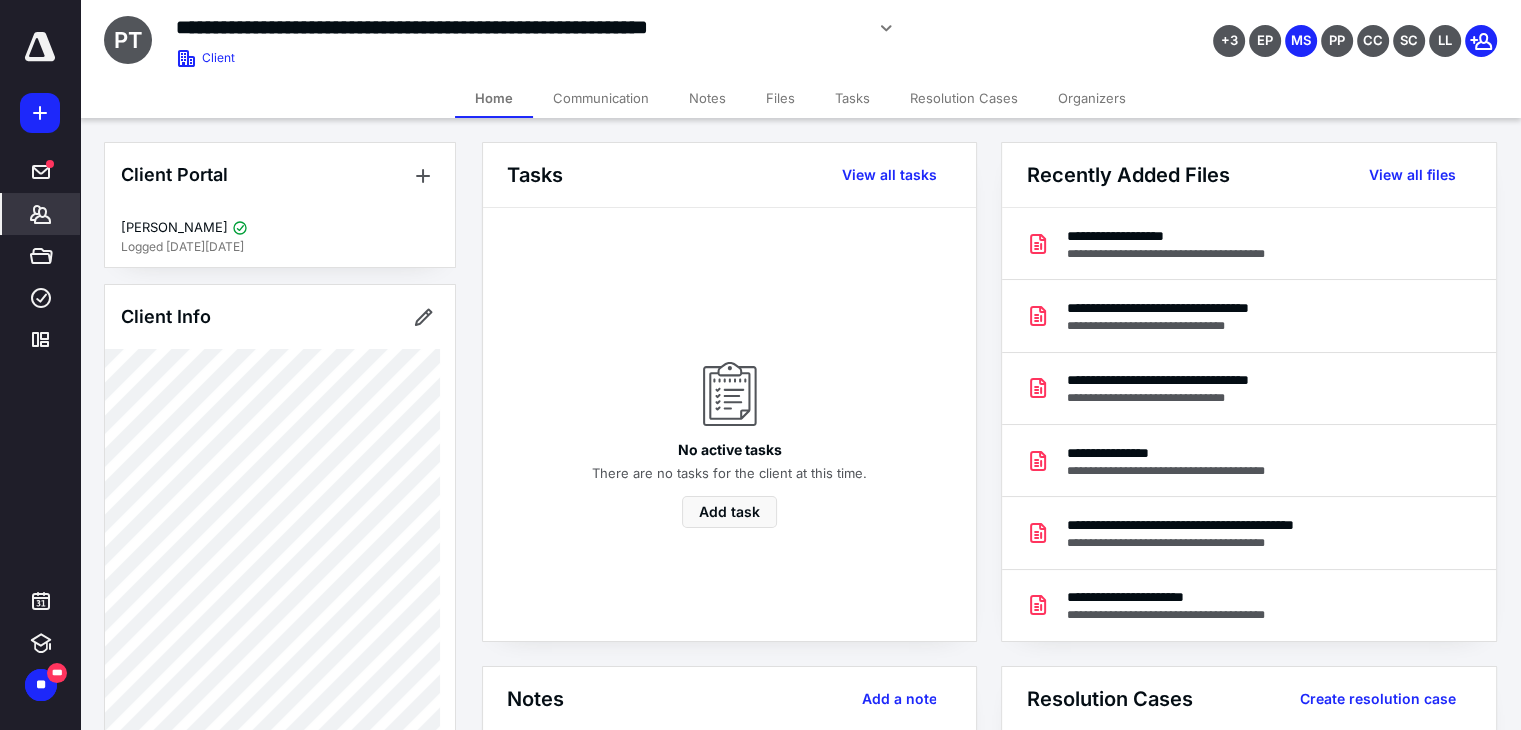 click on "Tasks" at bounding box center [852, 98] 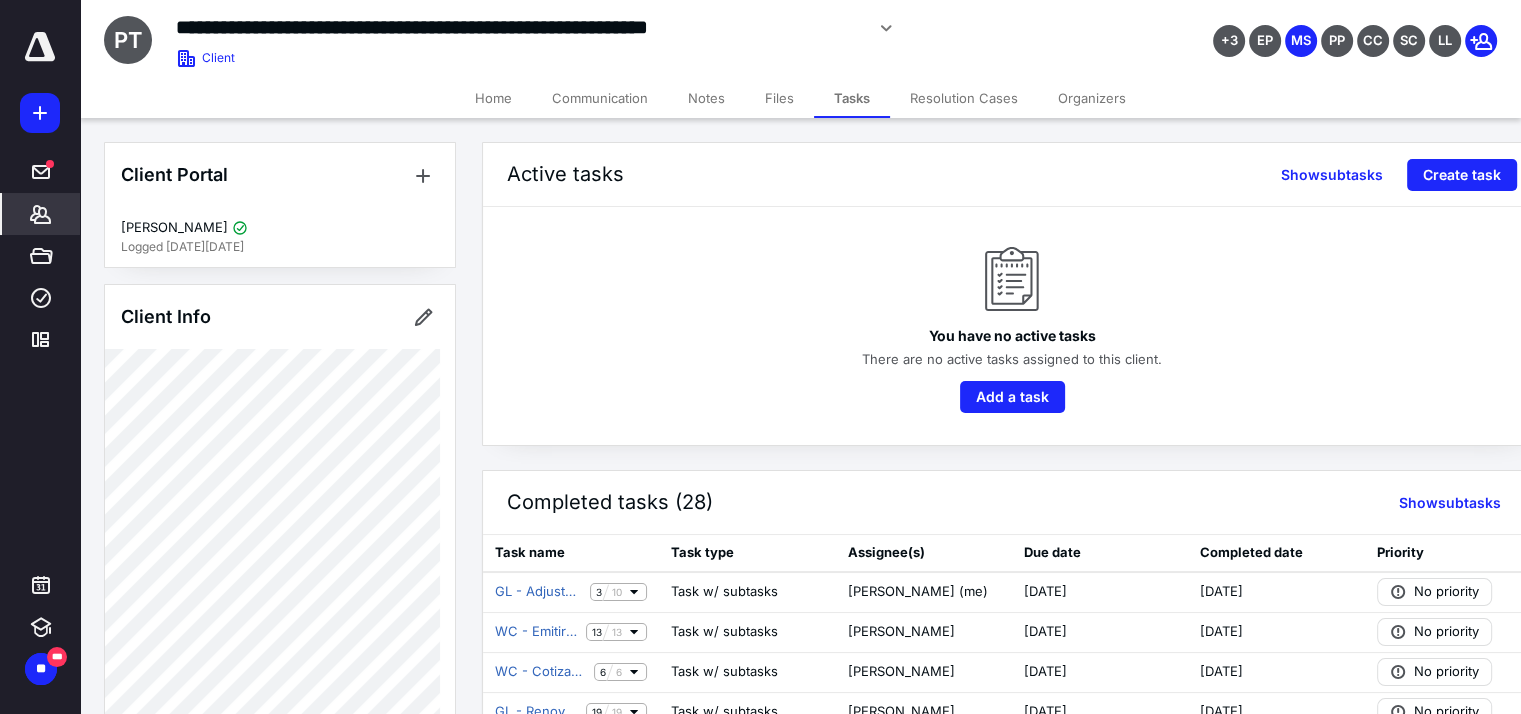 click on "*******" at bounding box center [41, 214] 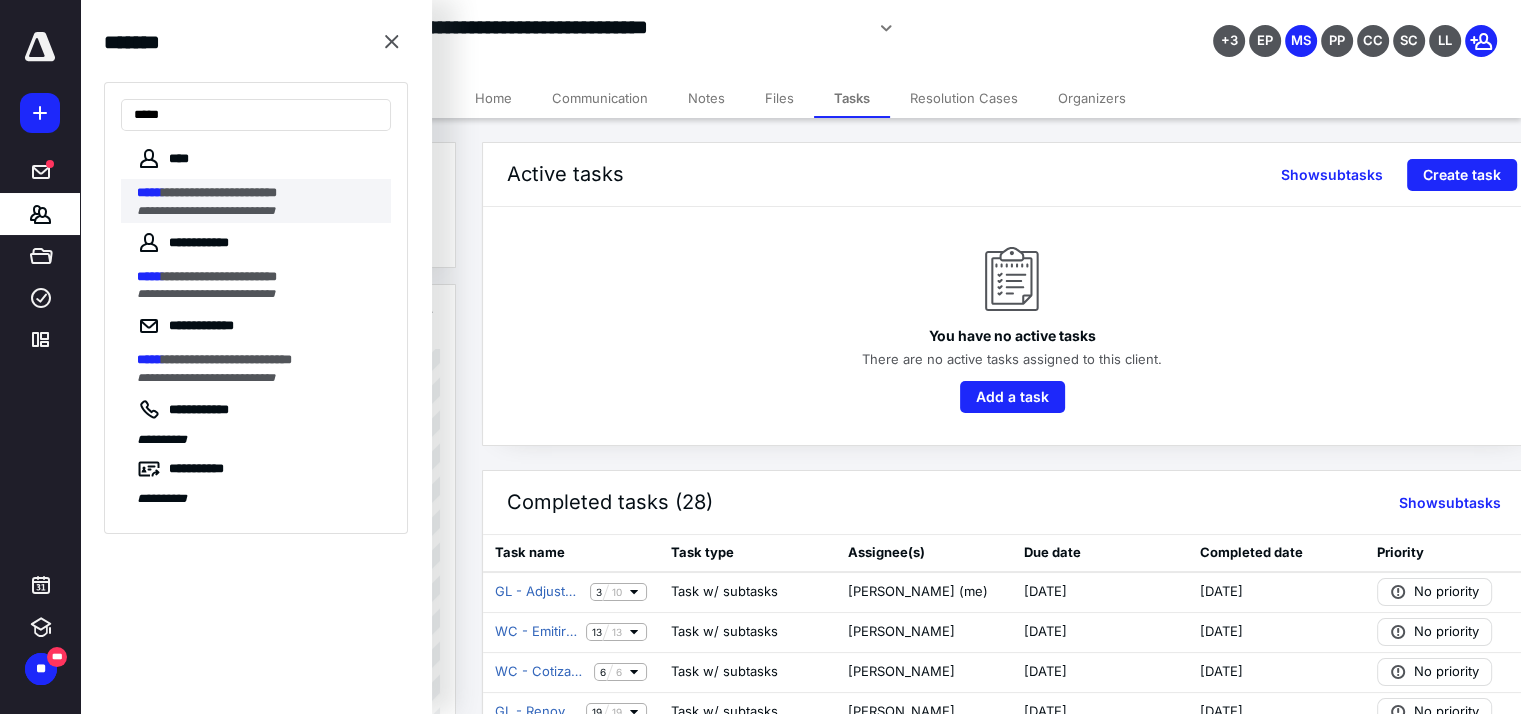type on "*****" 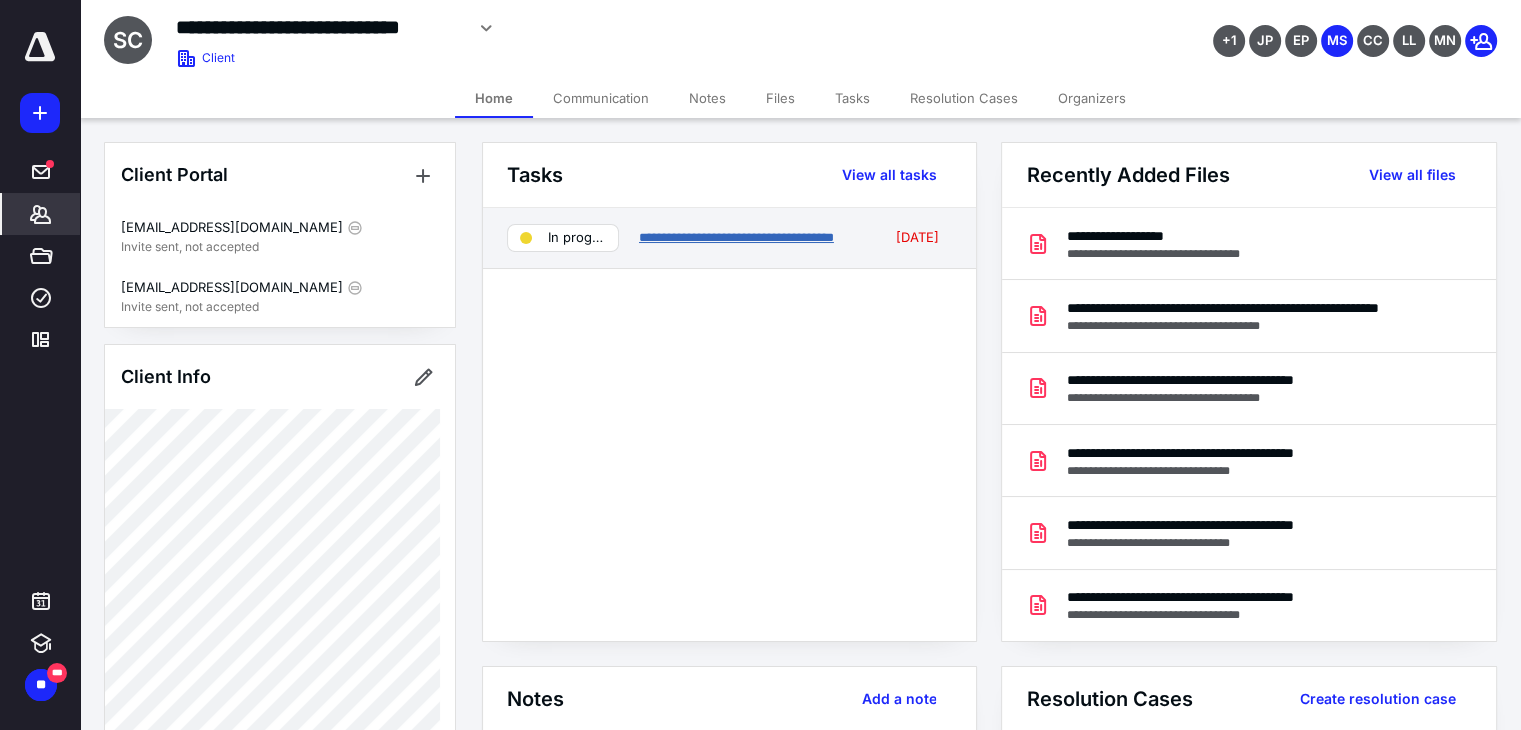 click on "**********" at bounding box center (736, 237) 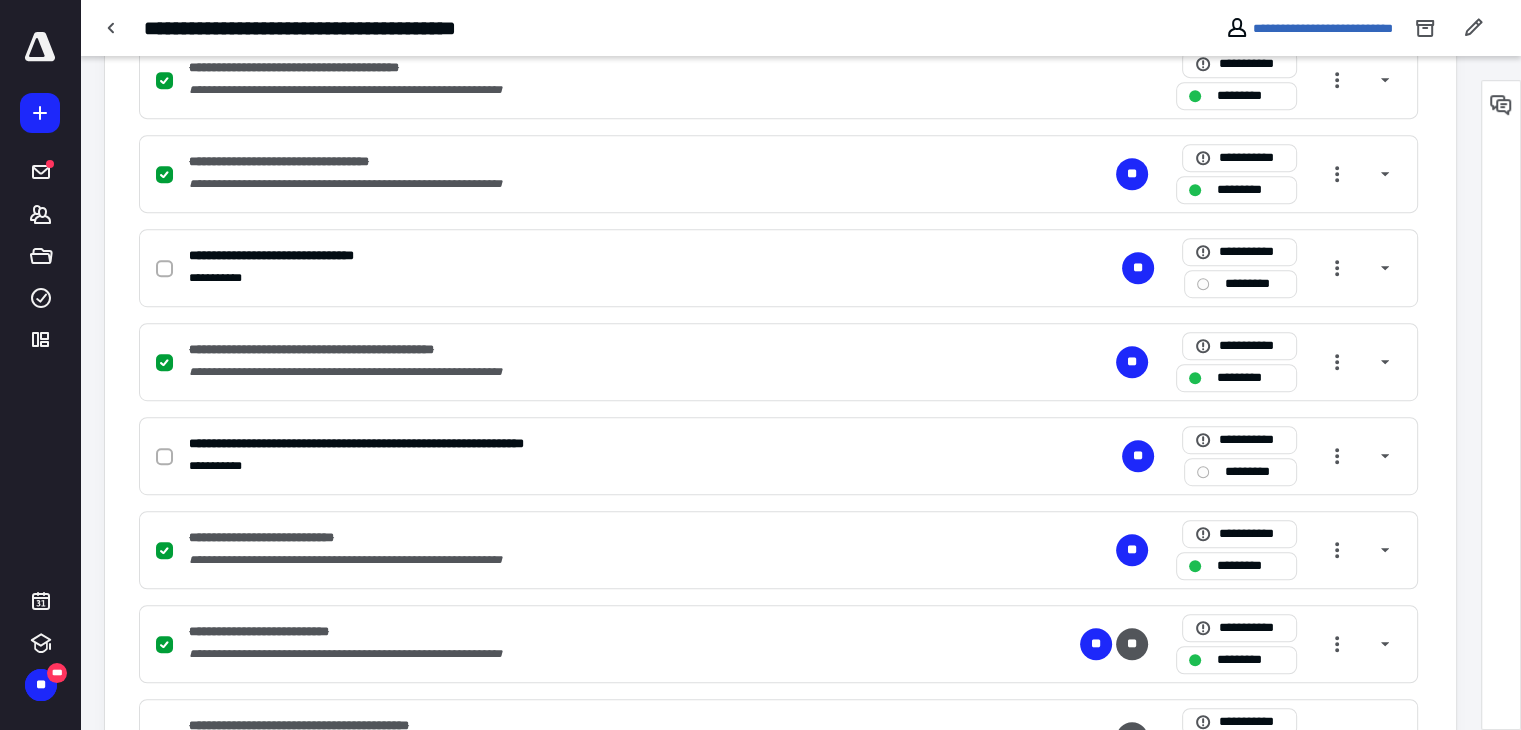 scroll, scrollTop: 1291, scrollLeft: 0, axis: vertical 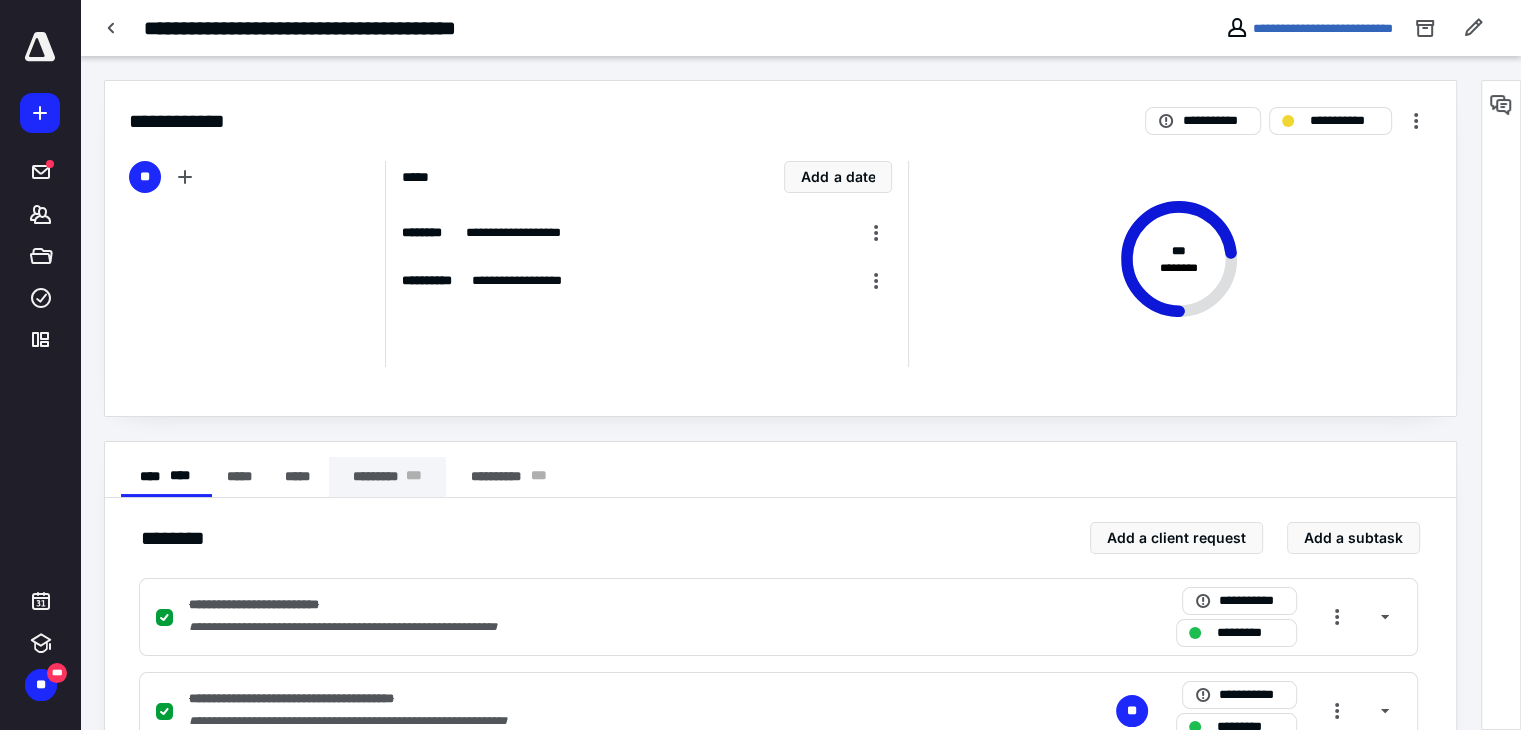 click on "********* * * *" at bounding box center (388, 477) 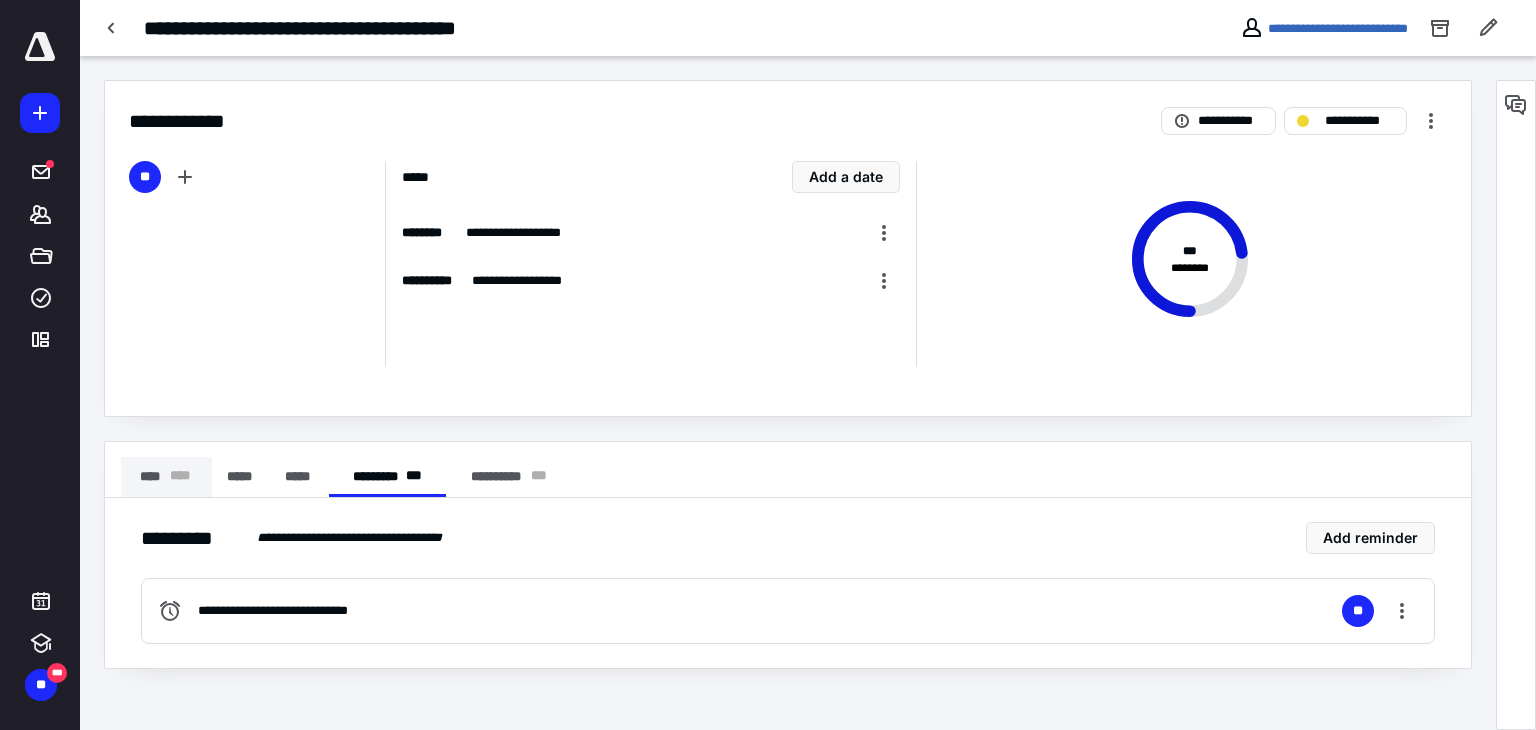 click on "**** * ** *" at bounding box center (166, 477) 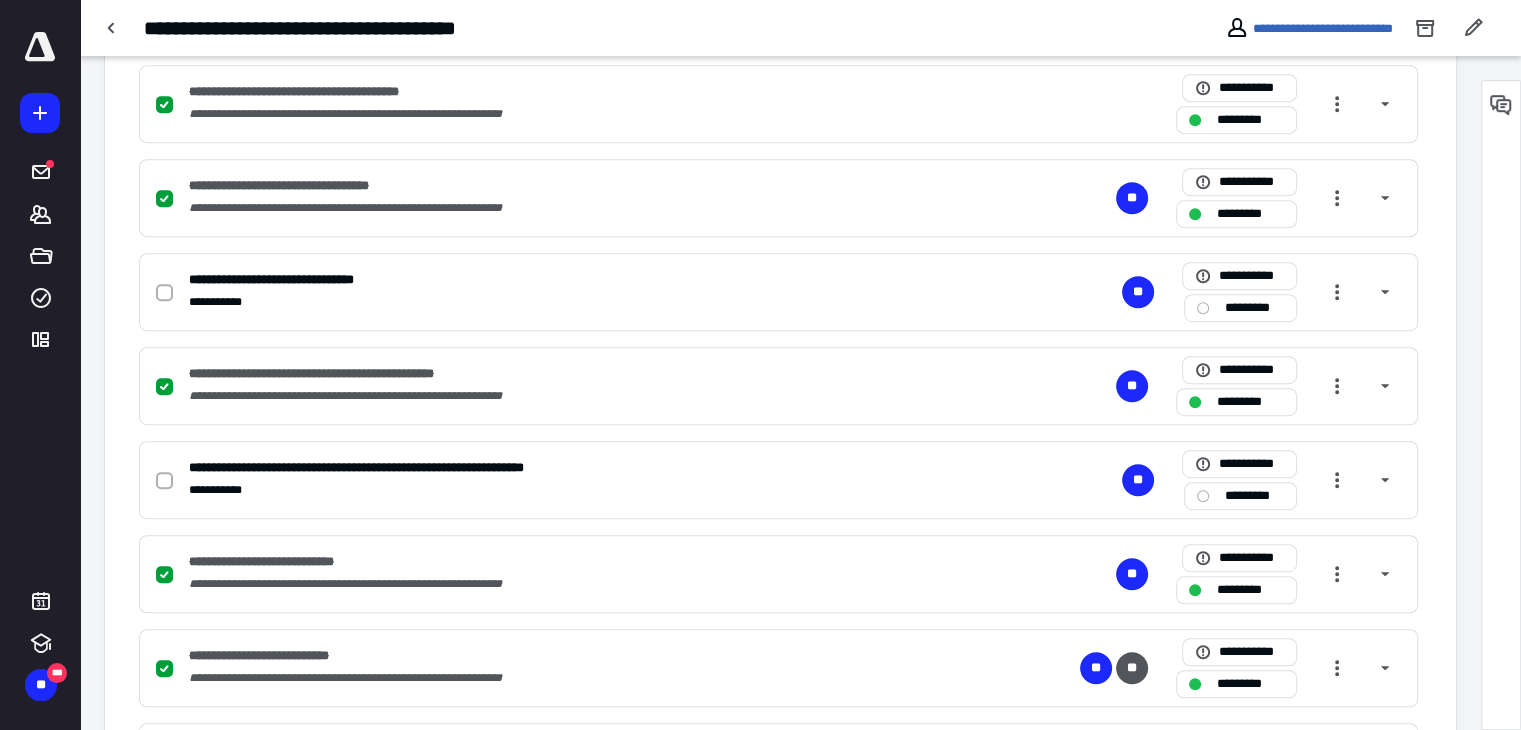 scroll, scrollTop: 1100, scrollLeft: 0, axis: vertical 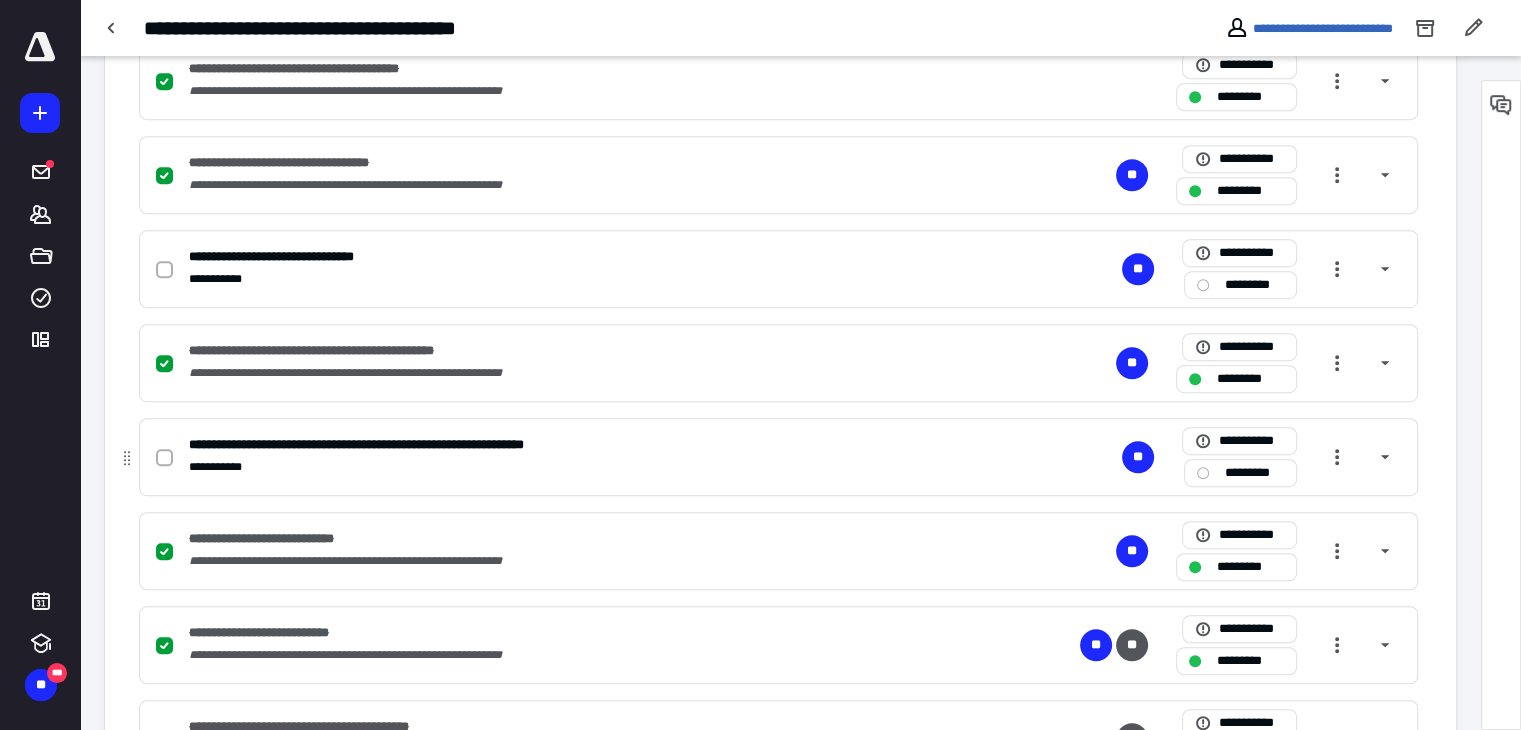 click 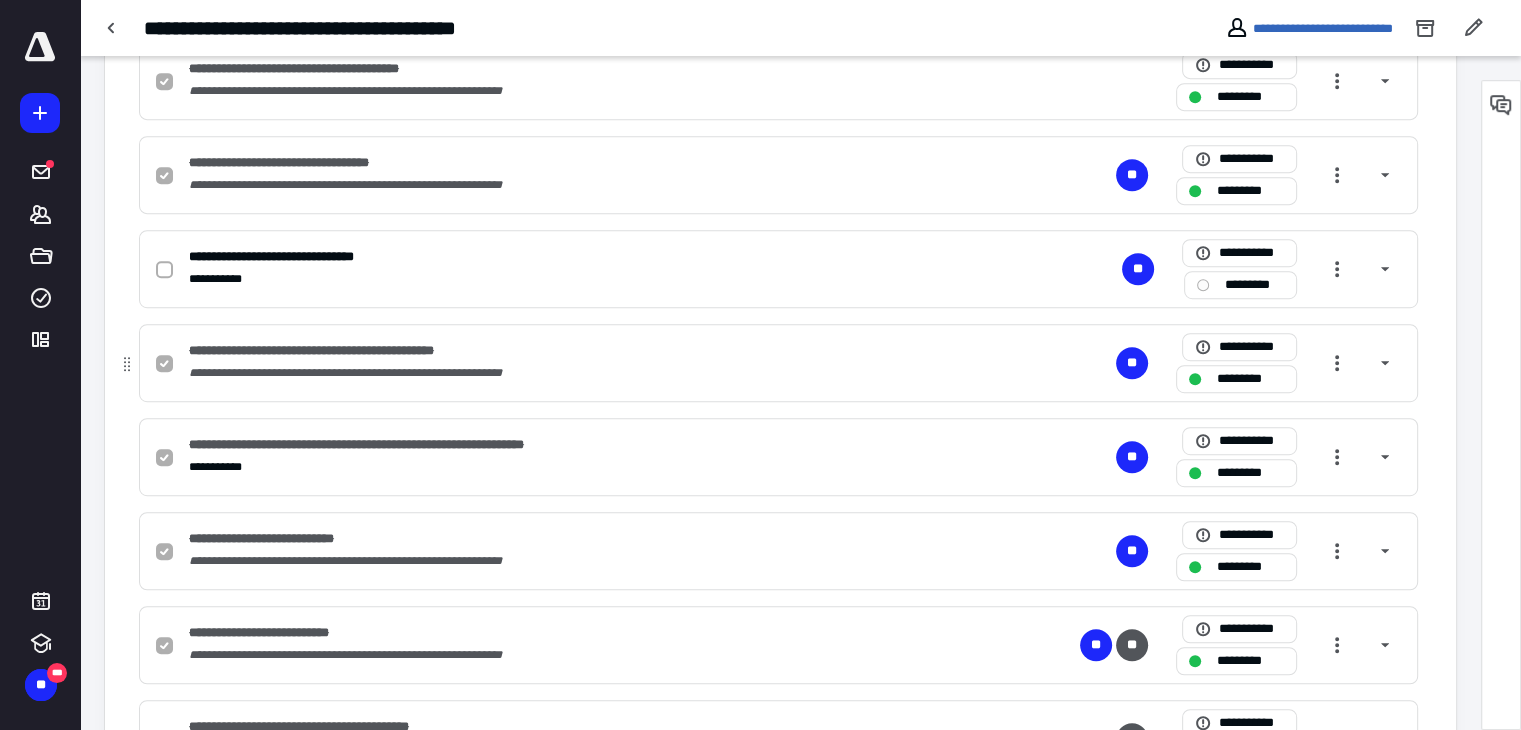 scroll, scrollTop: 1291, scrollLeft: 0, axis: vertical 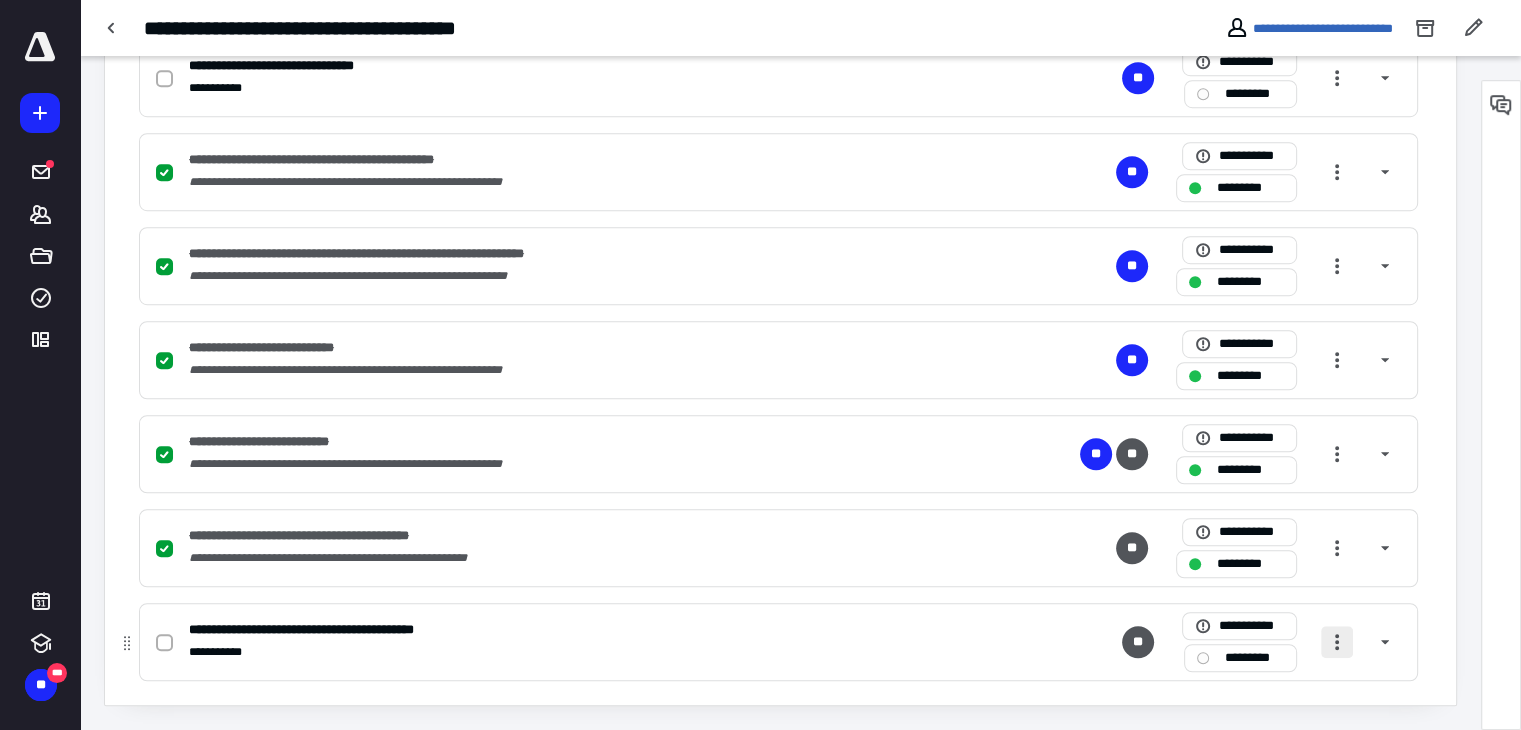 click at bounding box center (1337, 642) 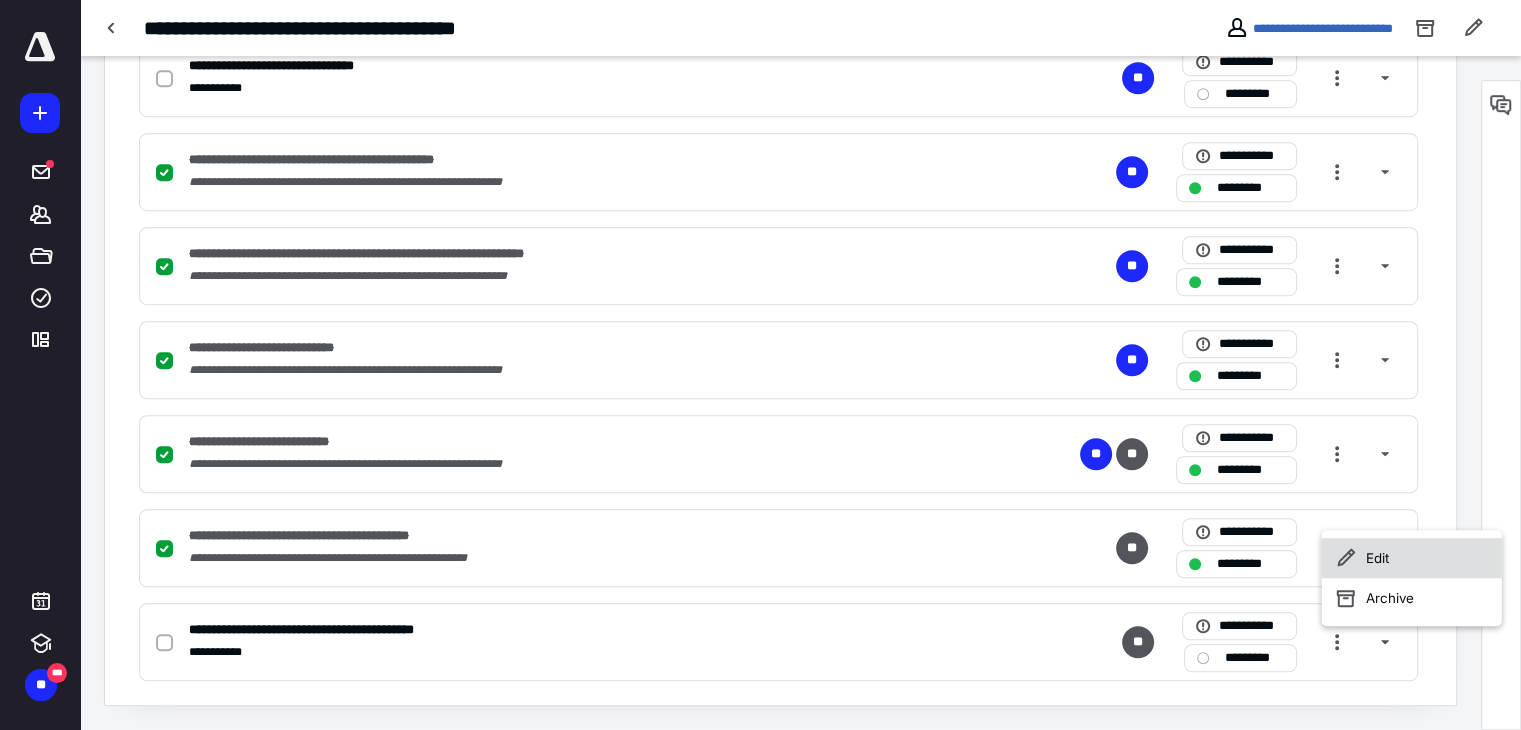 click on "Edit" at bounding box center [1412, 558] 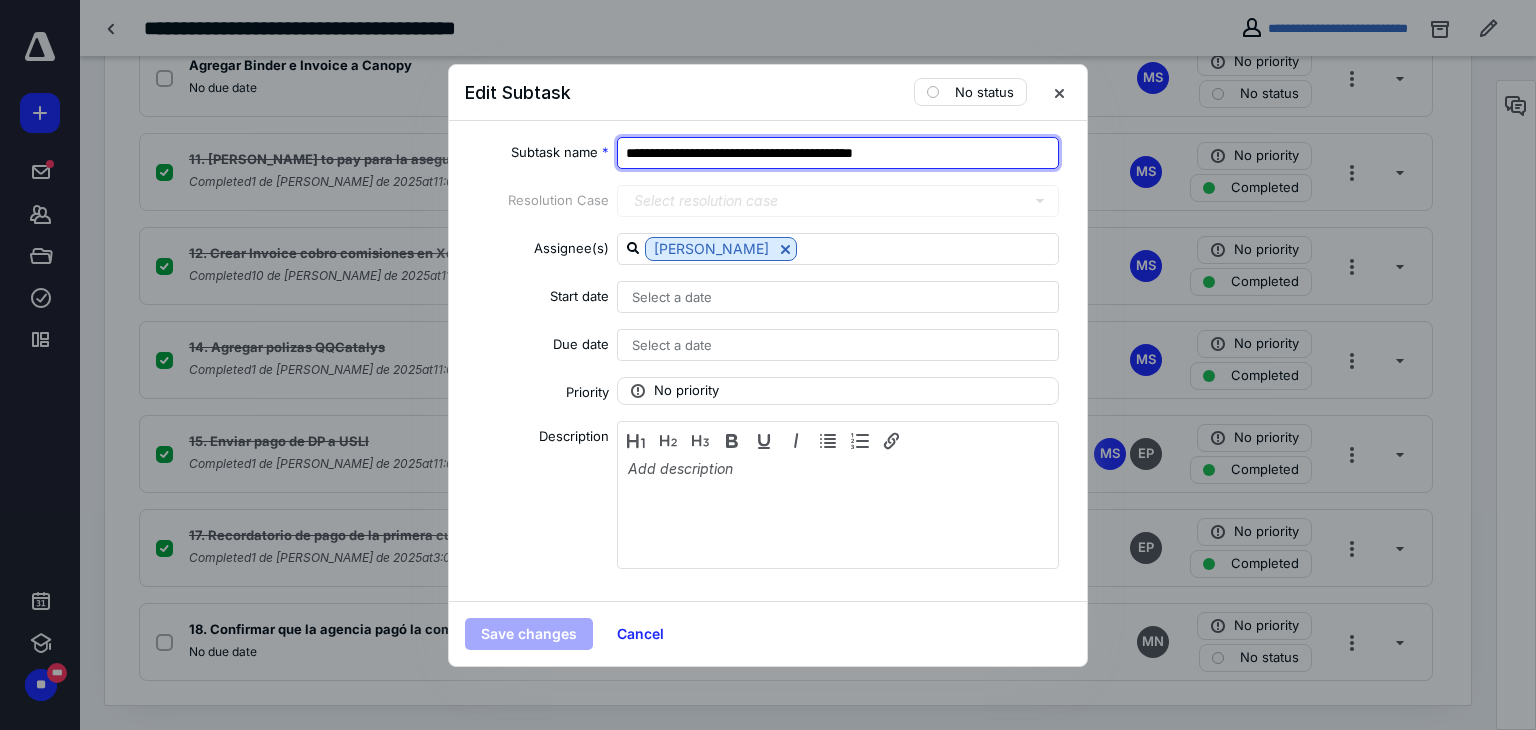 click on "**********" at bounding box center [838, 153] 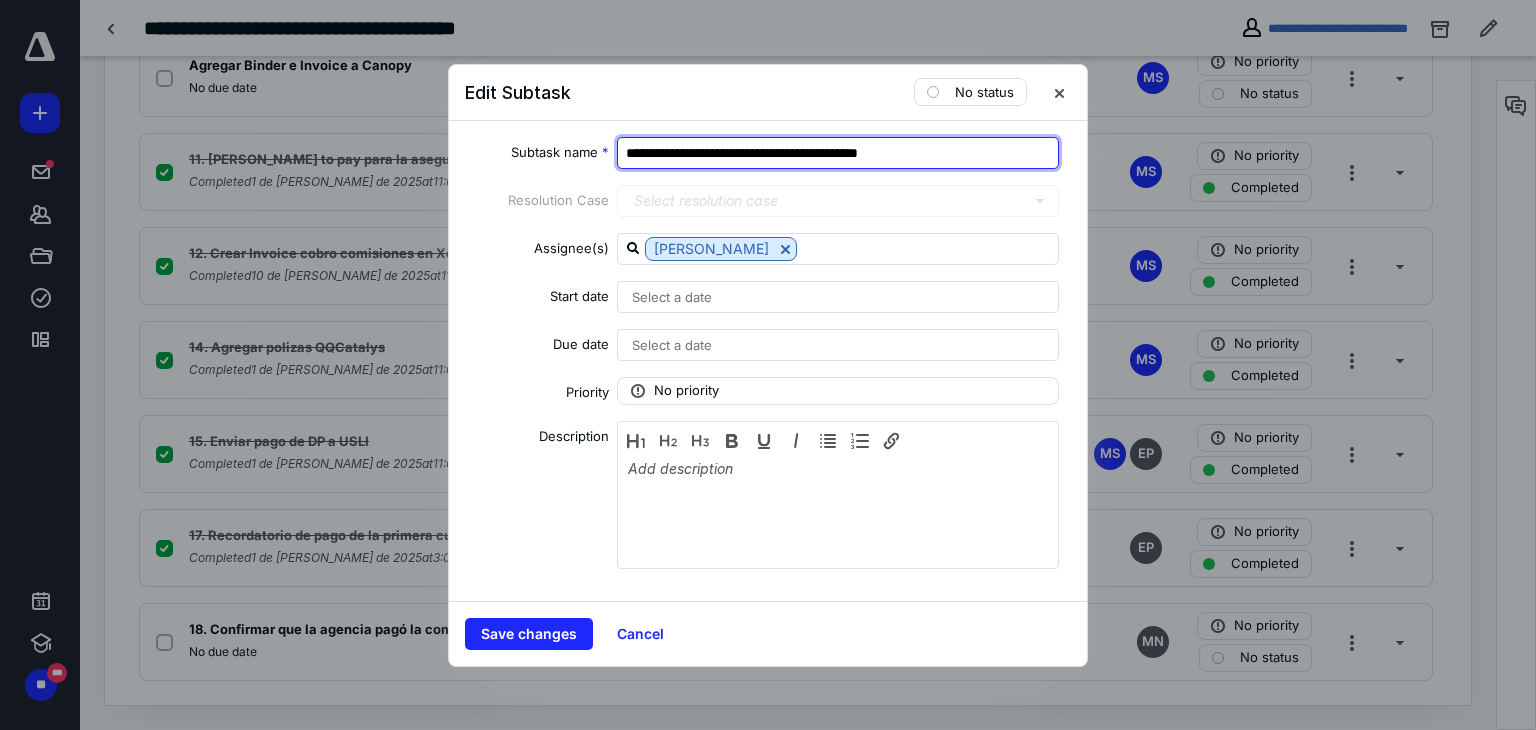 paste on "*********" 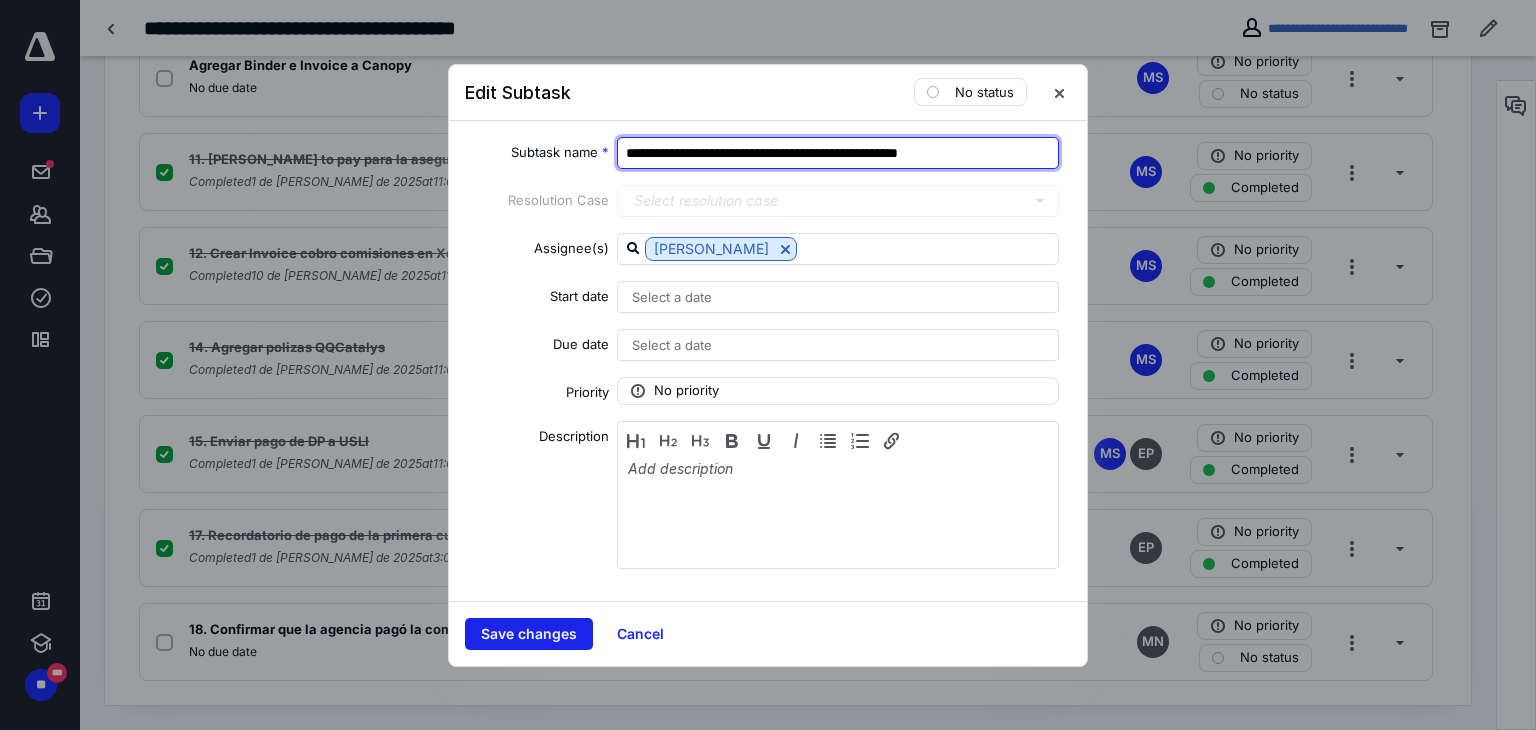 type on "**********" 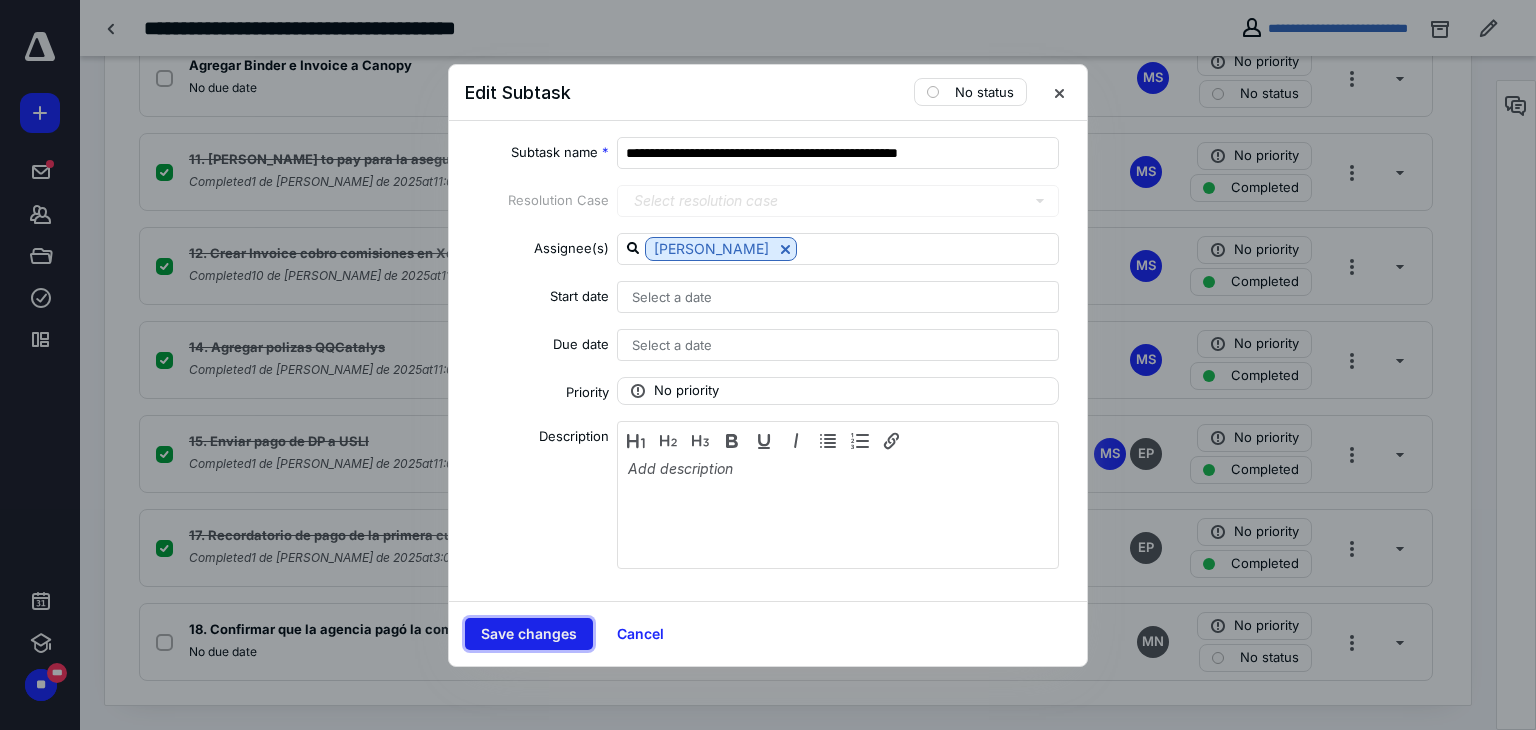 click on "Save changes" at bounding box center (529, 634) 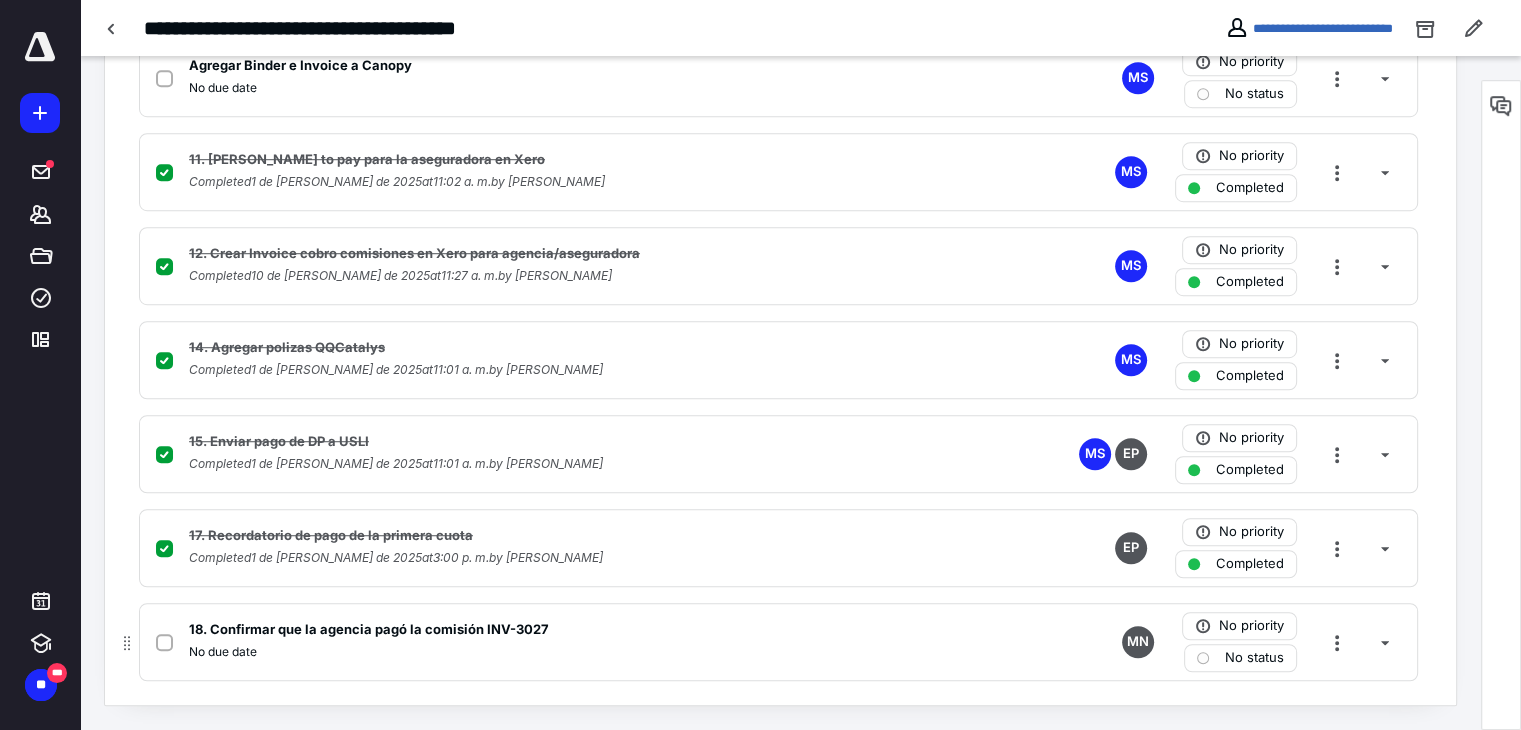 click on "No status" at bounding box center [1254, 658] 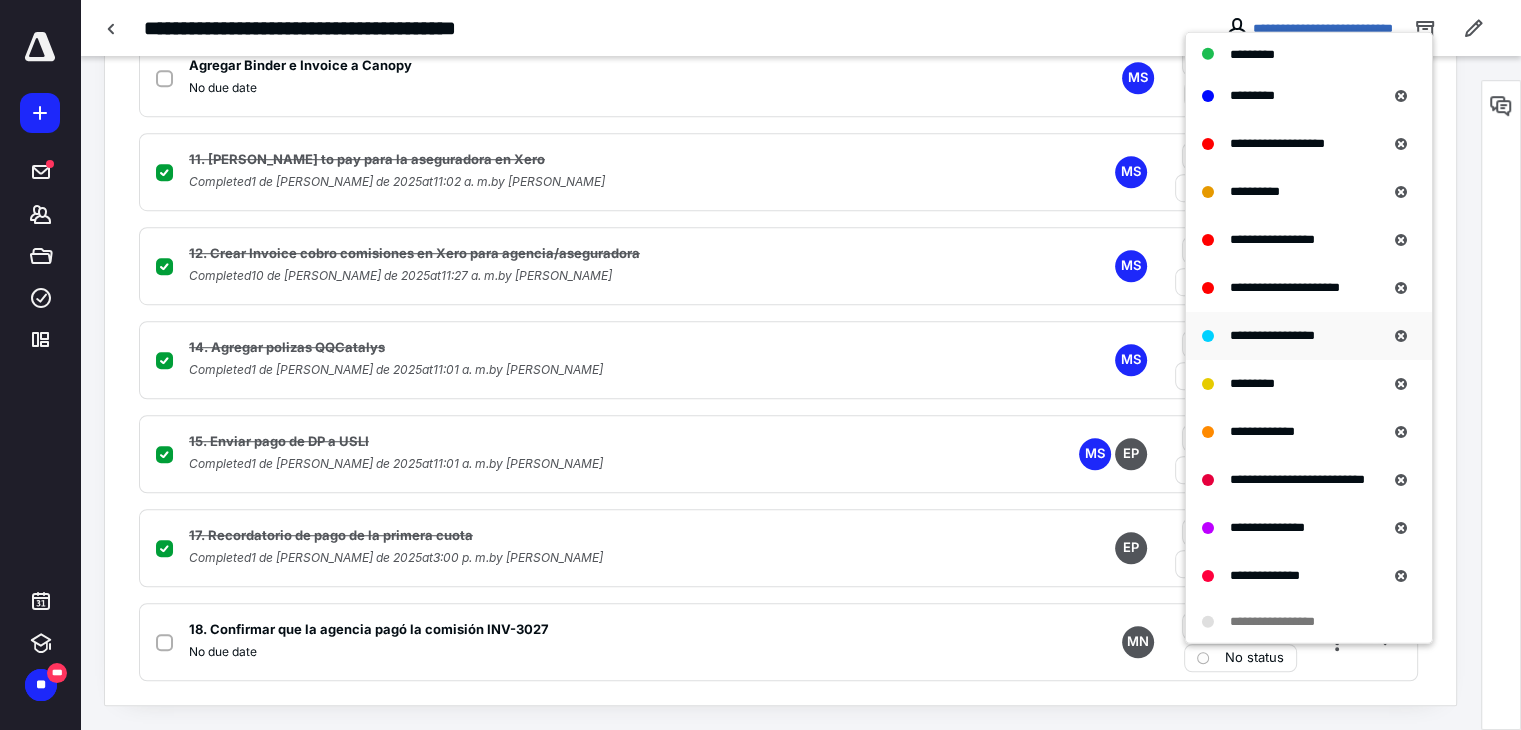 scroll, scrollTop: 300, scrollLeft: 0, axis: vertical 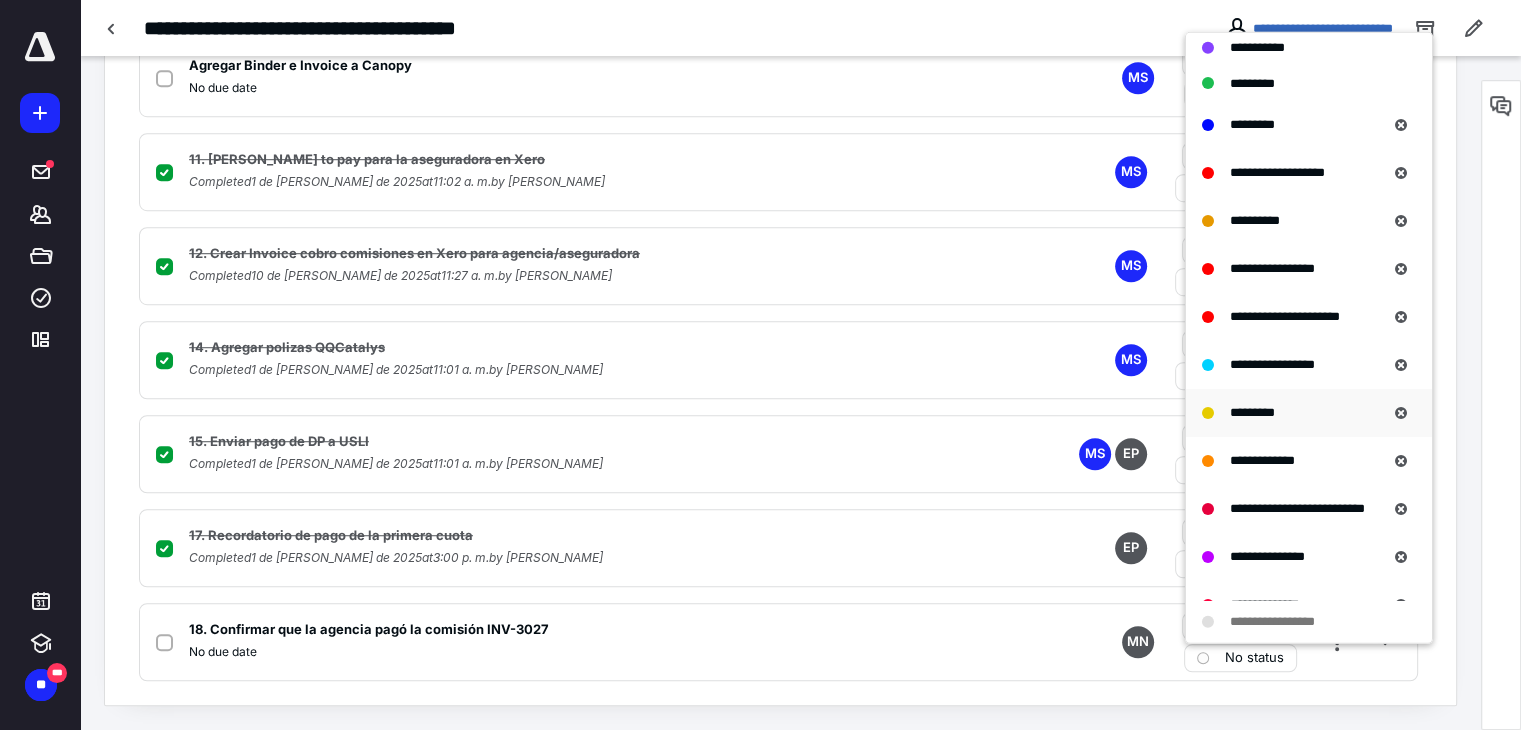 click on "*********" at bounding box center [1252, 412] 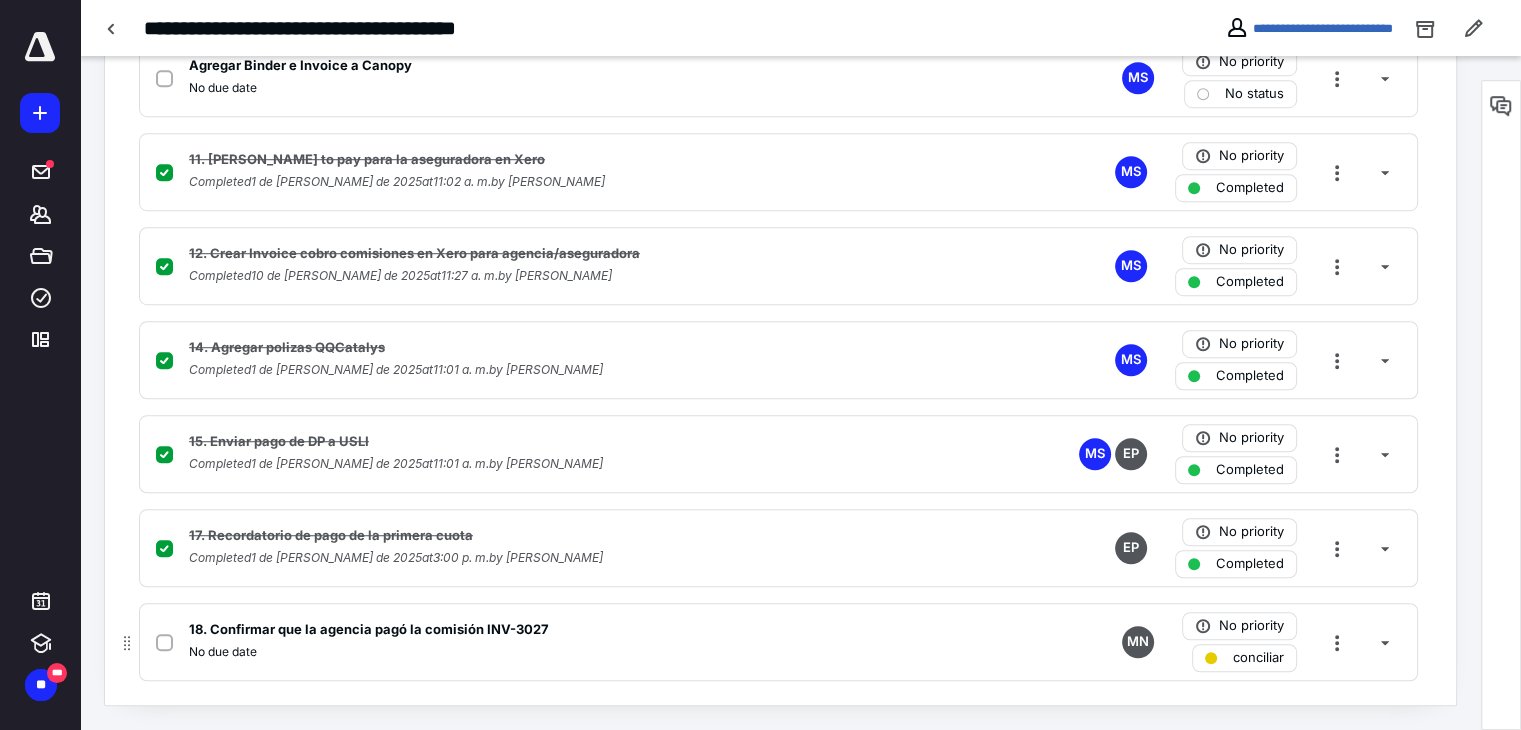 click on "18. Confirmar que la agencia pagó la comisión INV-3027 No due date MN No priority conciliar" at bounding box center (778, 642) 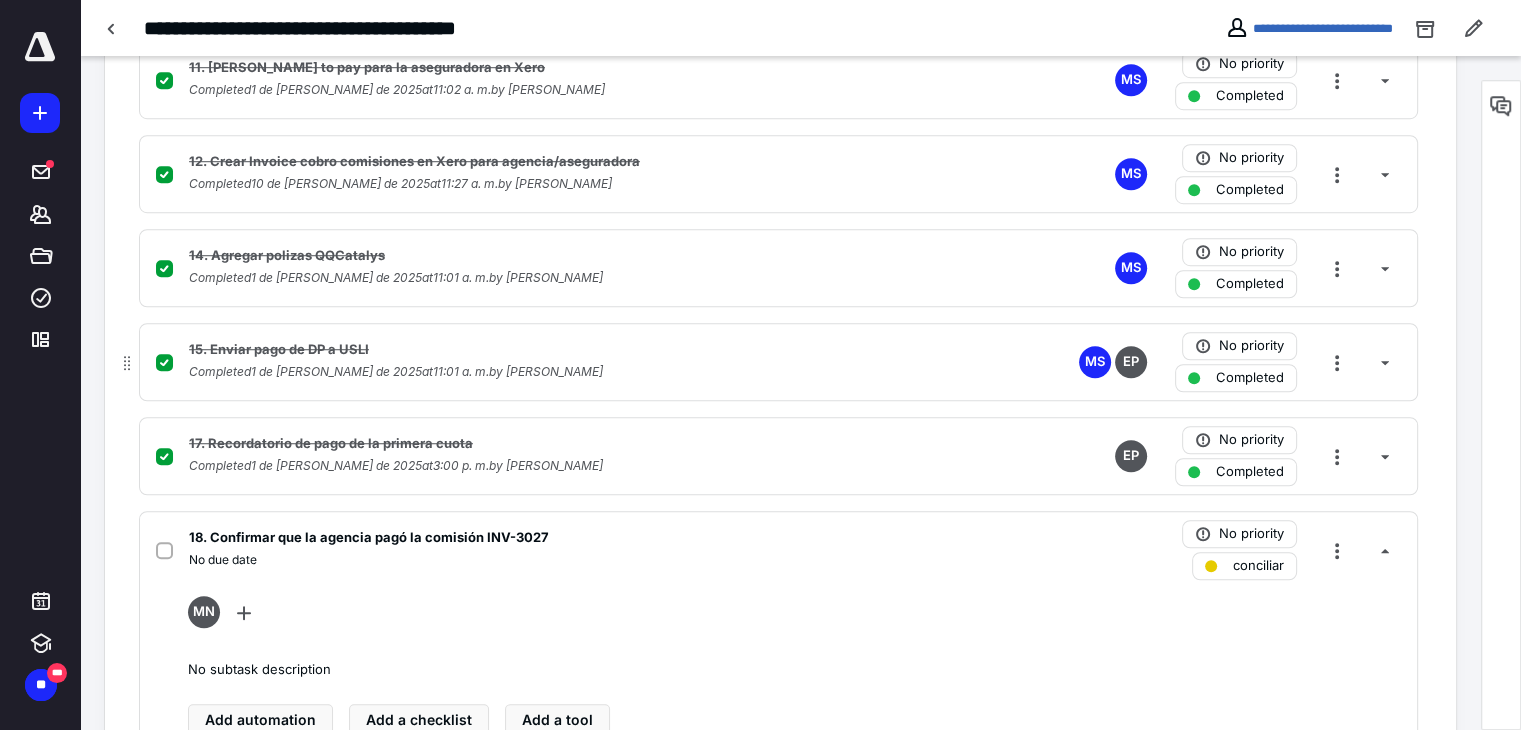 scroll, scrollTop: 1454, scrollLeft: 0, axis: vertical 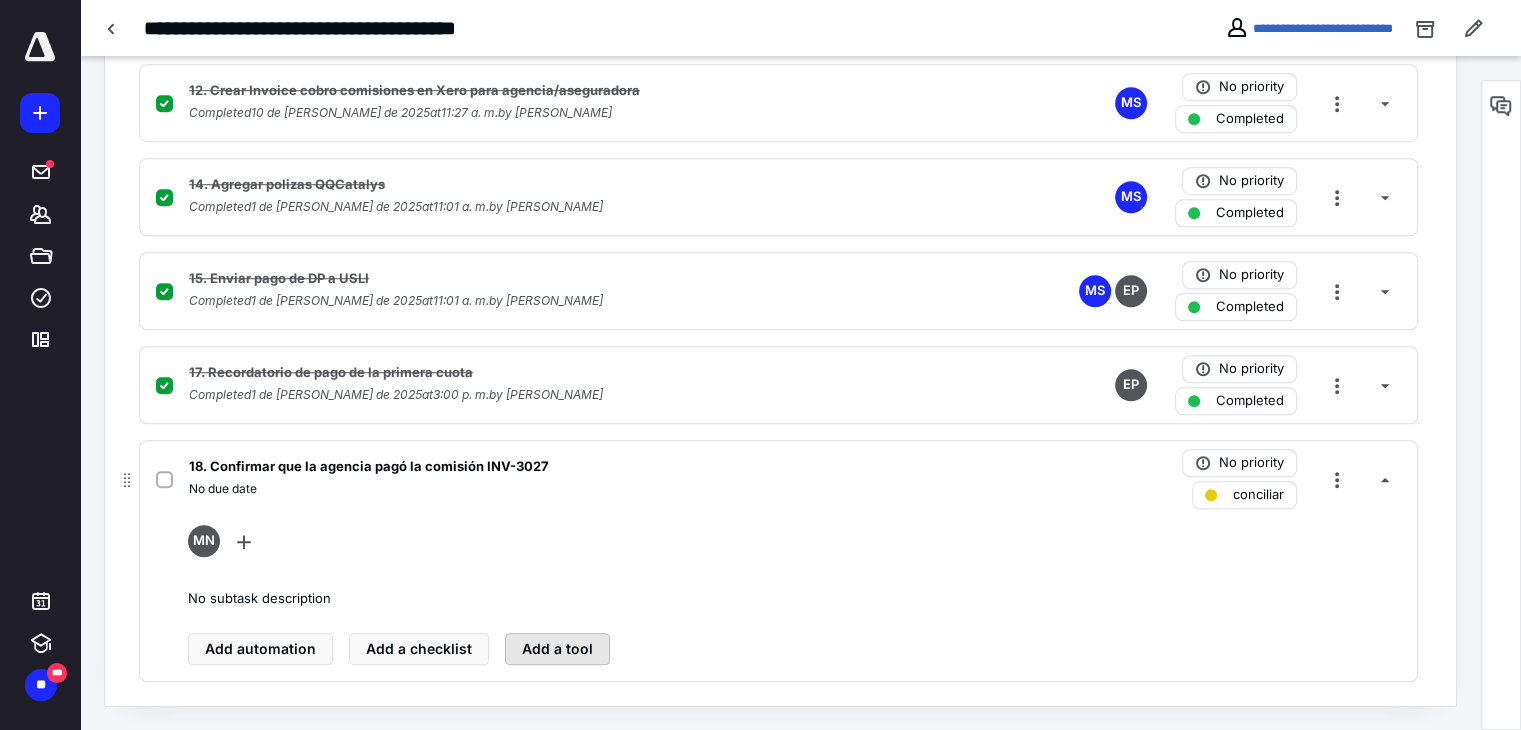 click on "Add a tool" at bounding box center [557, 649] 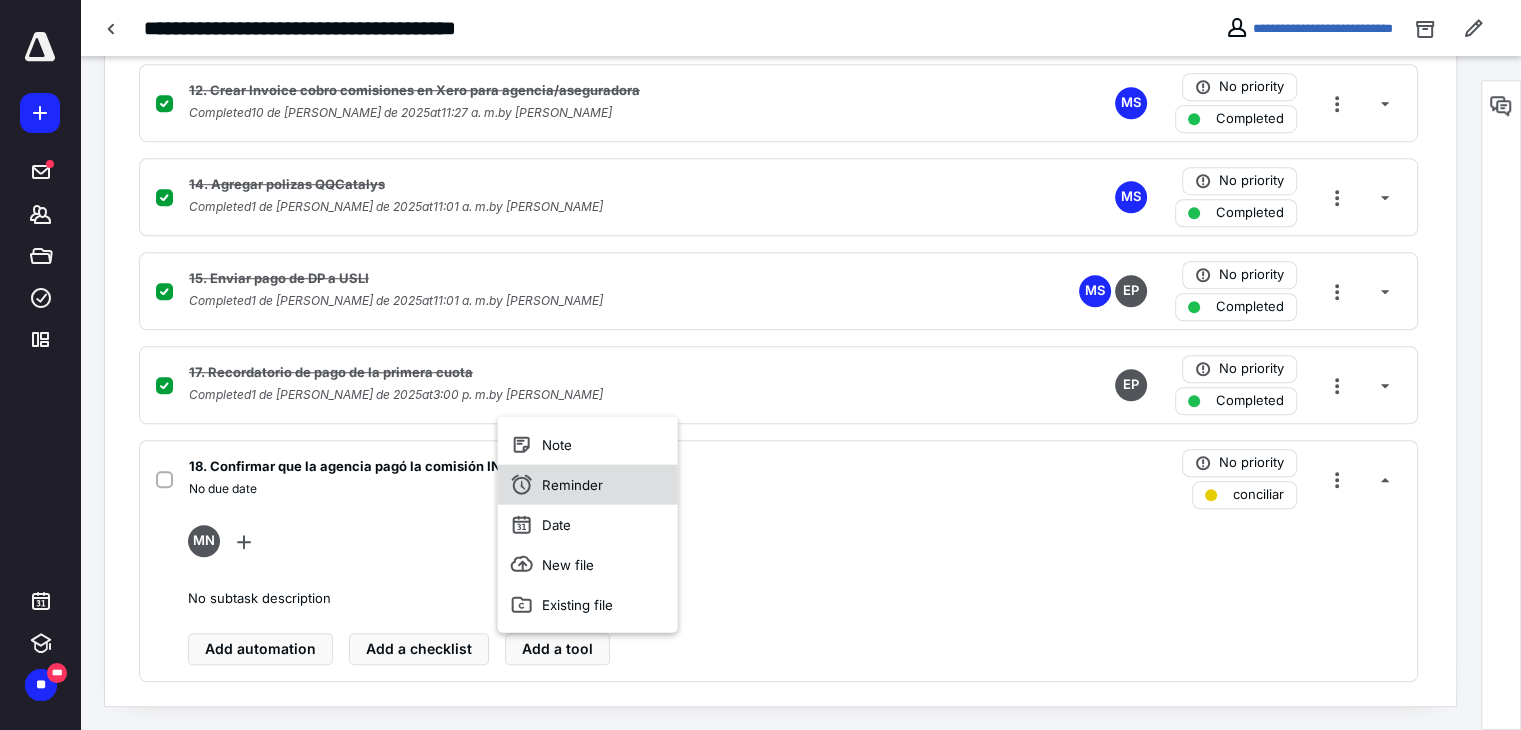 click on "Reminder" at bounding box center [588, 484] 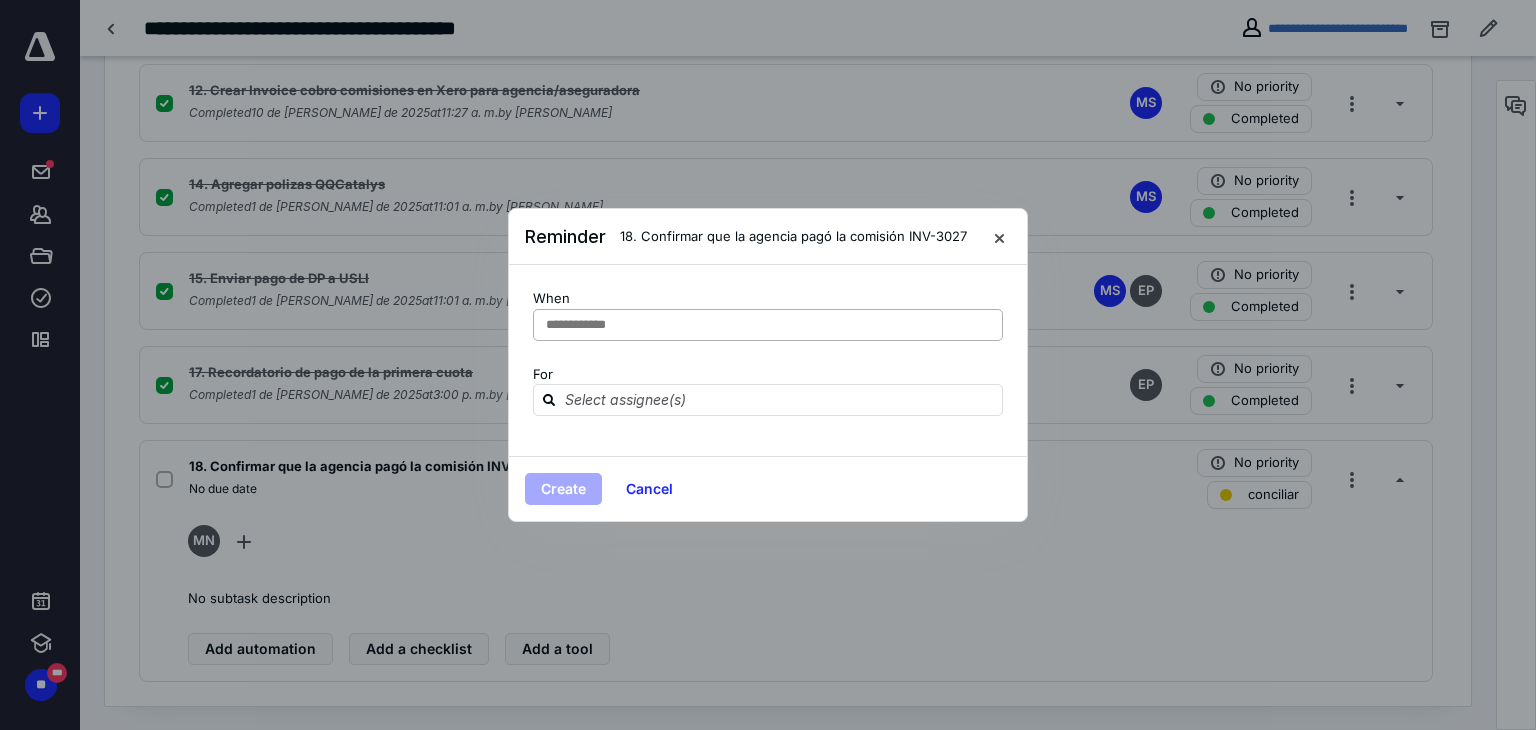 click on "**********" at bounding box center [587, 325] 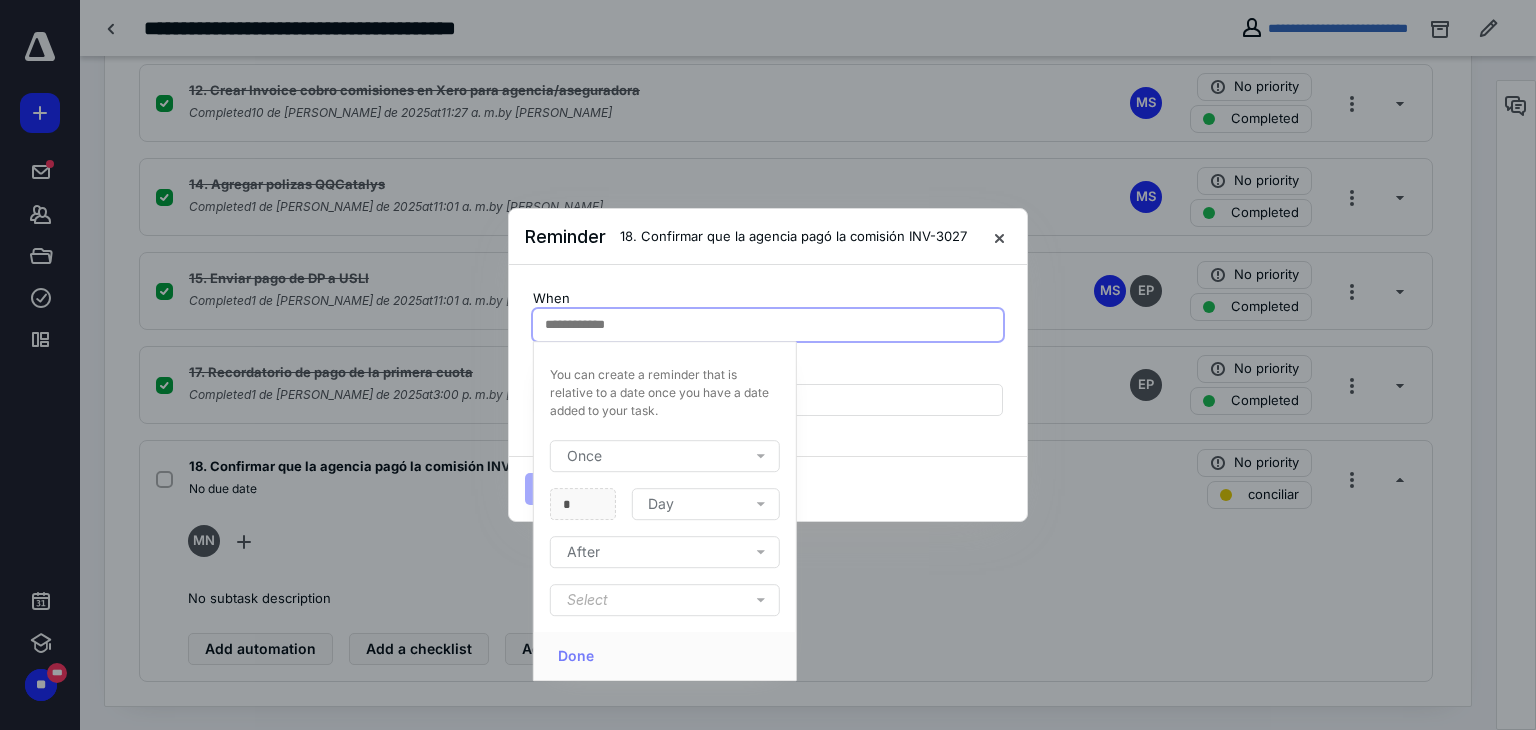 click on "Create Cancel" at bounding box center [768, 488] 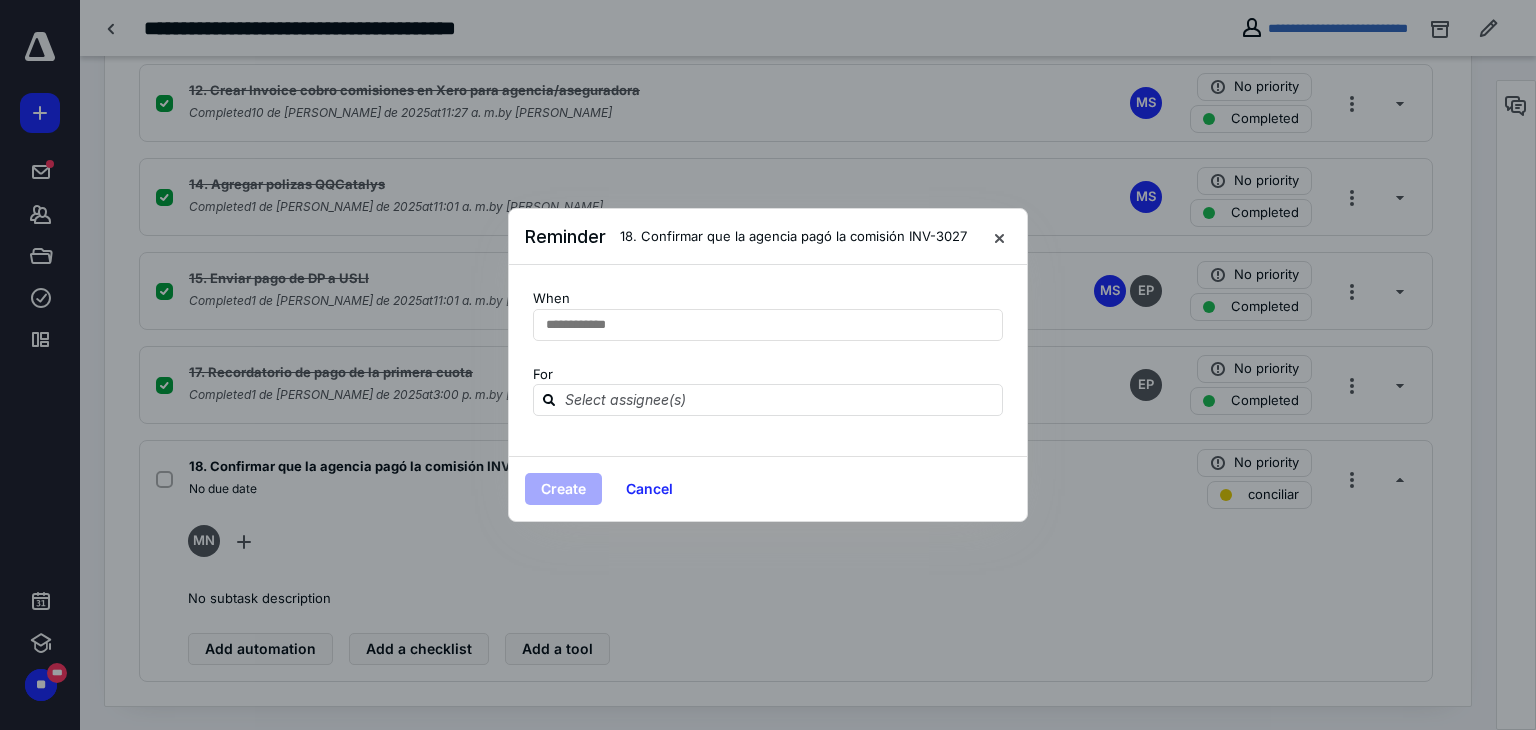 click on "Create Cancel" at bounding box center [768, 488] 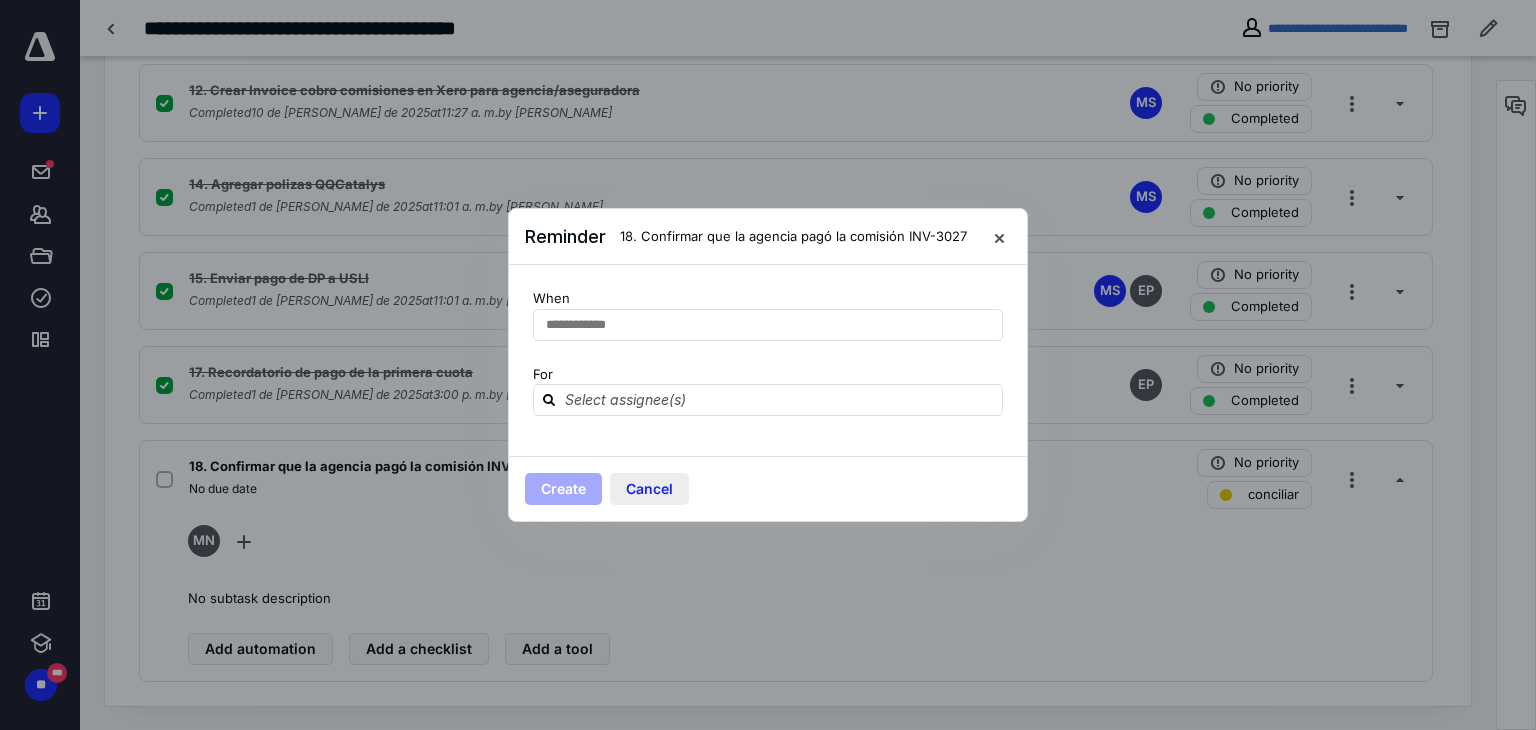 click on "Cancel" at bounding box center [649, 489] 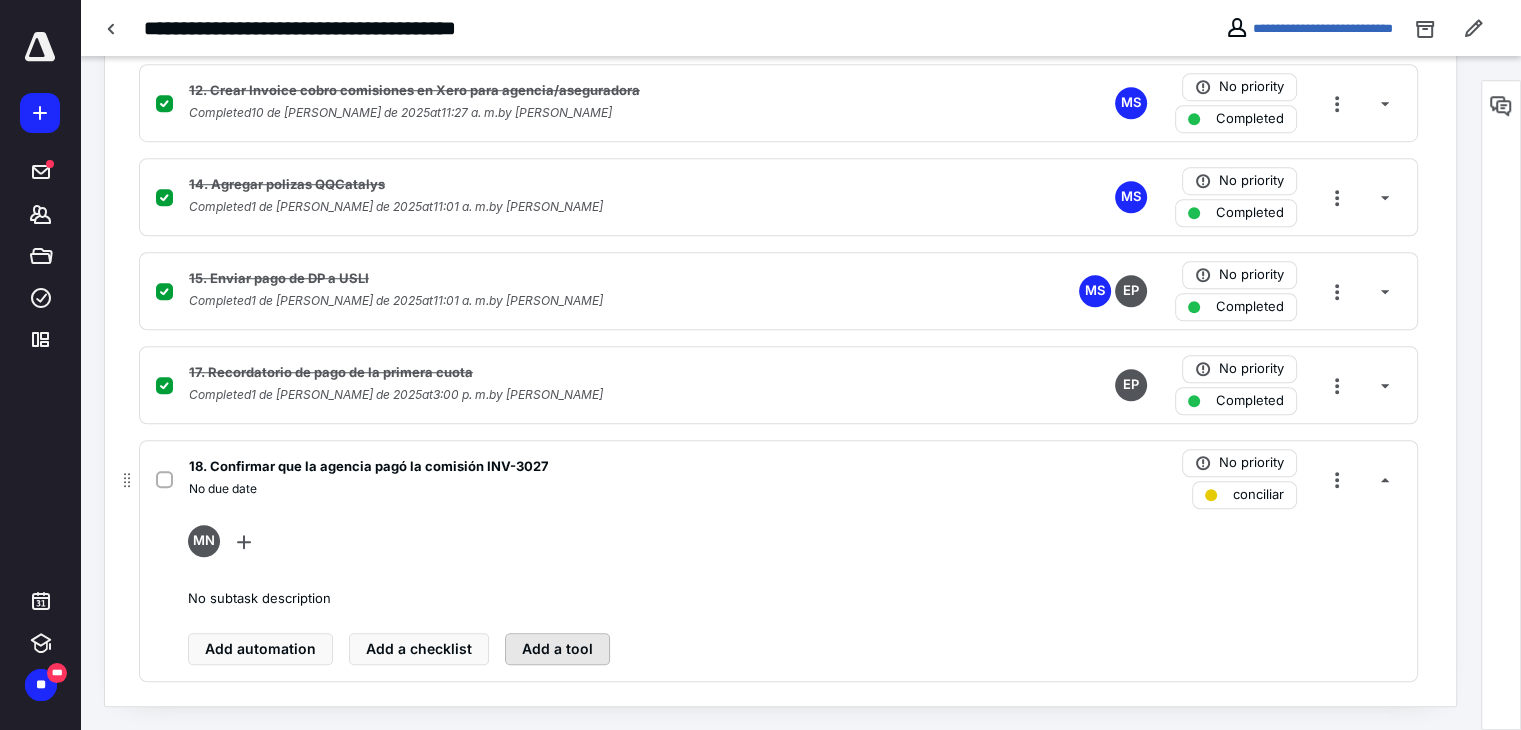 click on "Add a tool" at bounding box center (557, 649) 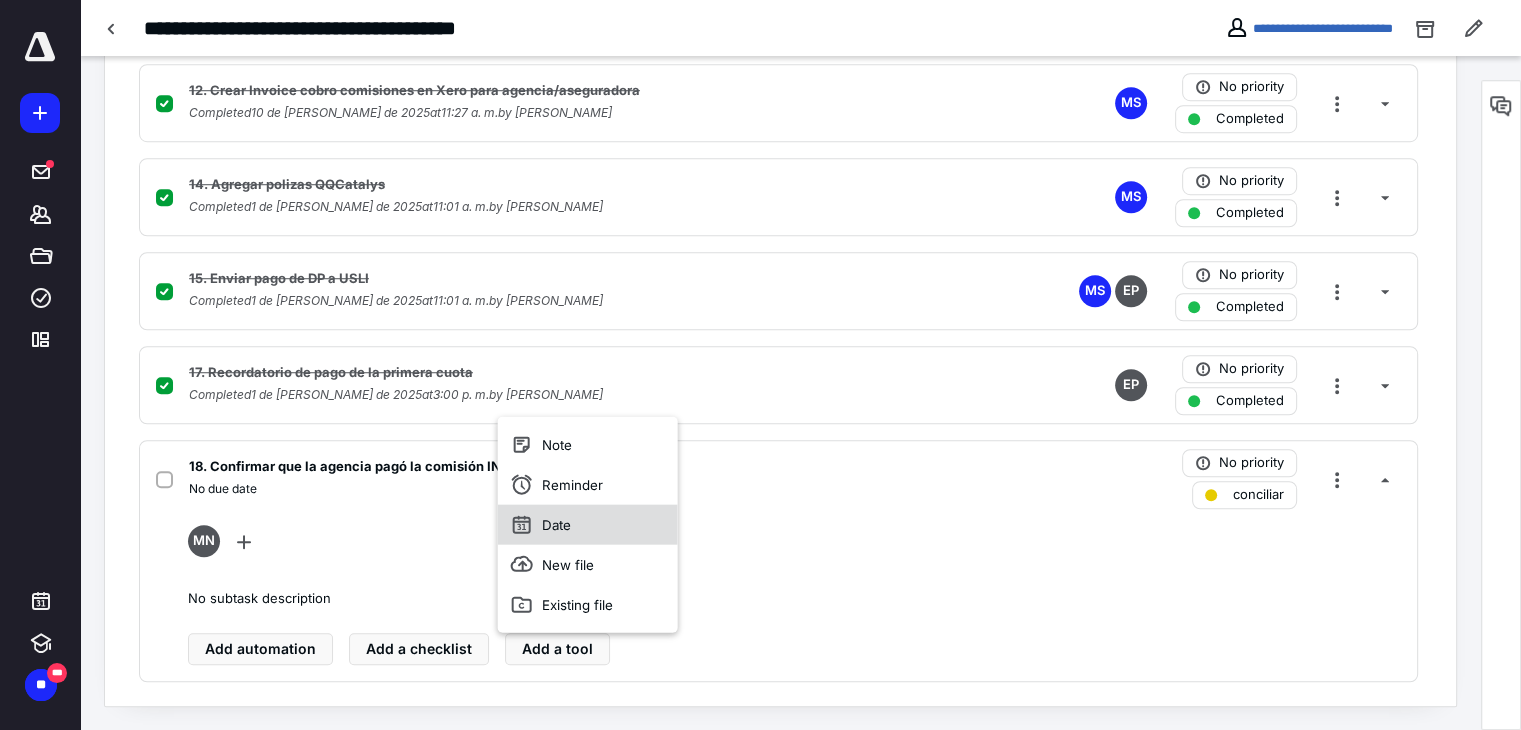 click on "Date" at bounding box center (588, 524) 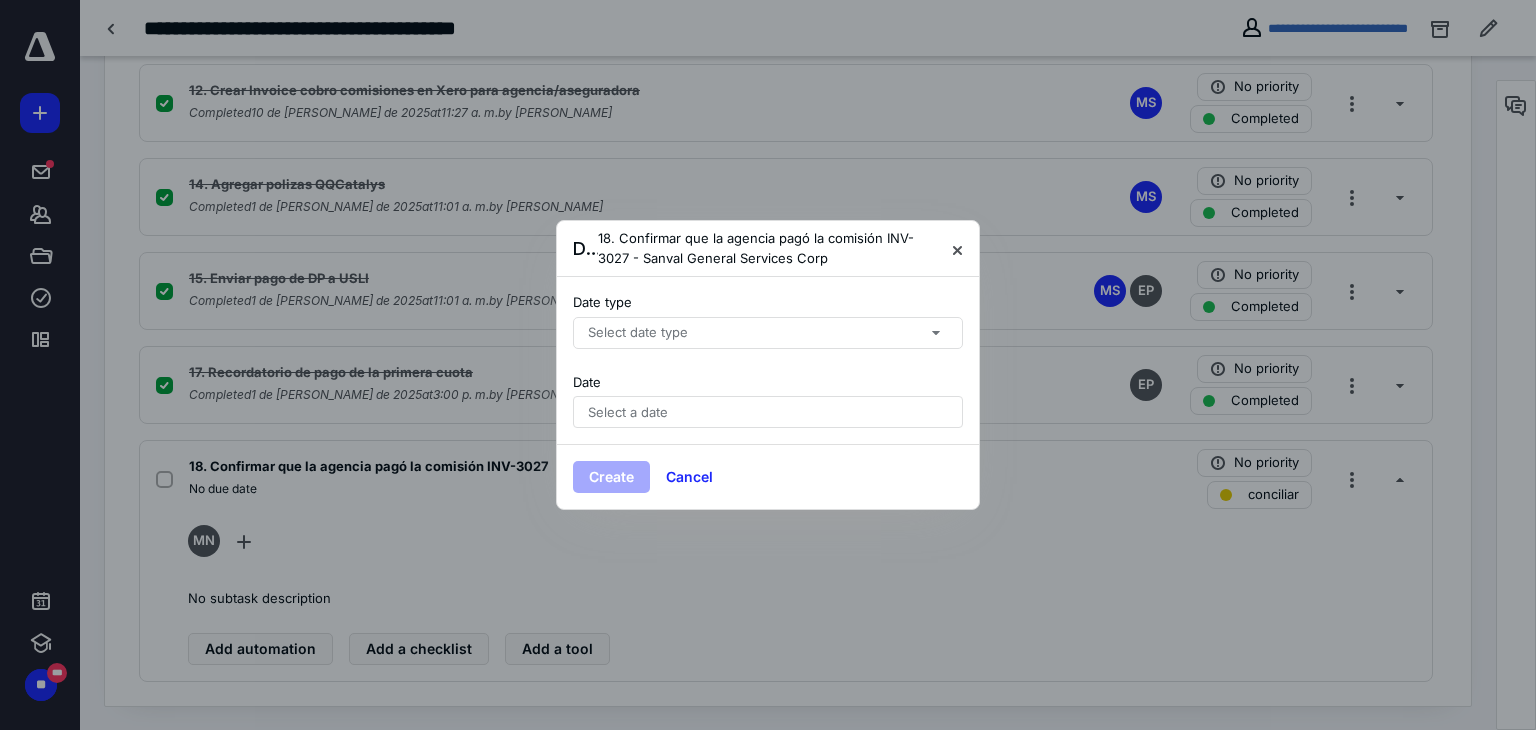 click on "Date type Select date type" at bounding box center (768, 321) 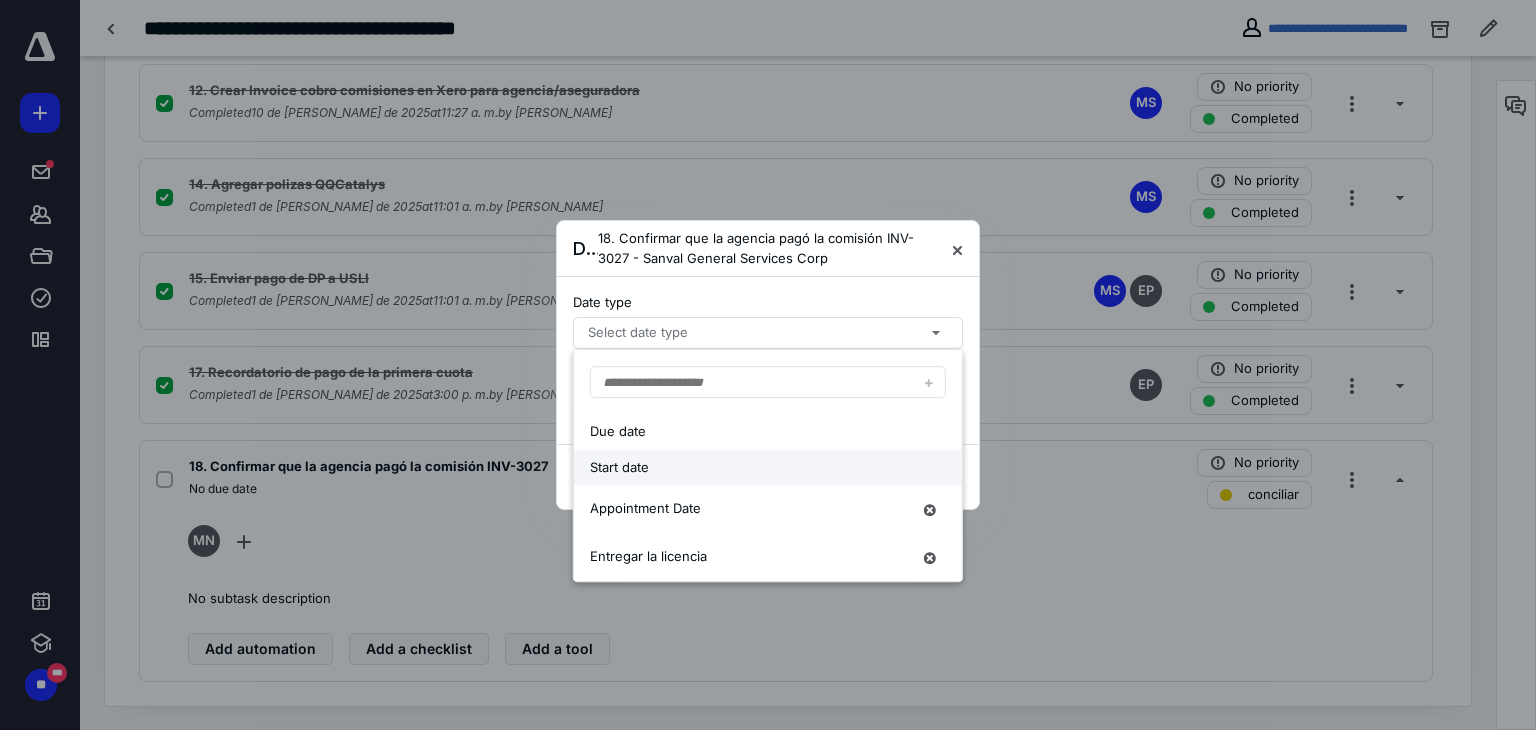 click on "Start date" at bounding box center [750, 468] 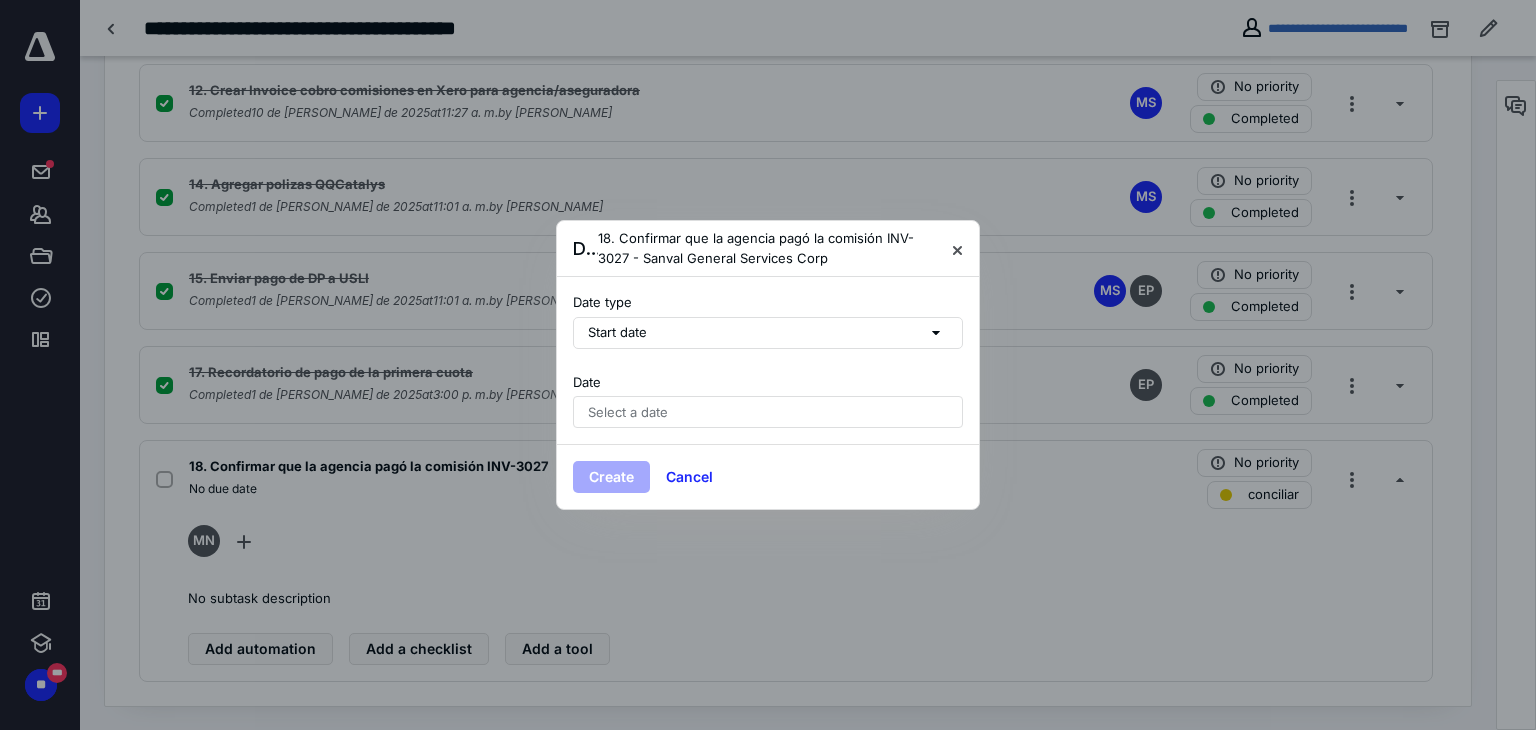 click on "Date type Start date Date Select a date" at bounding box center (768, 360) 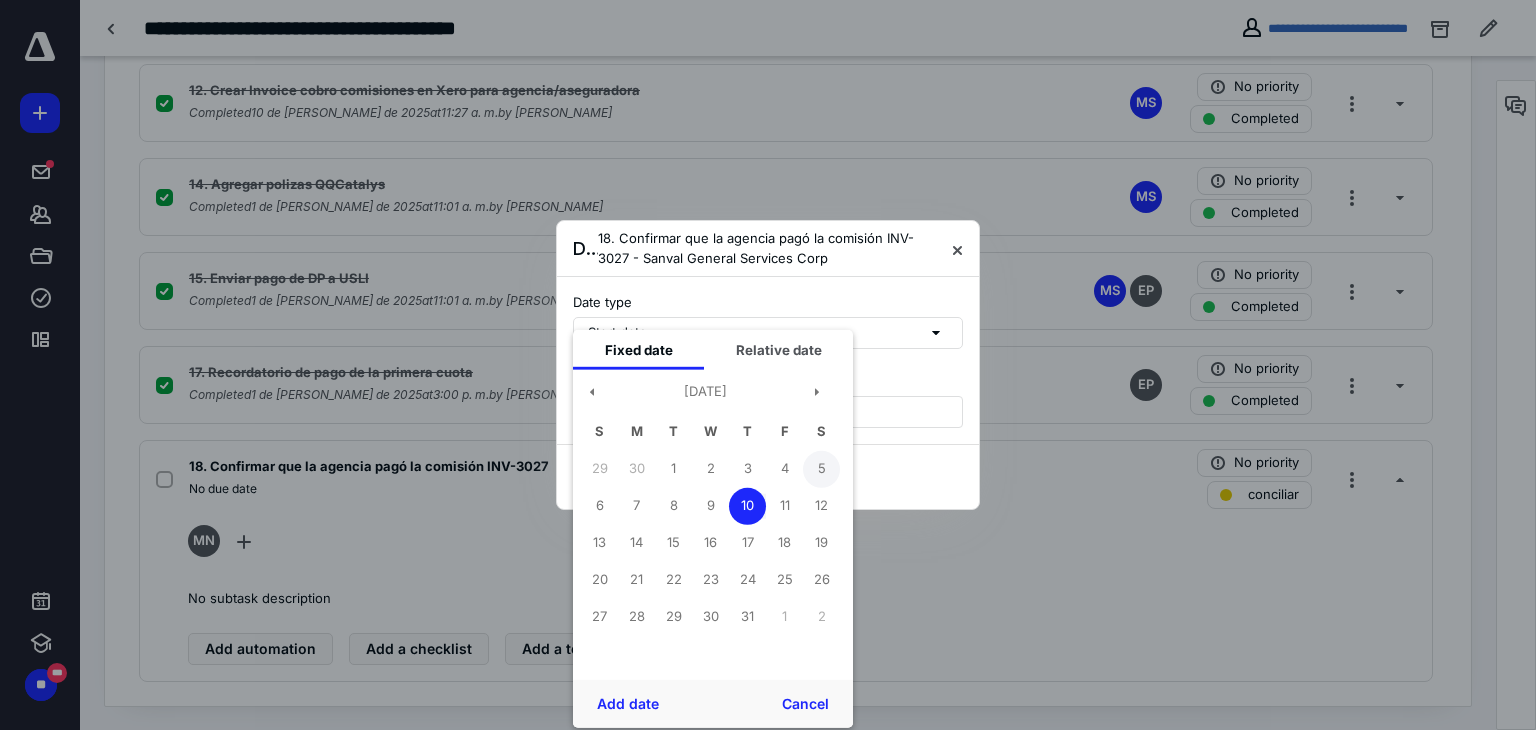 click on "5" at bounding box center (821, 468) 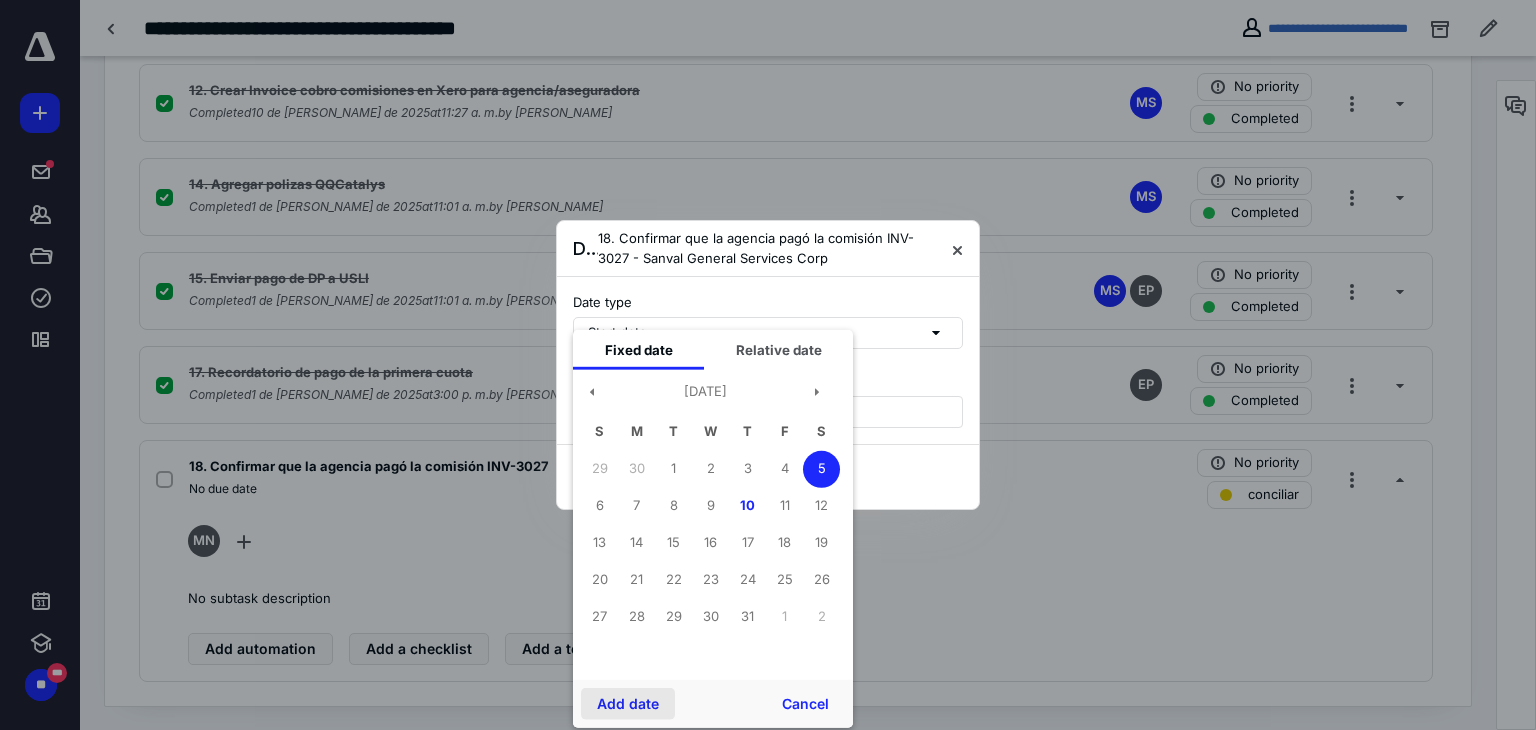 click on "Add date" at bounding box center (628, 704) 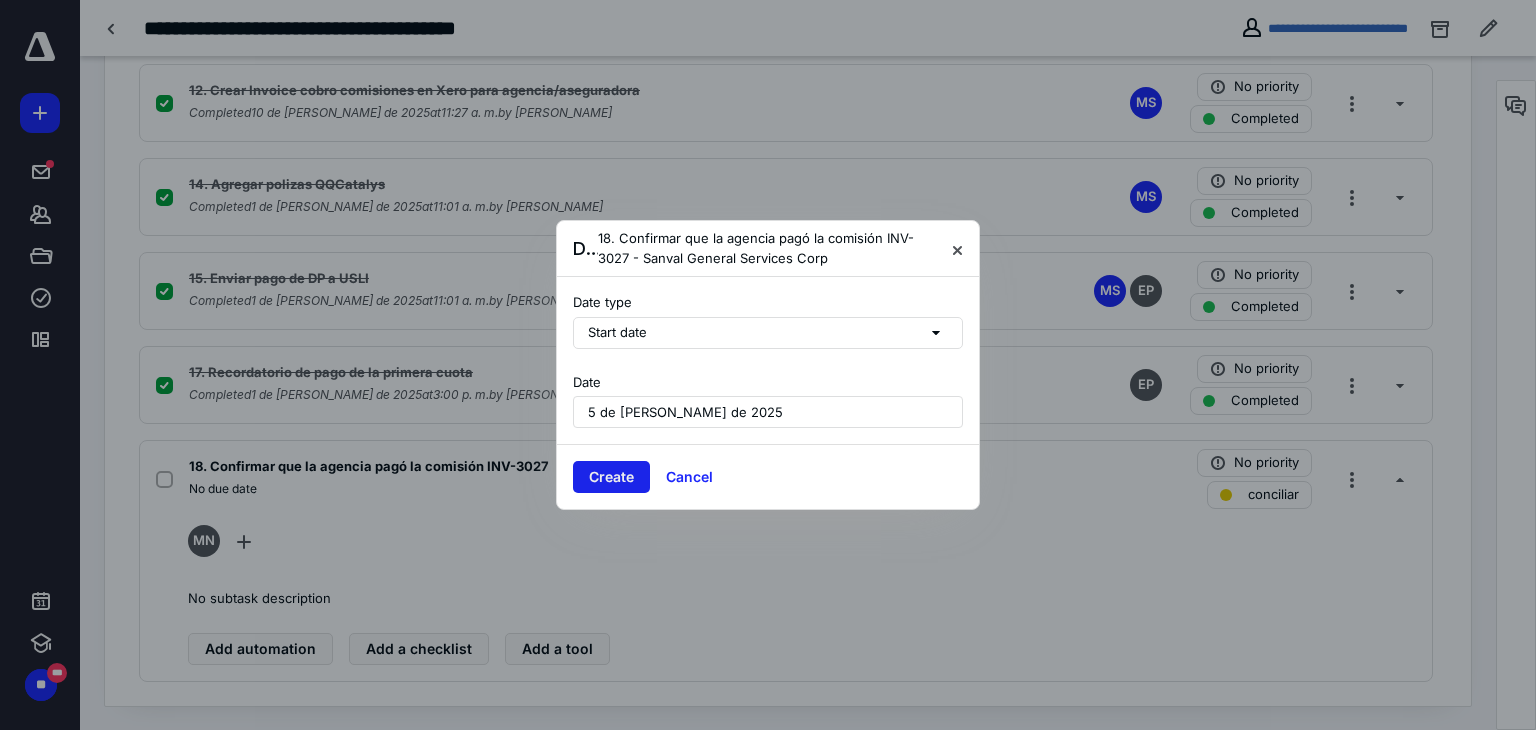 click on "Create" at bounding box center [611, 477] 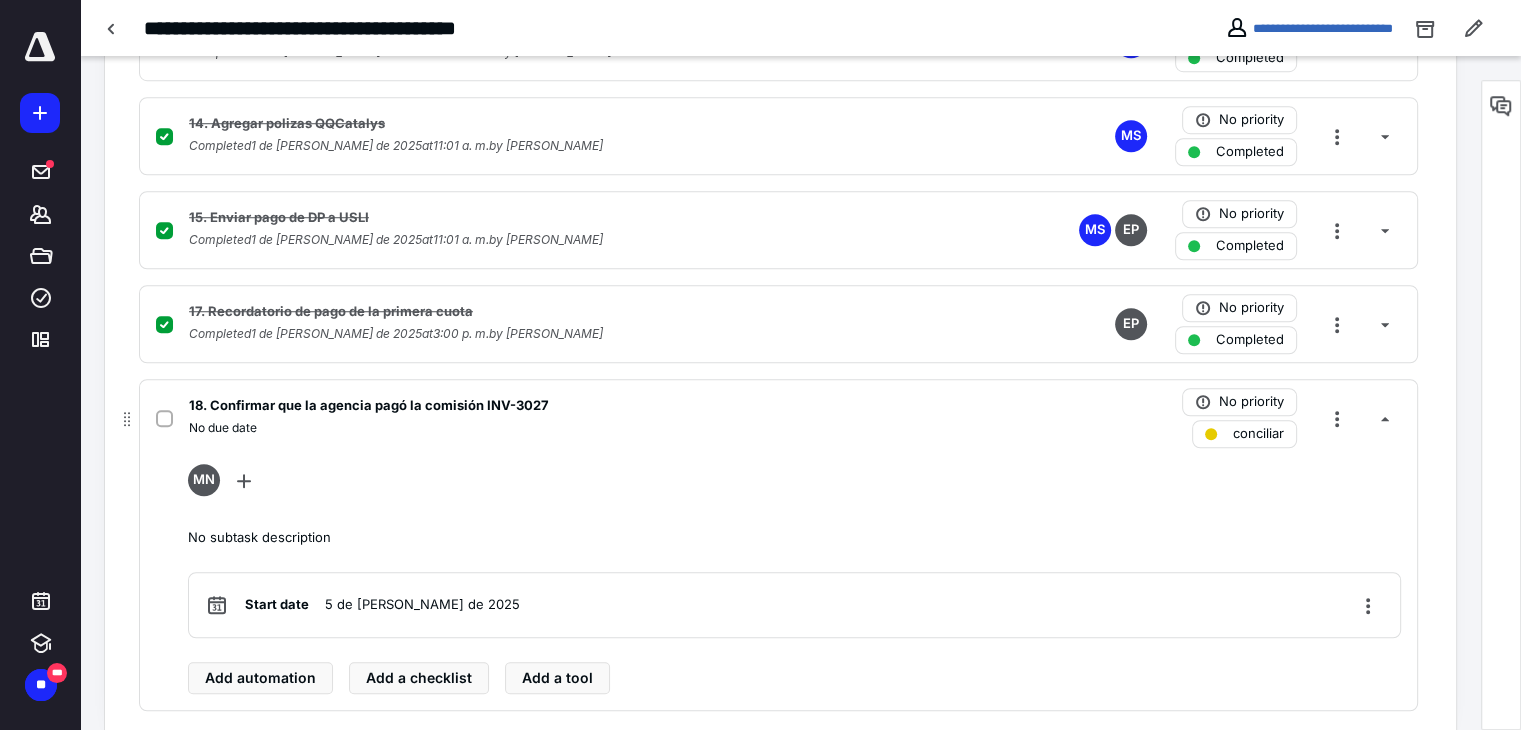scroll, scrollTop: 1544, scrollLeft: 0, axis: vertical 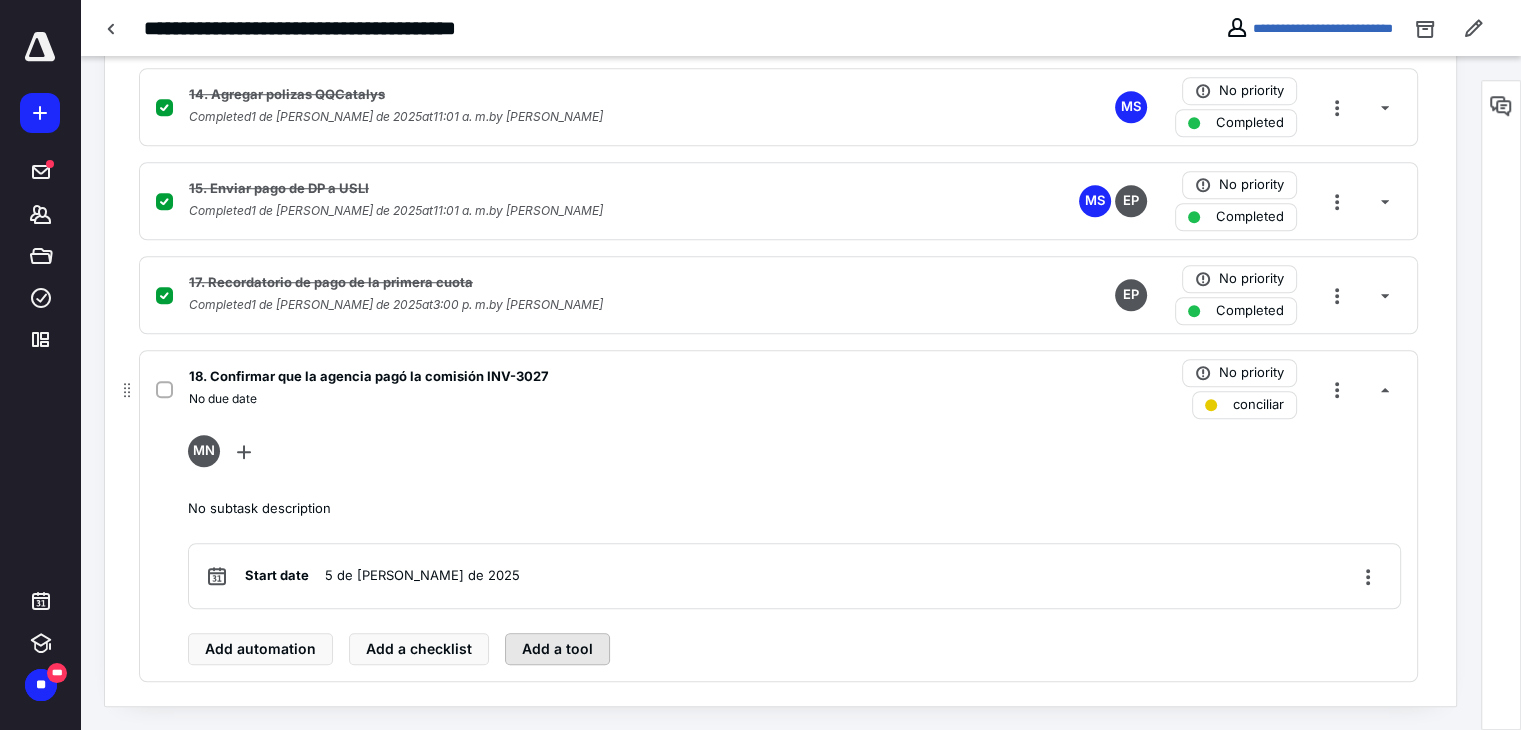 click on "Add a tool" at bounding box center [557, 649] 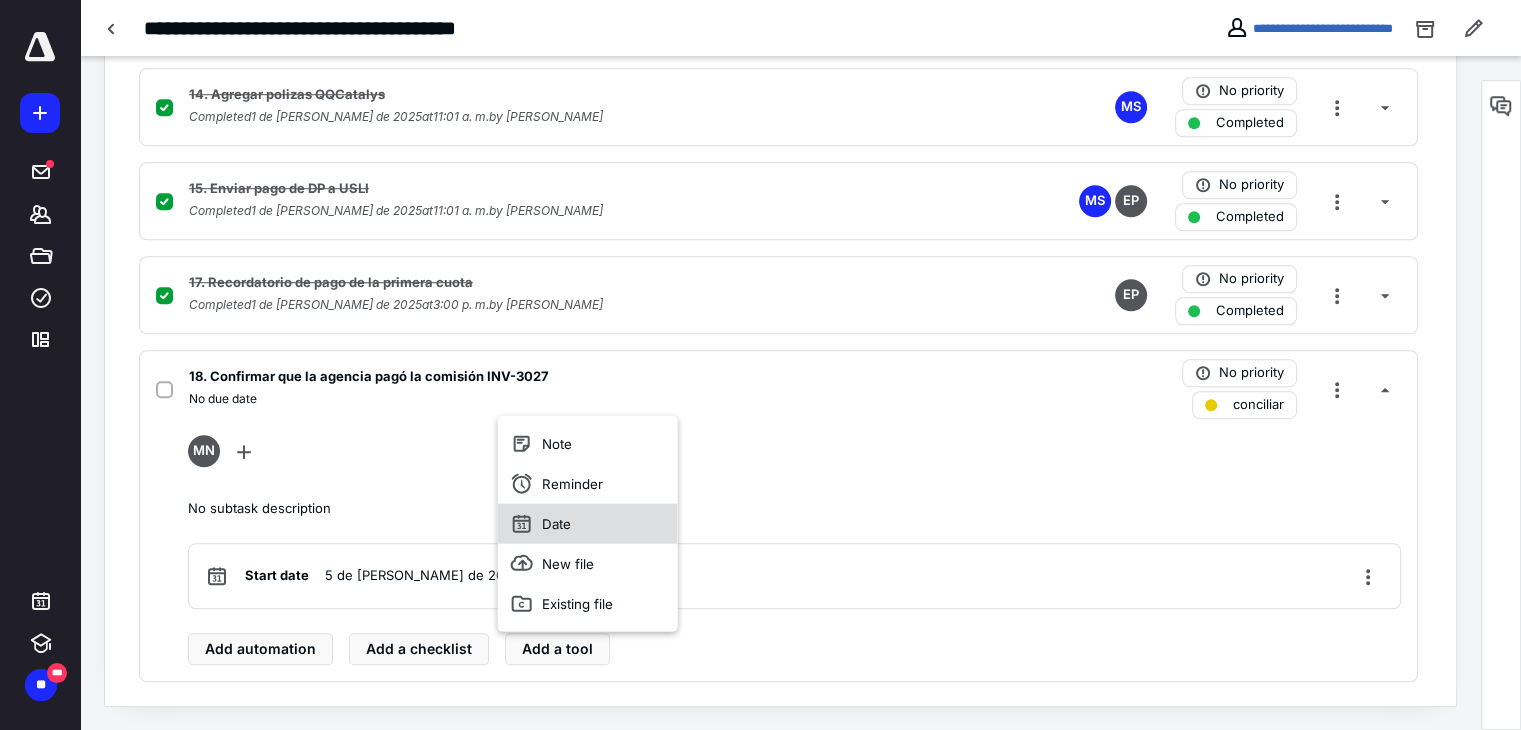 click on "Date" at bounding box center (588, 524) 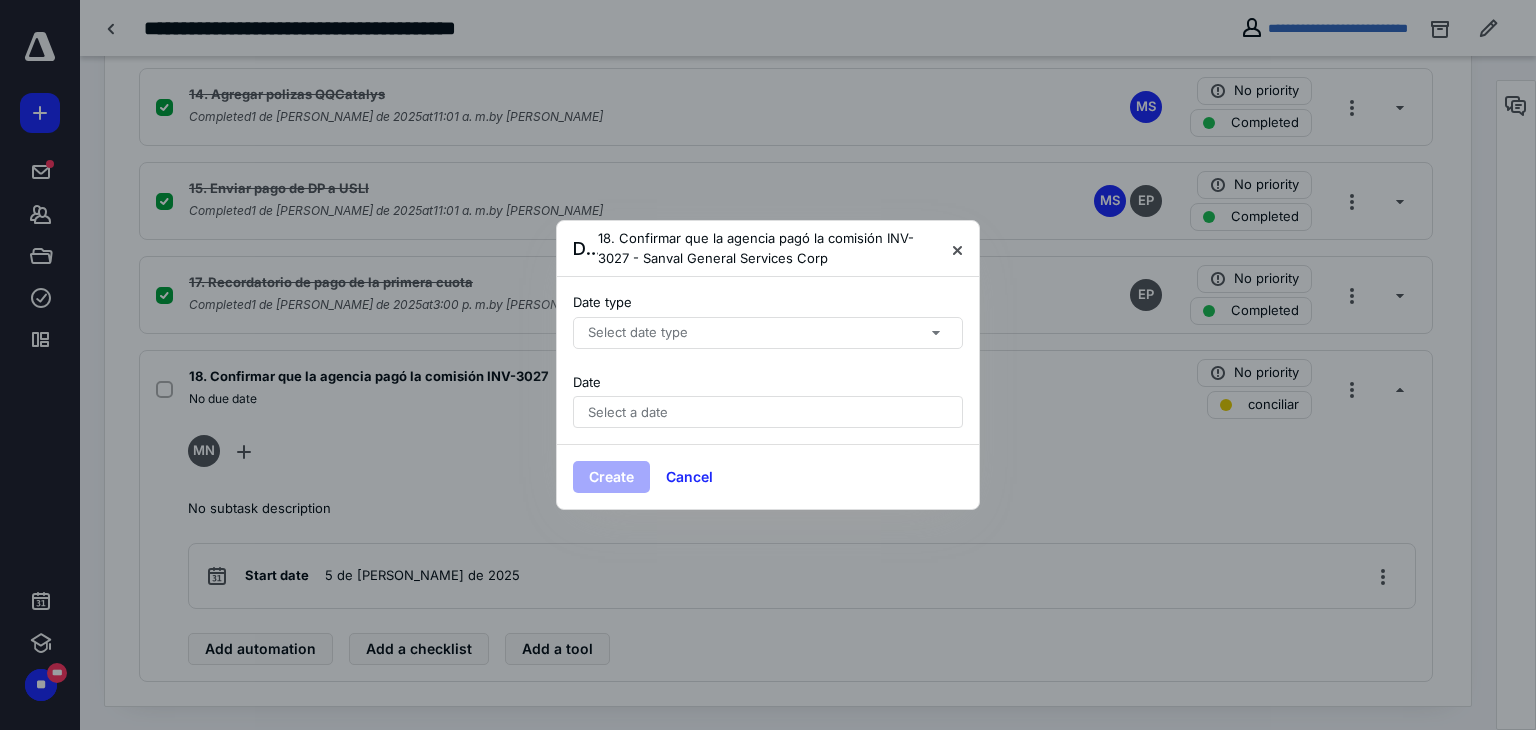 click on "Select date type" at bounding box center (638, 333) 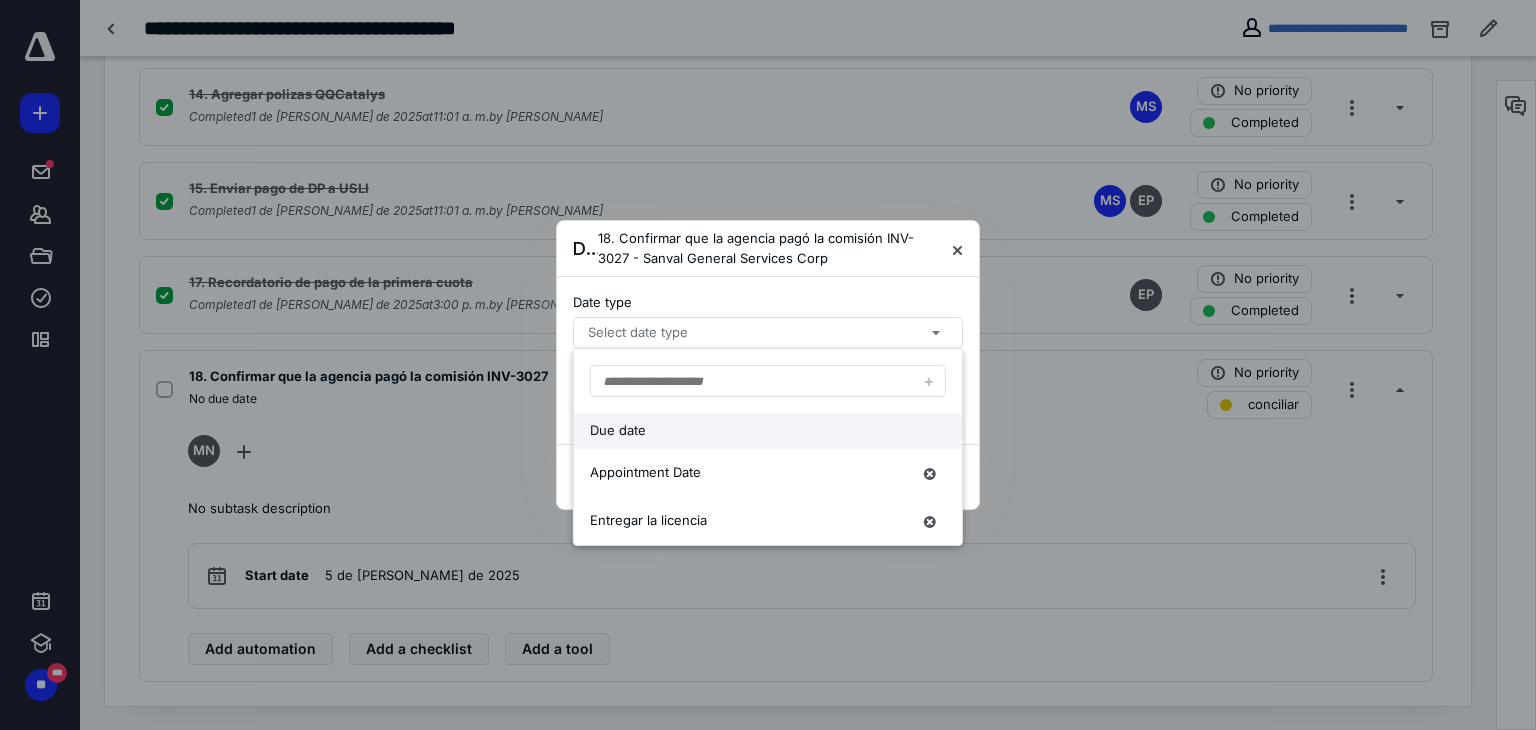 click on "Due date" at bounding box center [750, 431] 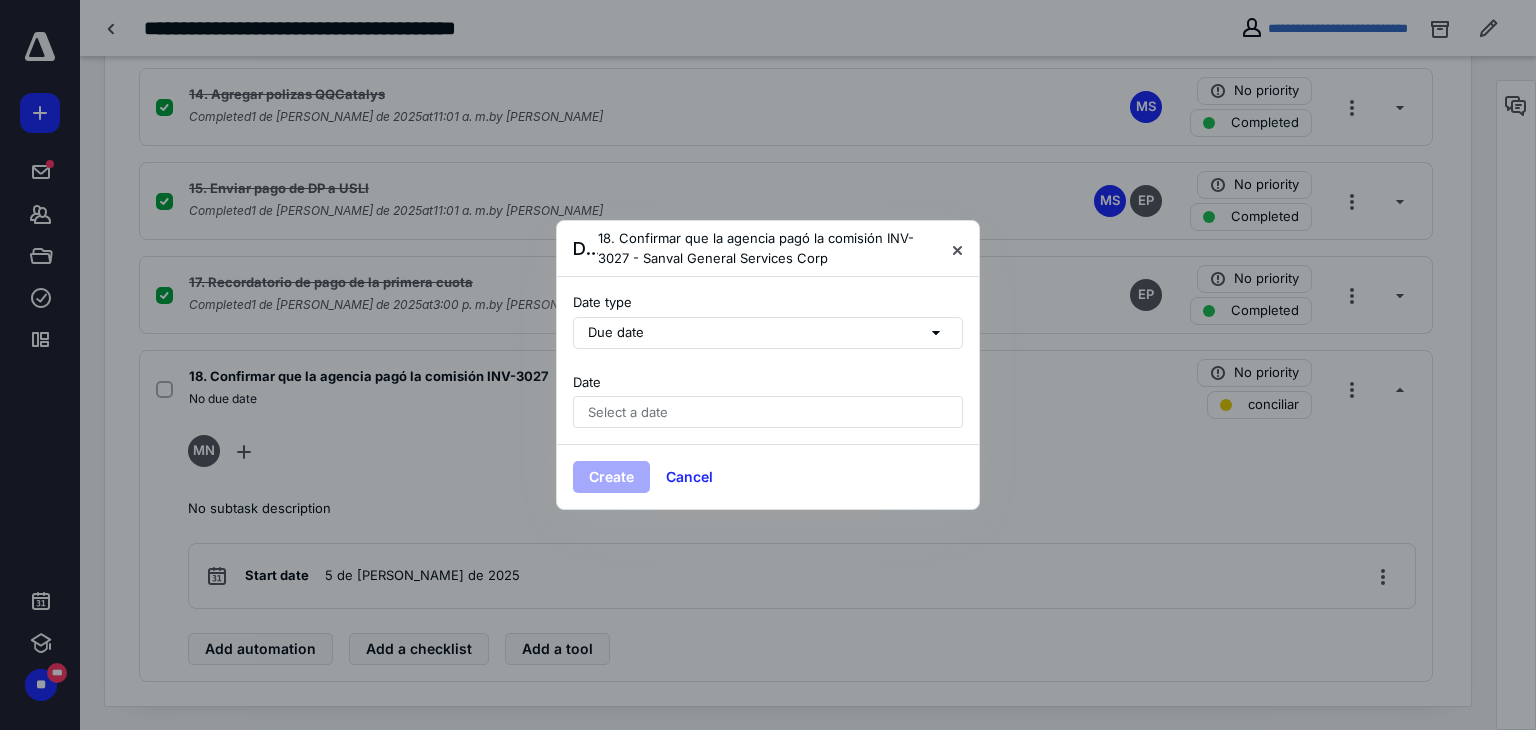 click on "Select a date" at bounding box center (628, 412) 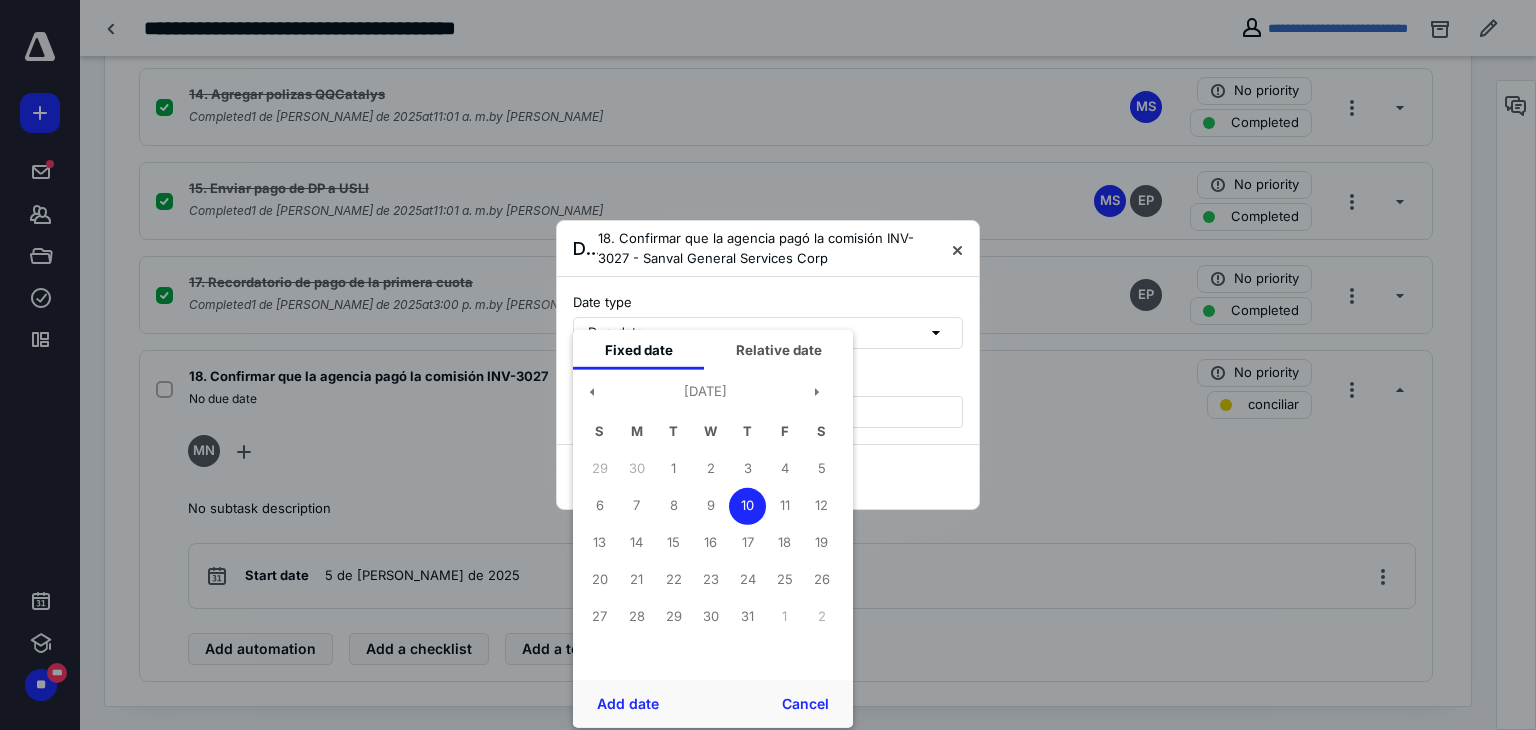 click on "July 2025" at bounding box center (705, 396) 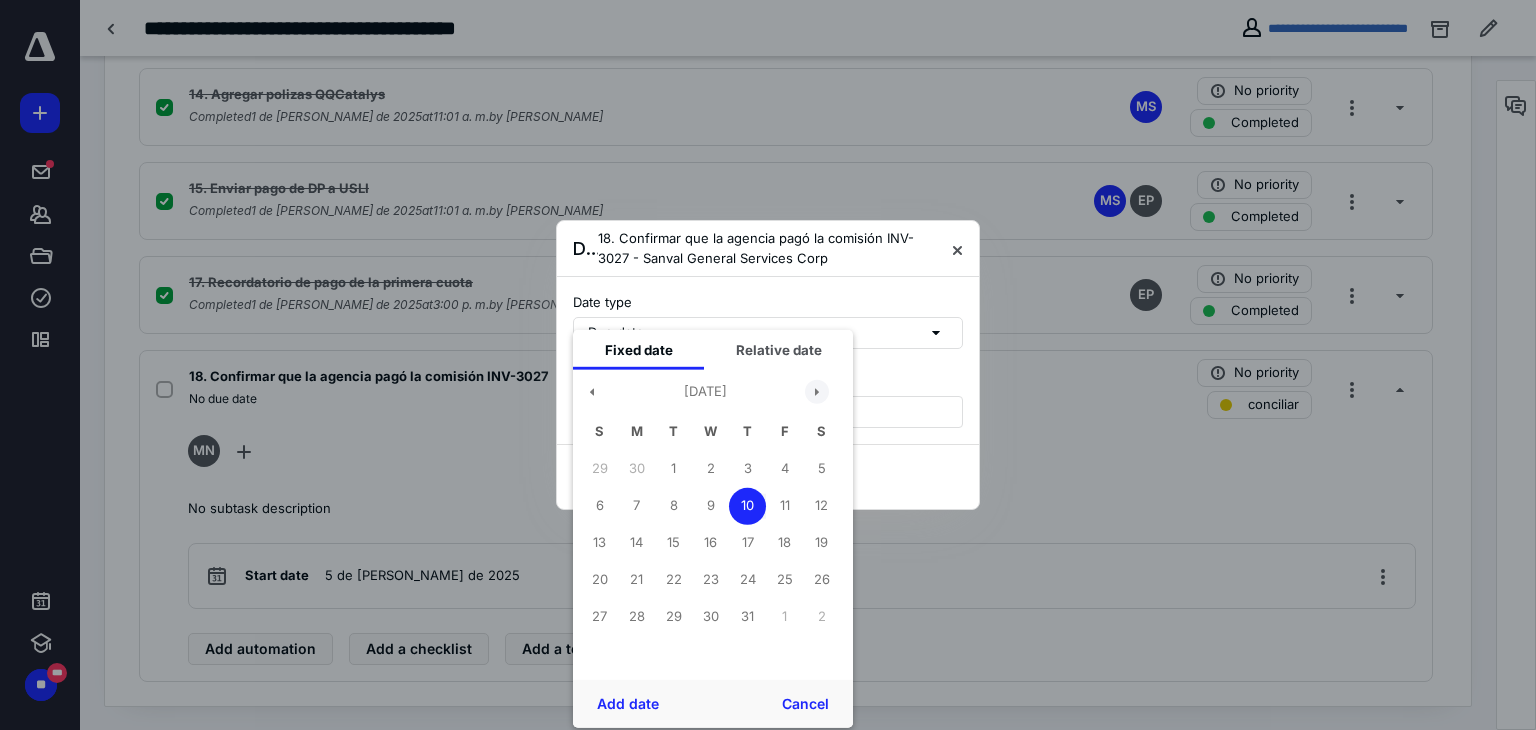 click at bounding box center (817, 392) 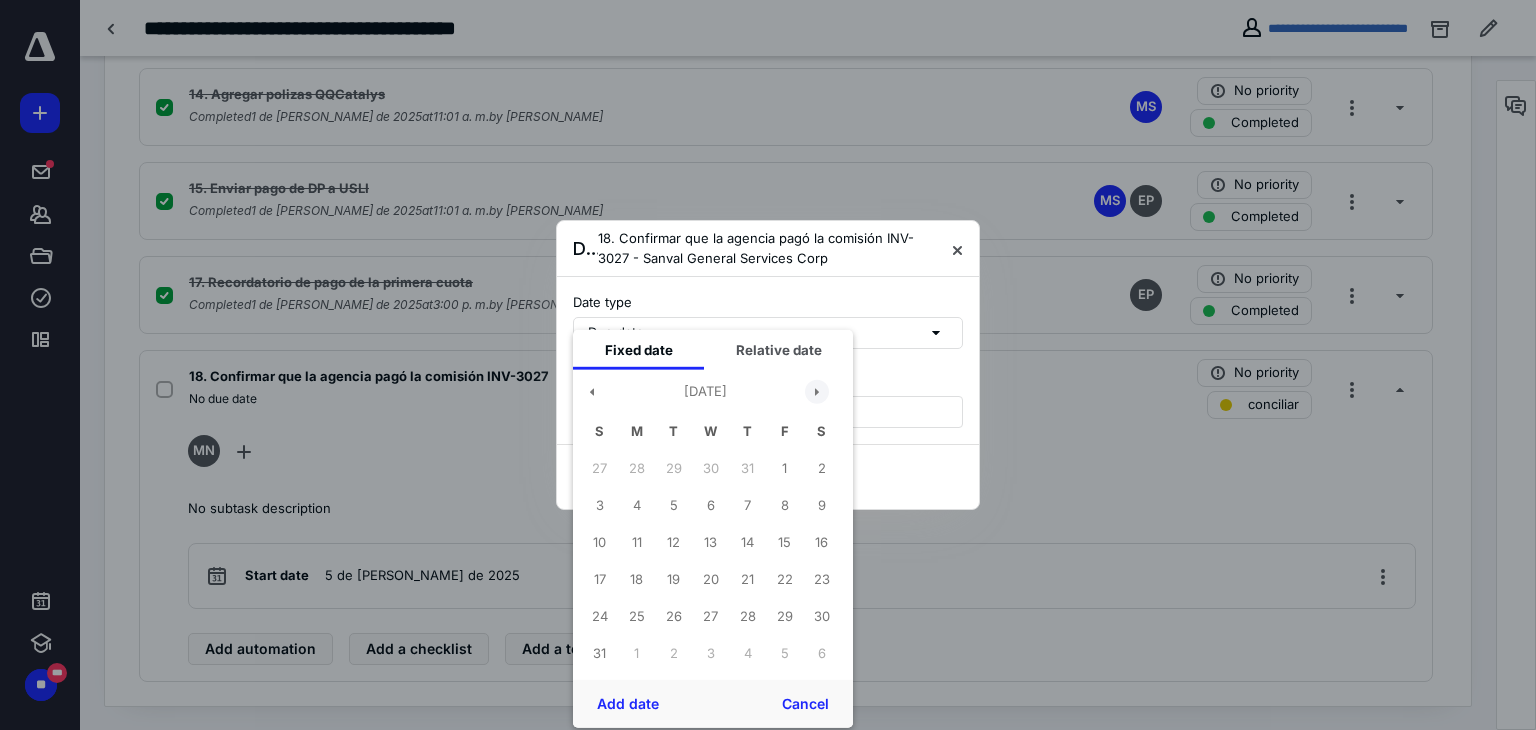 click at bounding box center (817, 392) 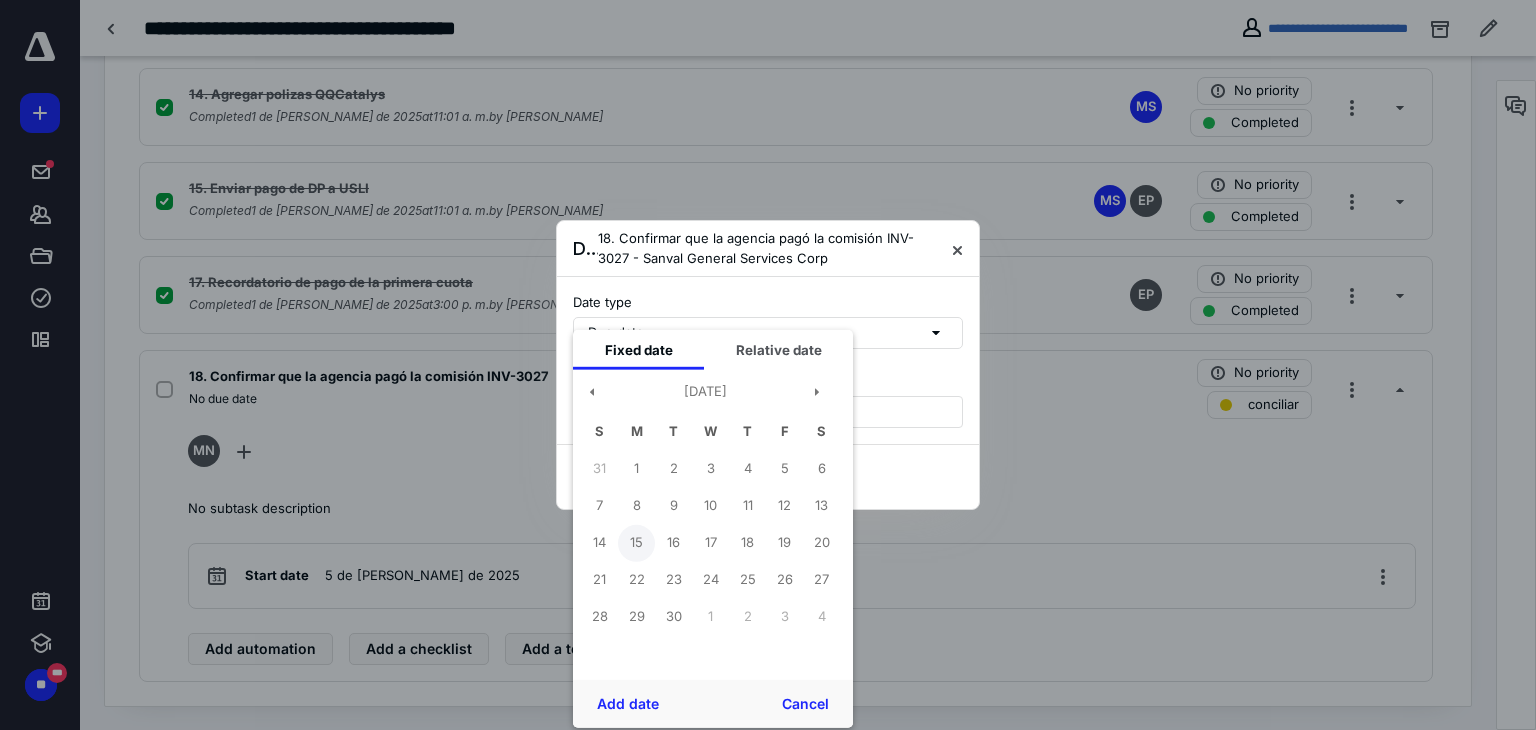 click on "15" at bounding box center (636, 542) 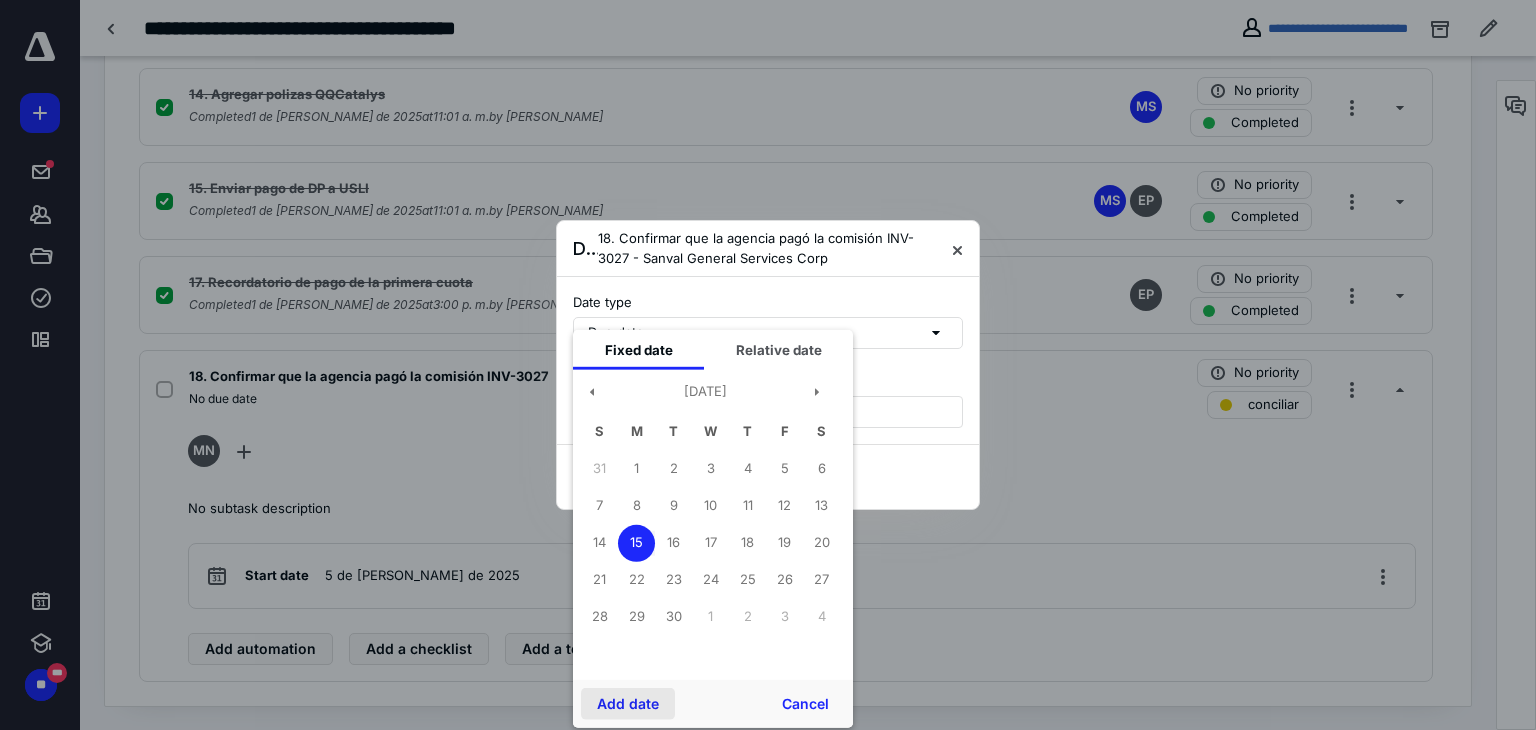 click on "Add date" at bounding box center (628, 704) 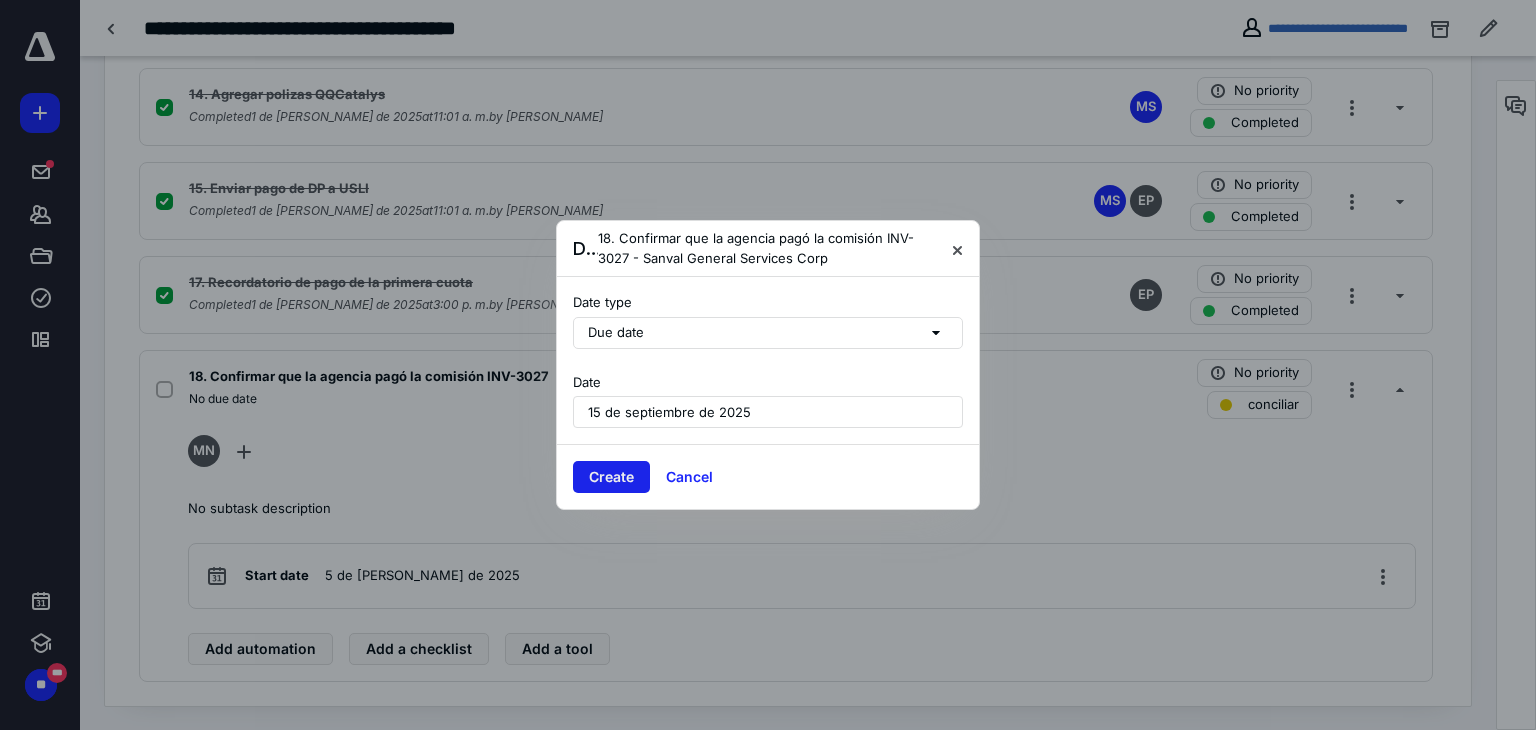 click on "Create" at bounding box center (611, 477) 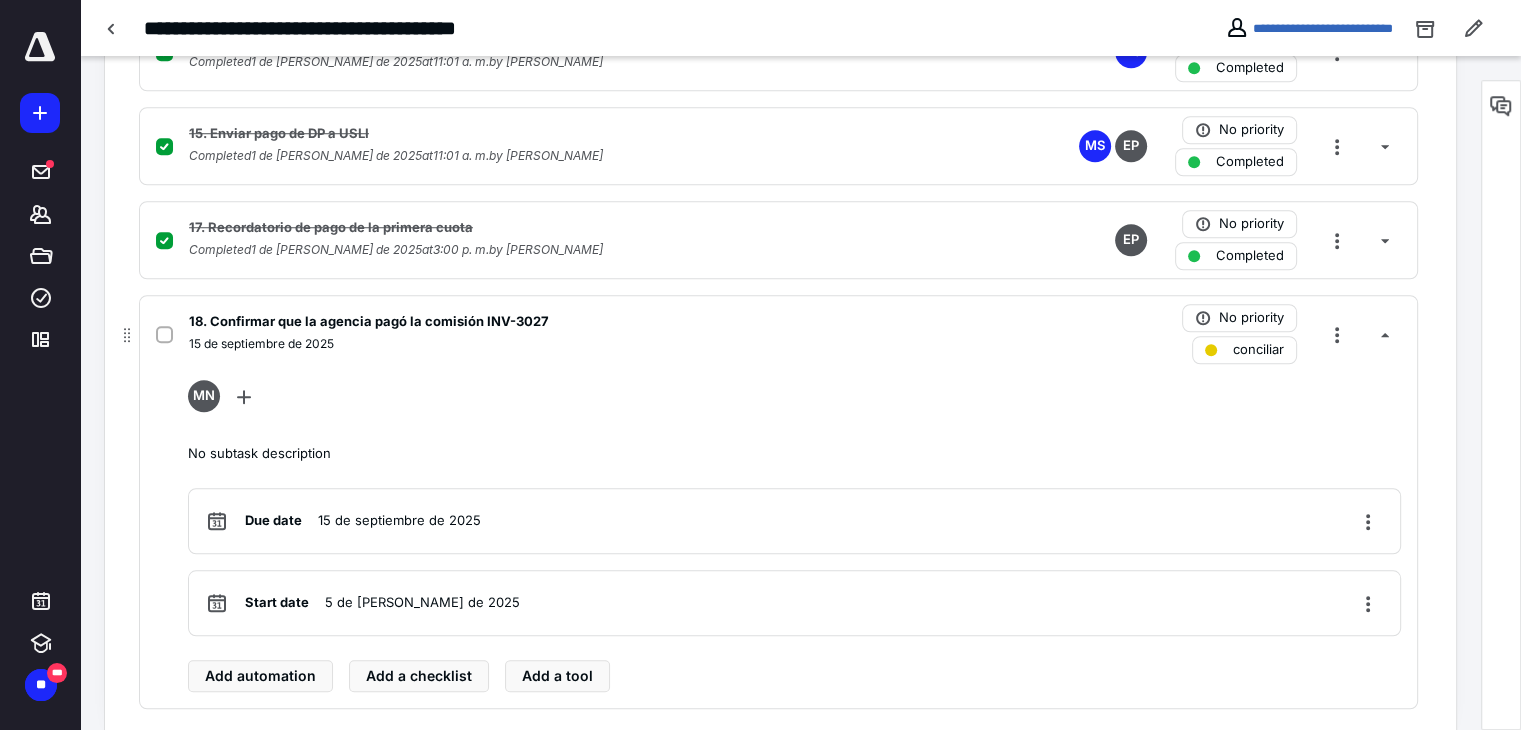 scroll, scrollTop: 1625, scrollLeft: 0, axis: vertical 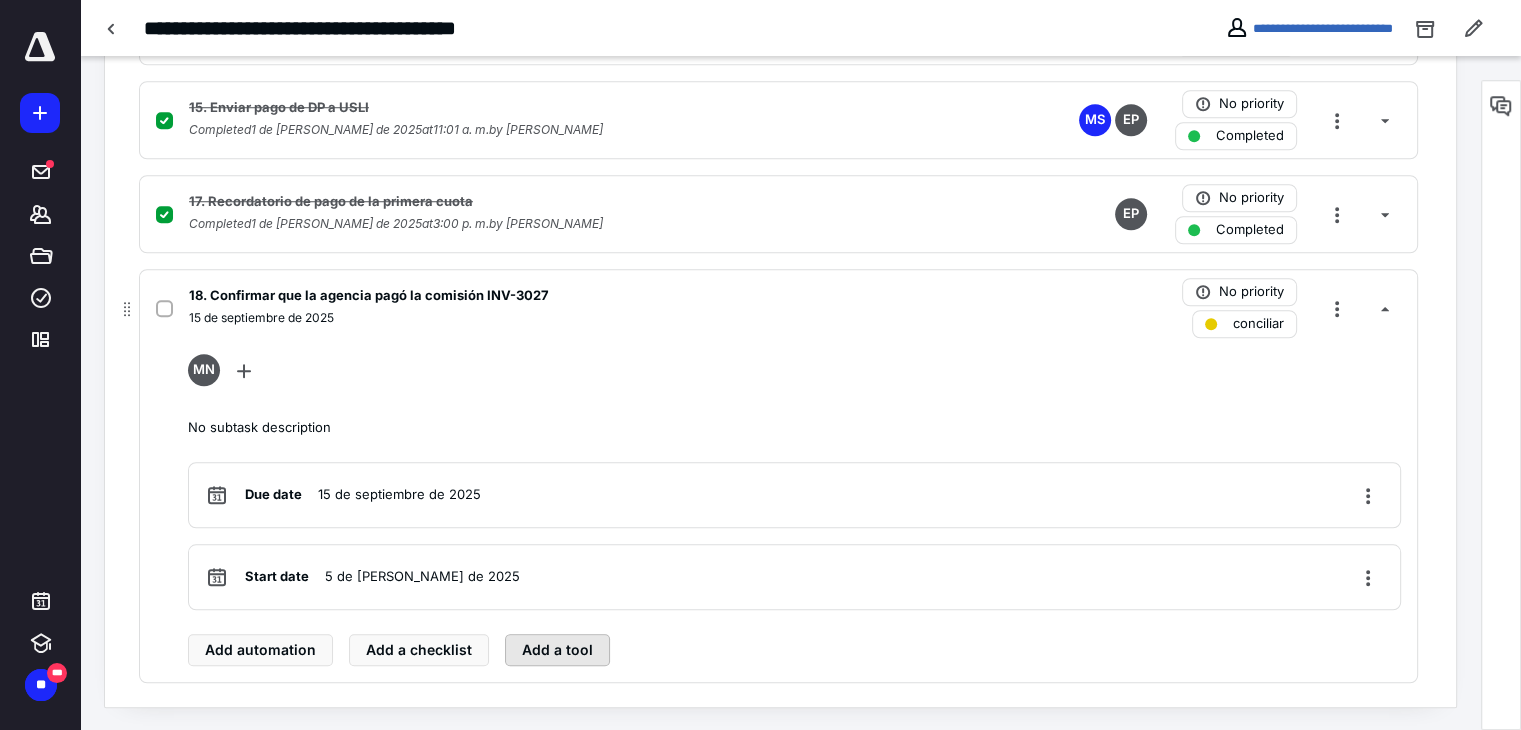 click on "Add a tool" at bounding box center (557, 650) 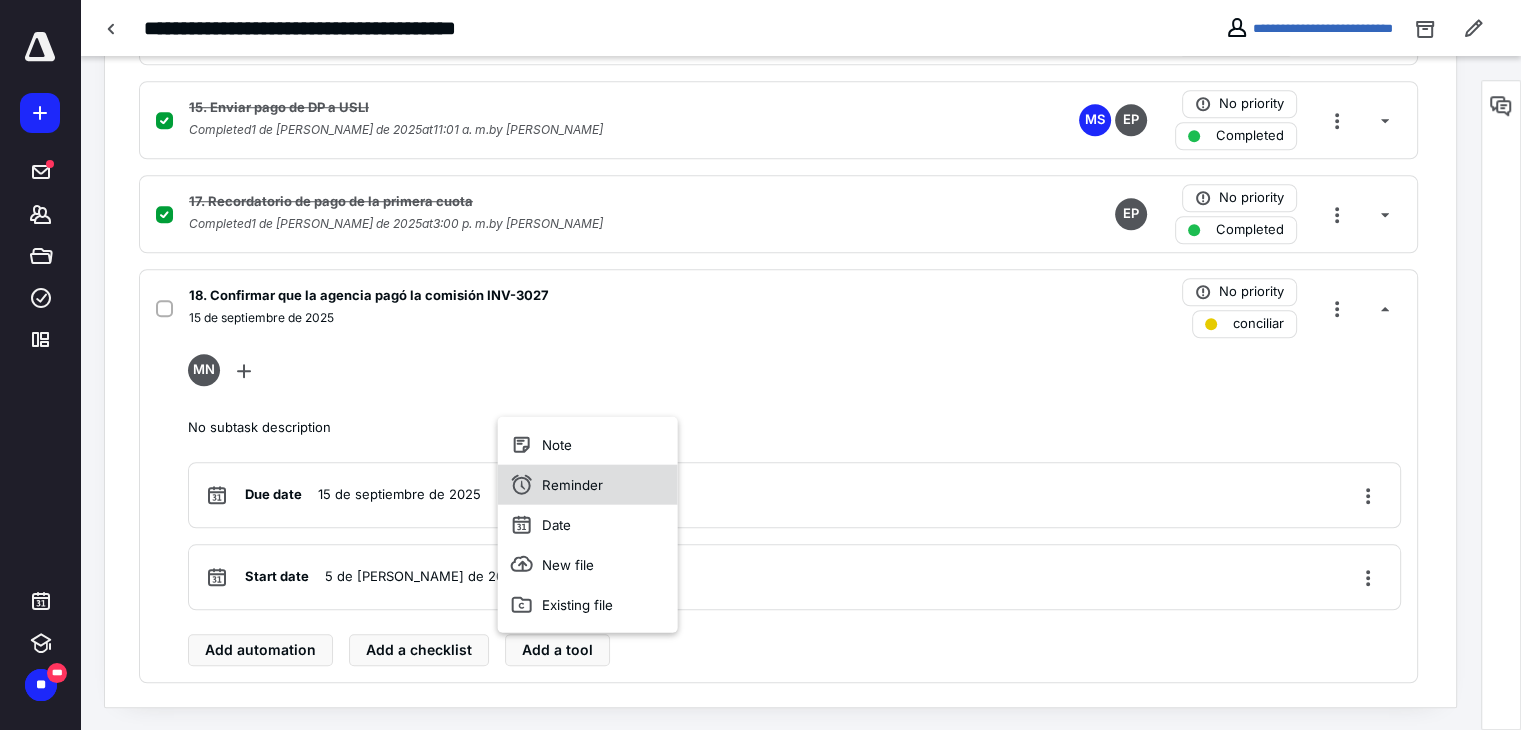 click on "Reminder" at bounding box center [588, 484] 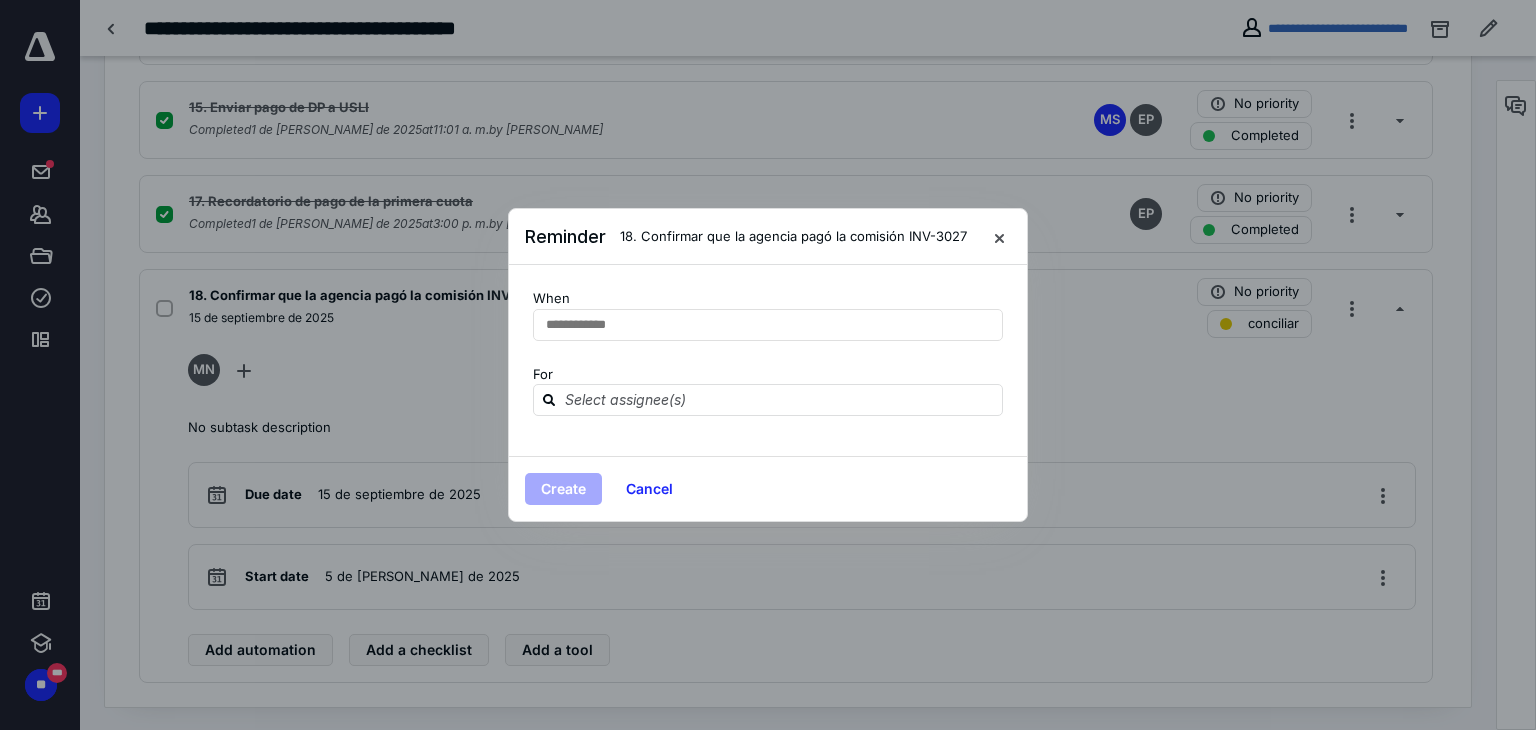 click on "**********" at bounding box center (768, 323) 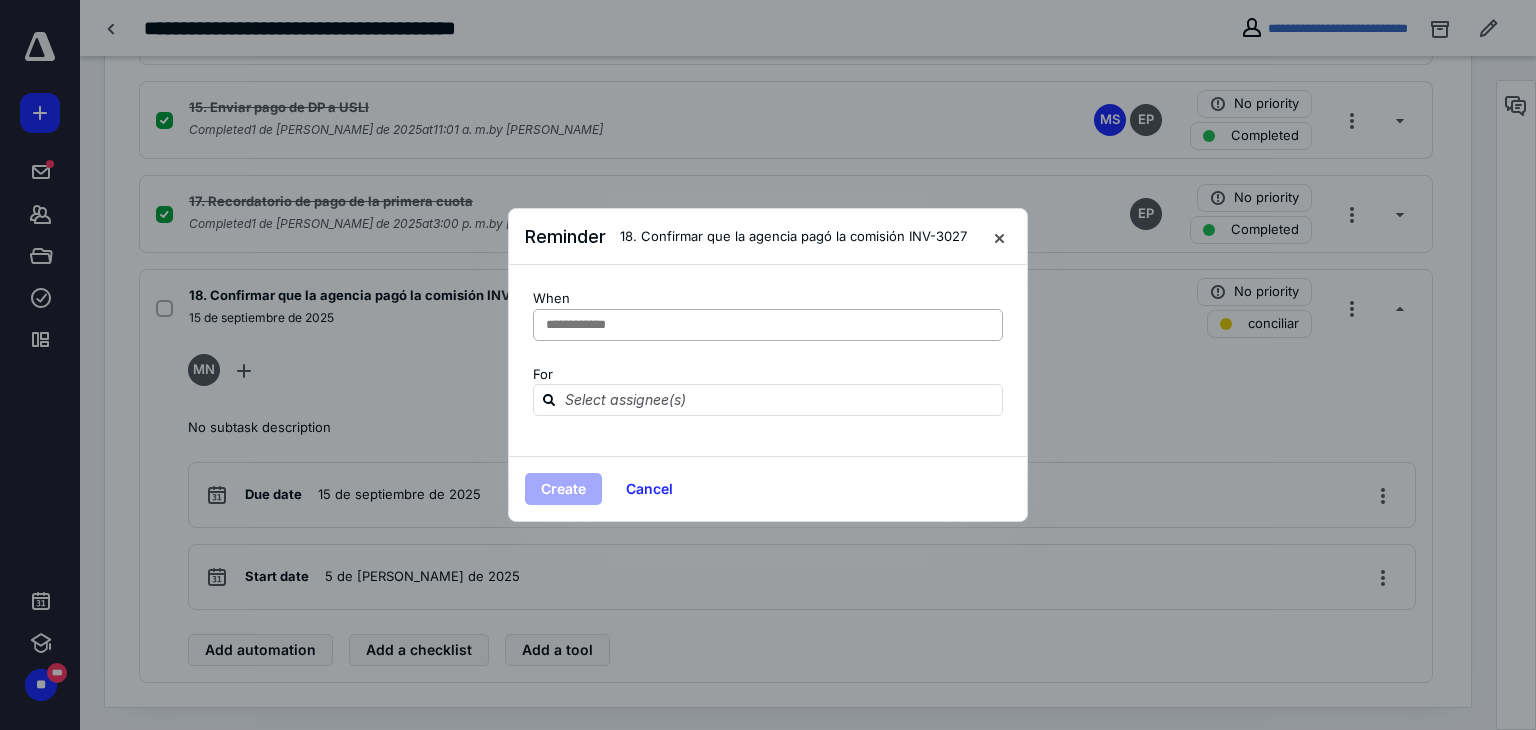 click on "**********" at bounding box center (587, 325) 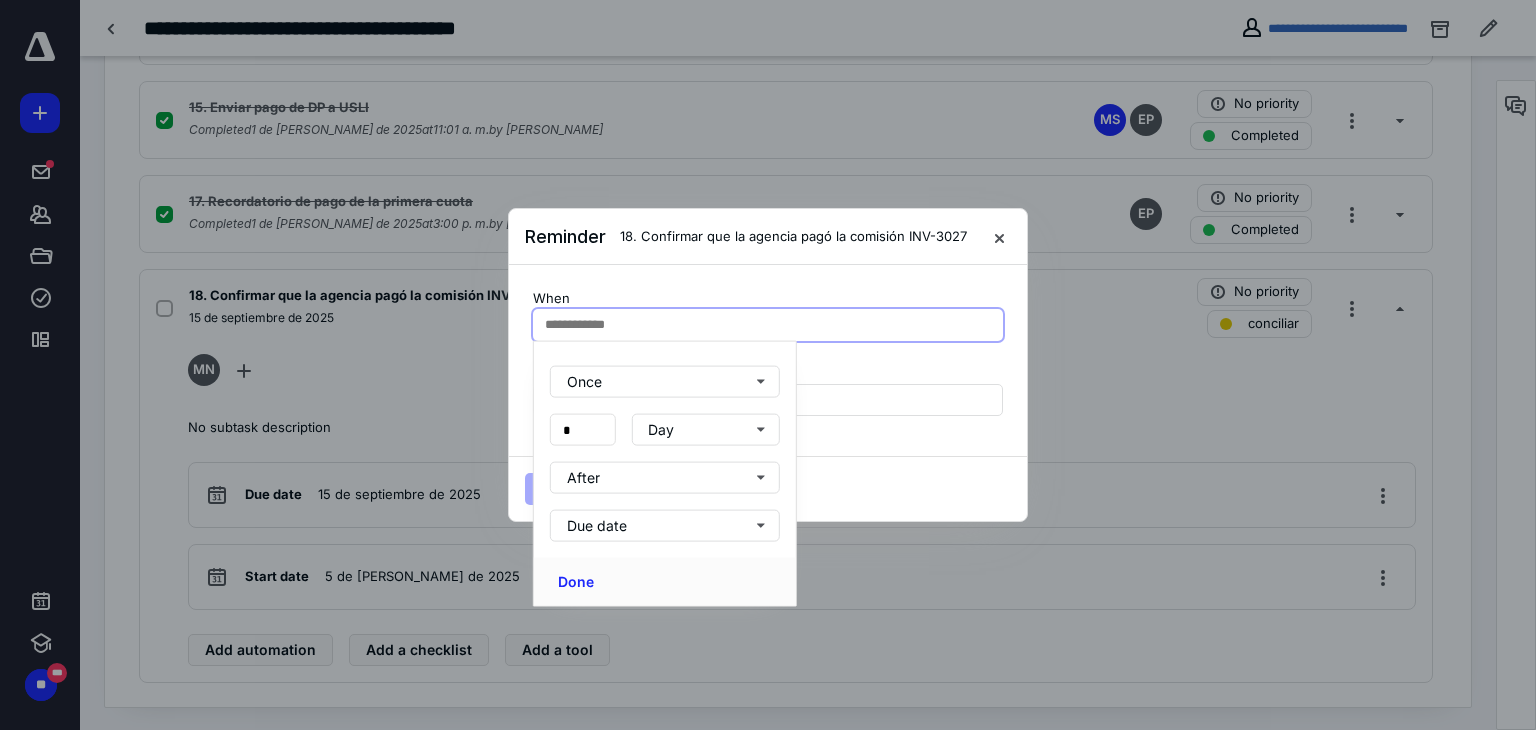 click on "Once * Day After Due date" at bounding box center (665, 442) 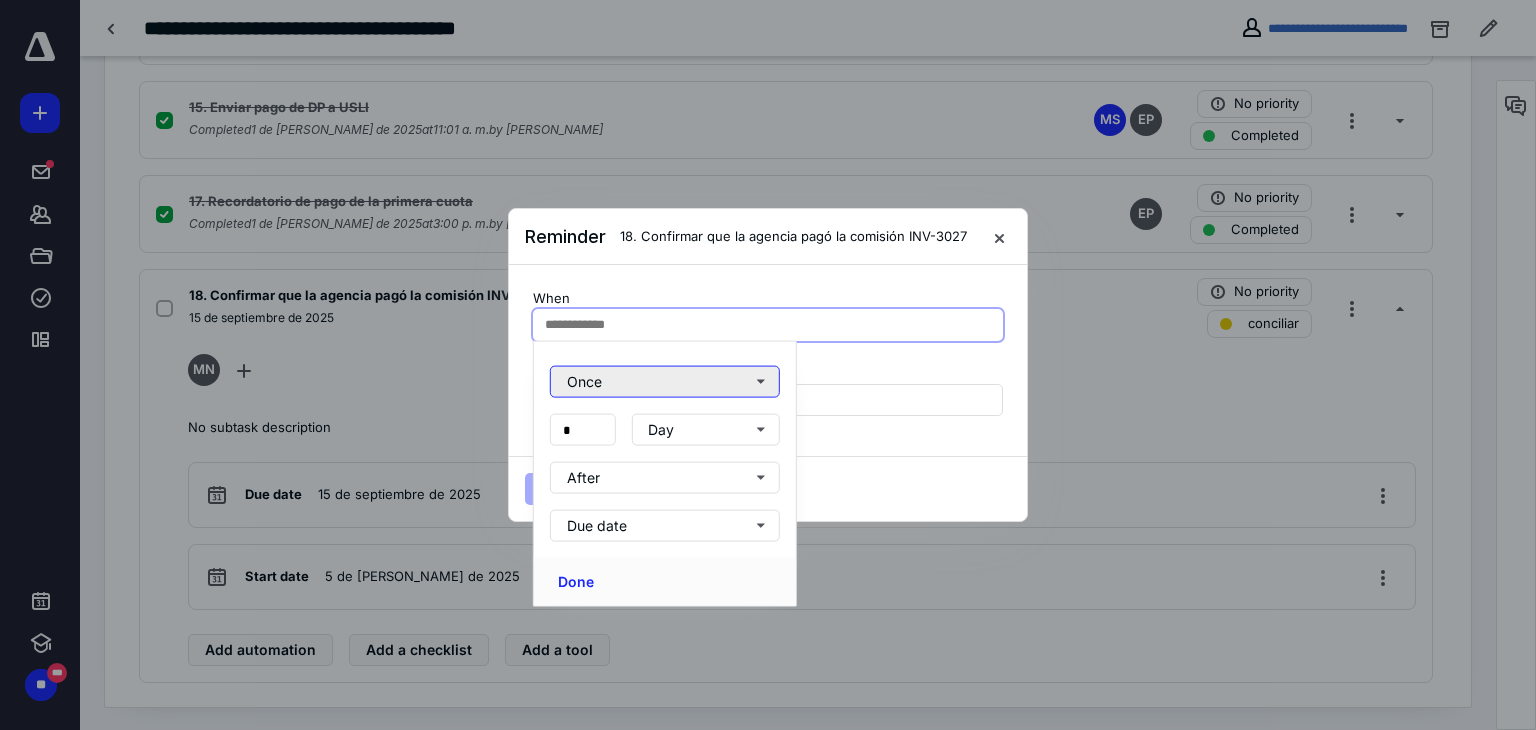 click on "Once" at bounding box center [665, 382] 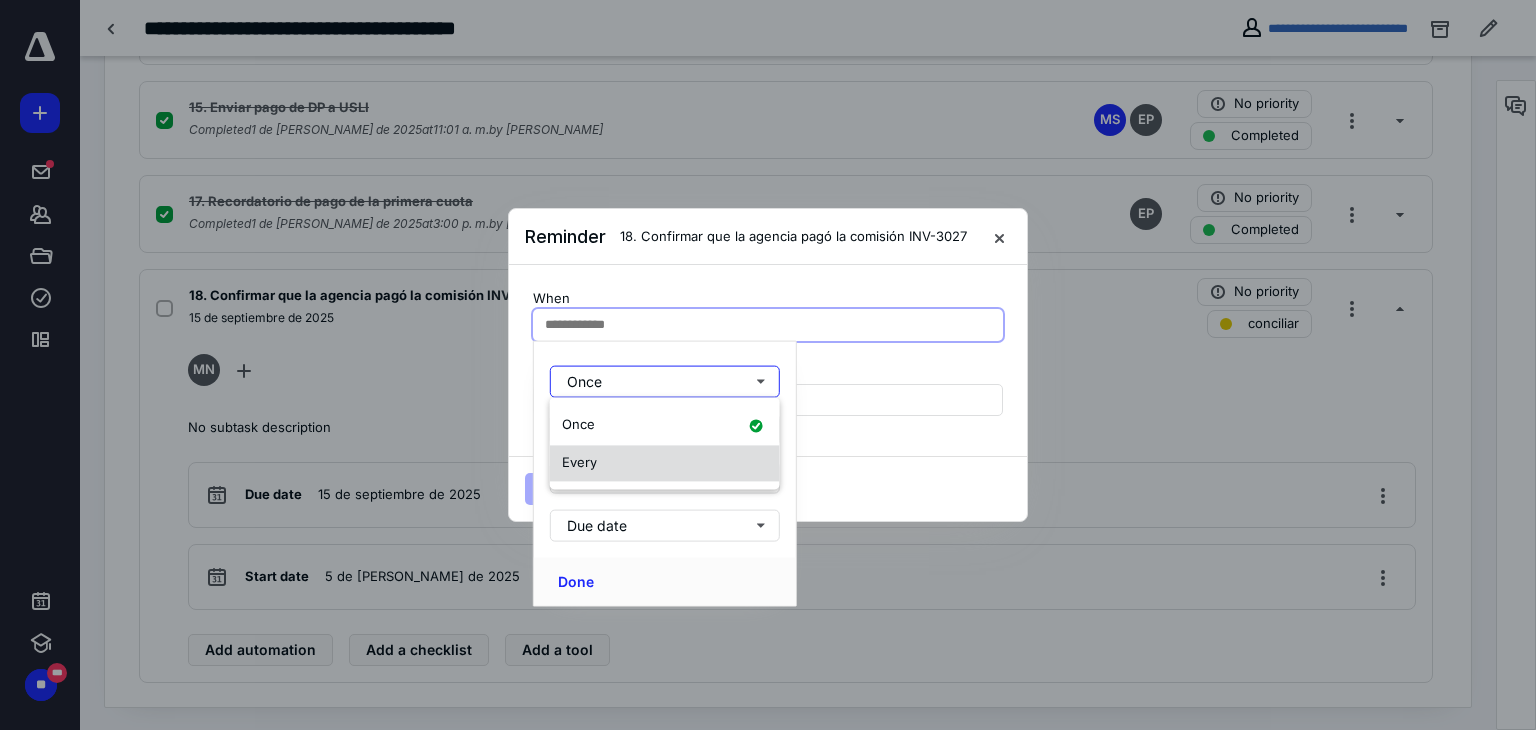 click on "Every" at bounding box center [665, 463] 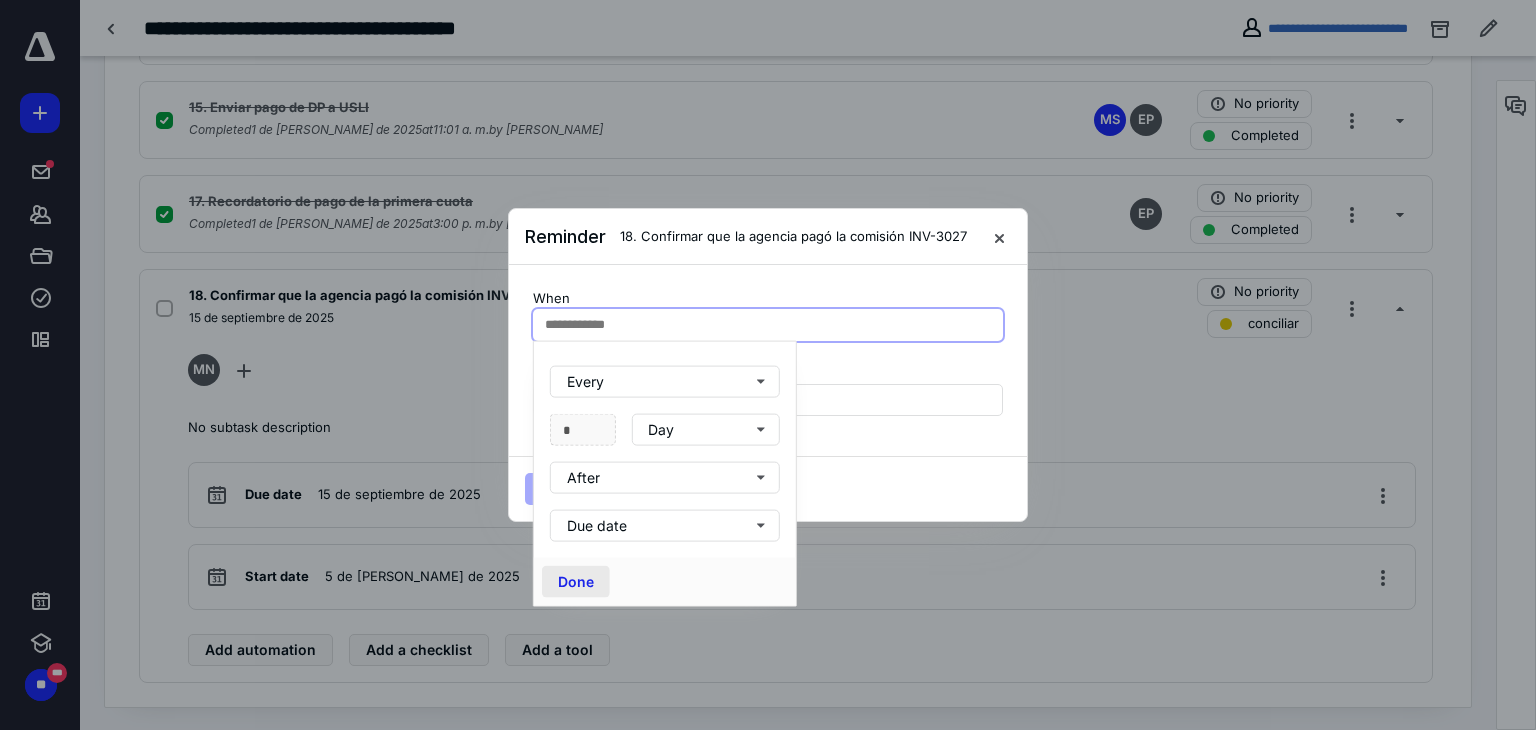 click on "Done" at bounding box center (576, 582) 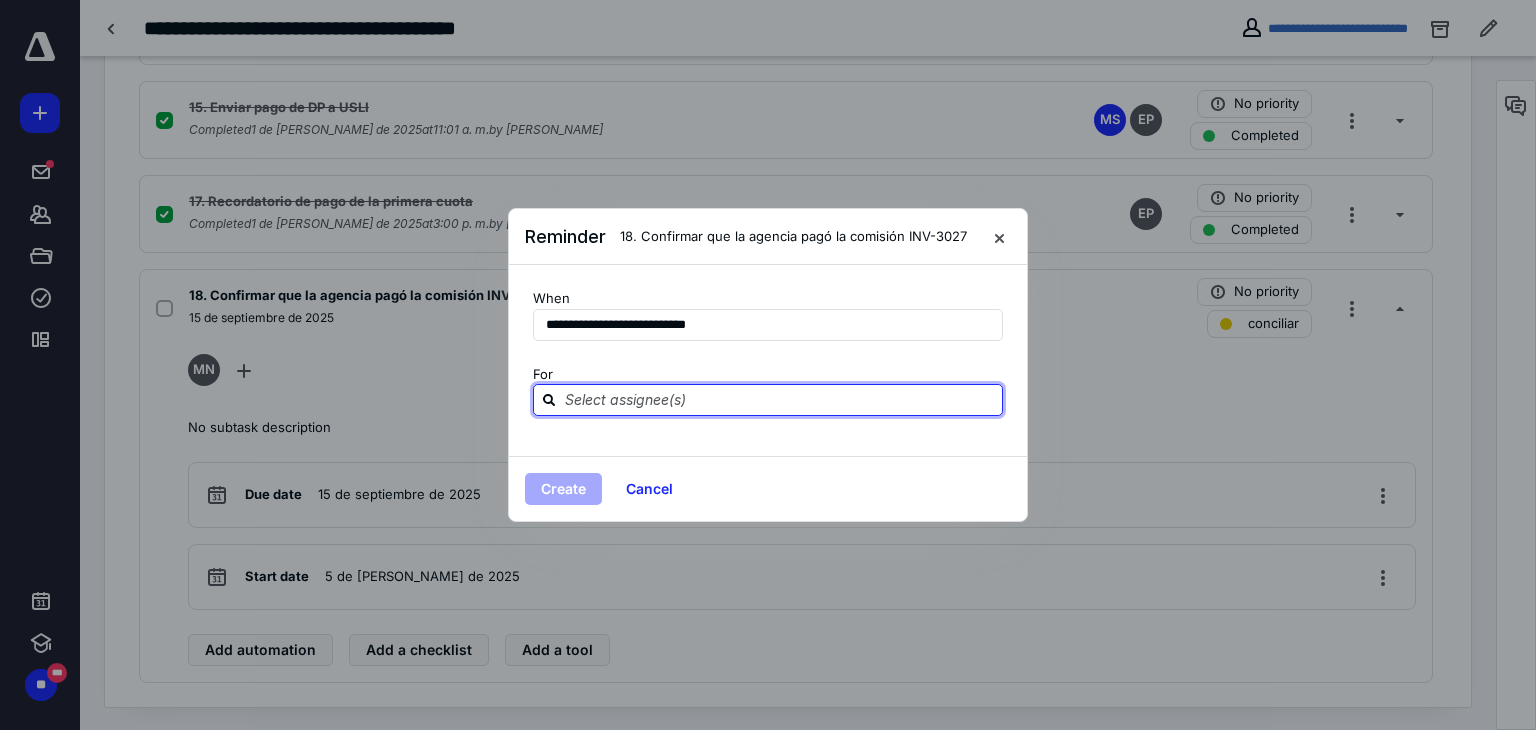 click at bounding box center [780, 399] 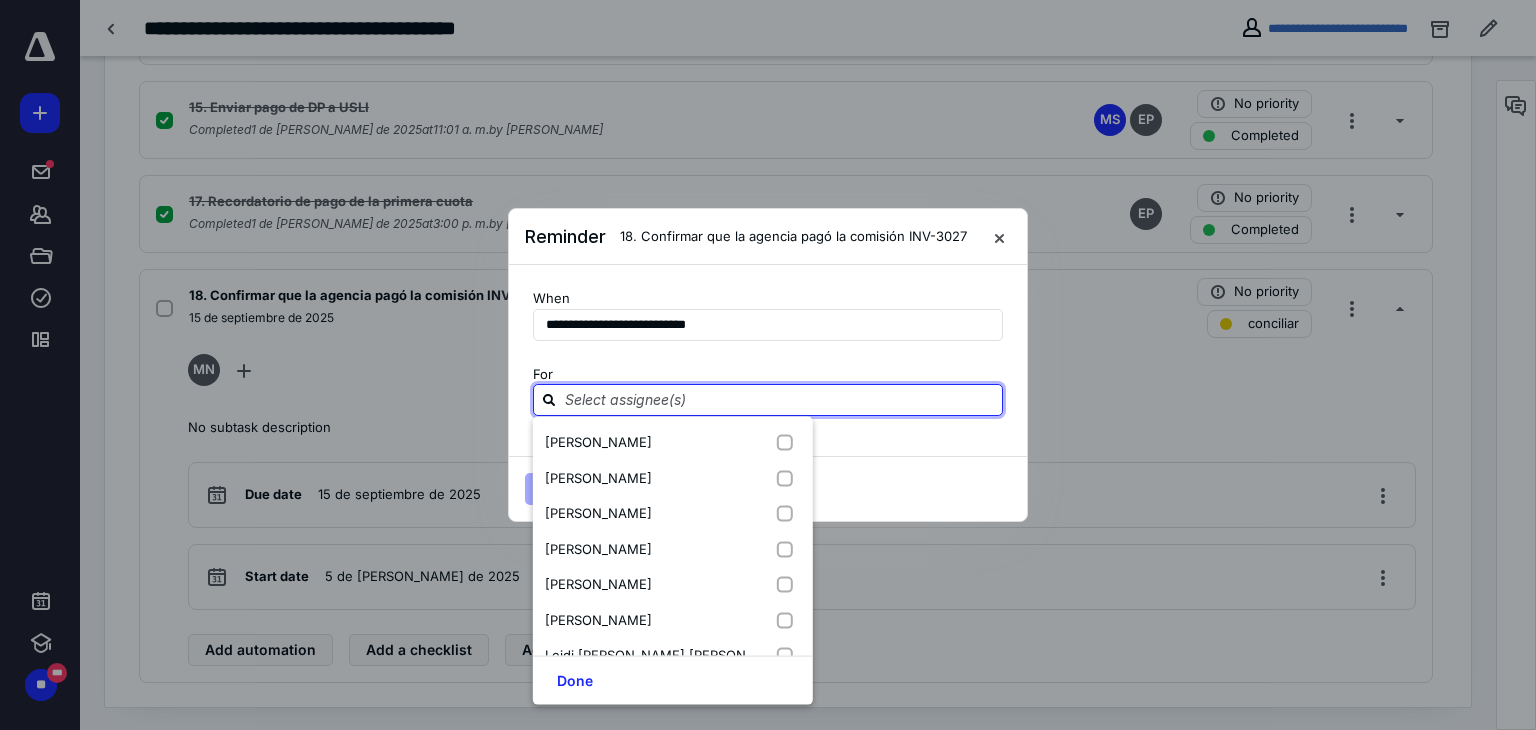 type on "M" 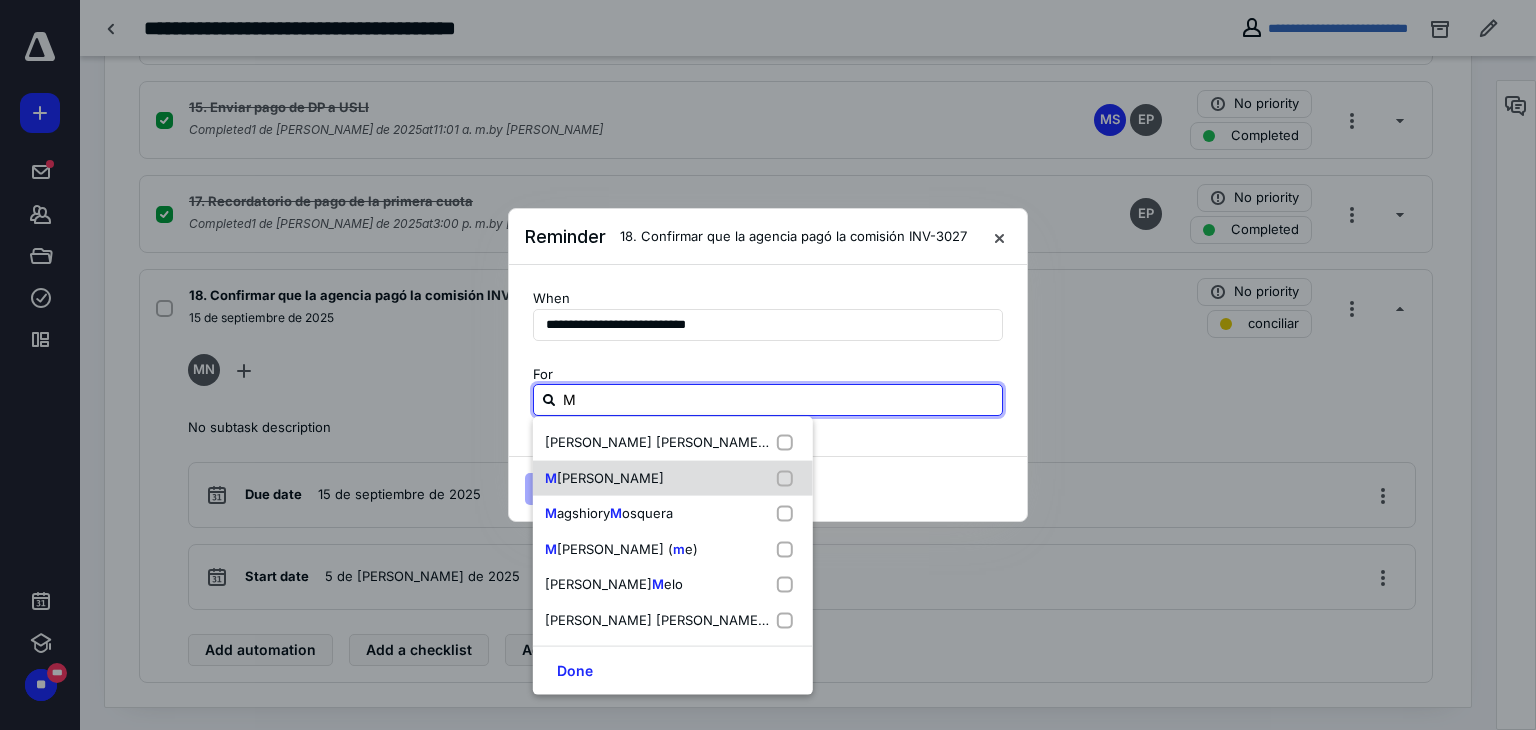 click on "adel Norona" at bounding box center (610, 477) 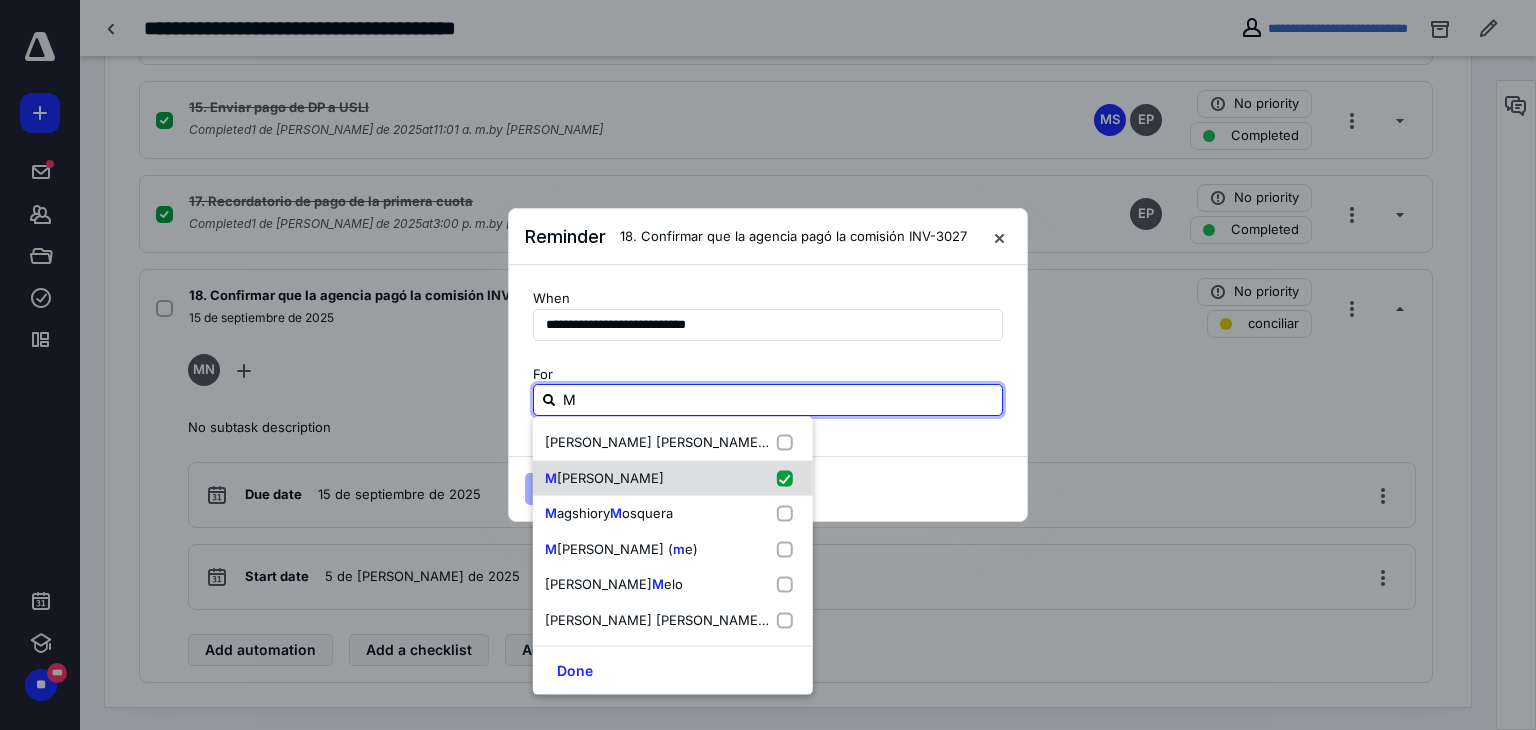 checkbox on "true" 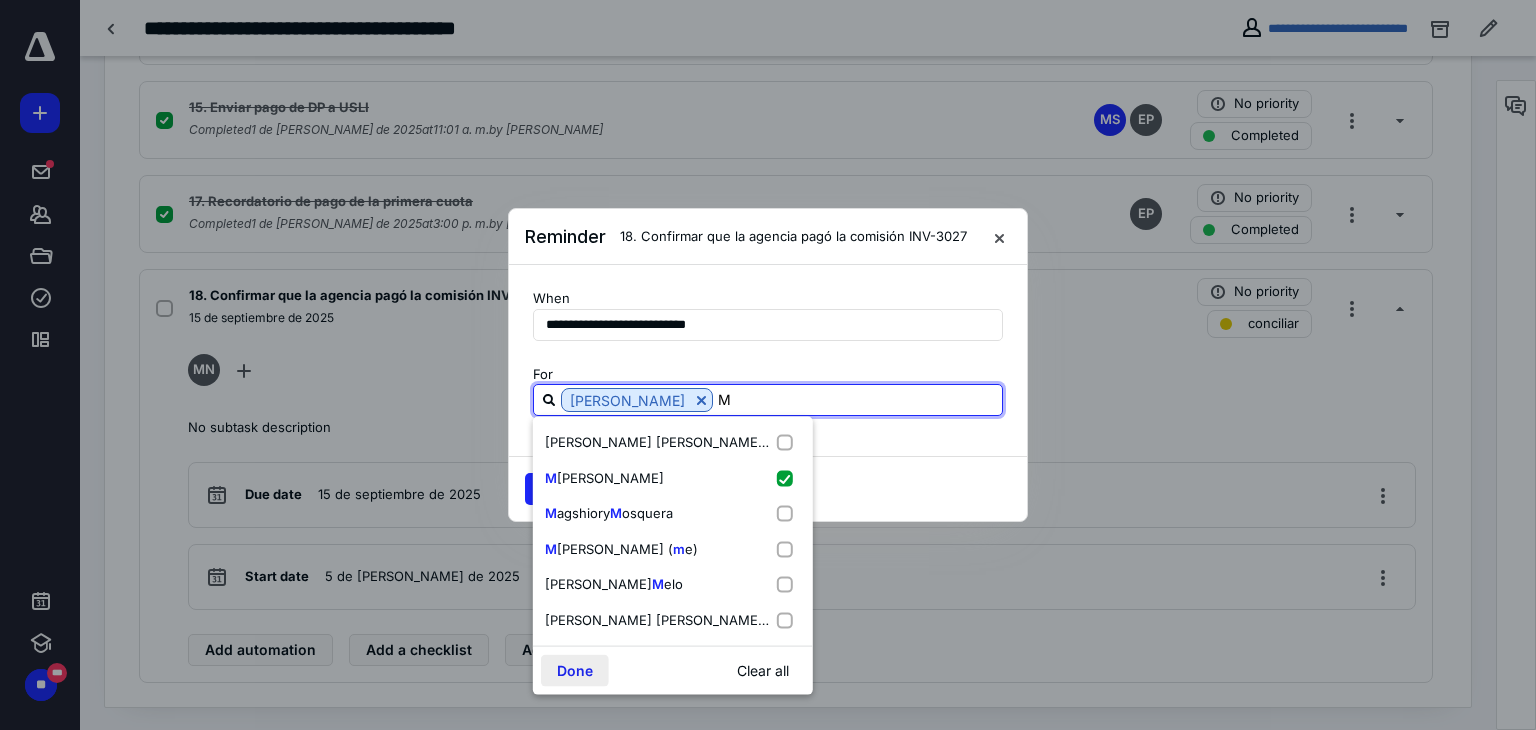 type on "M" 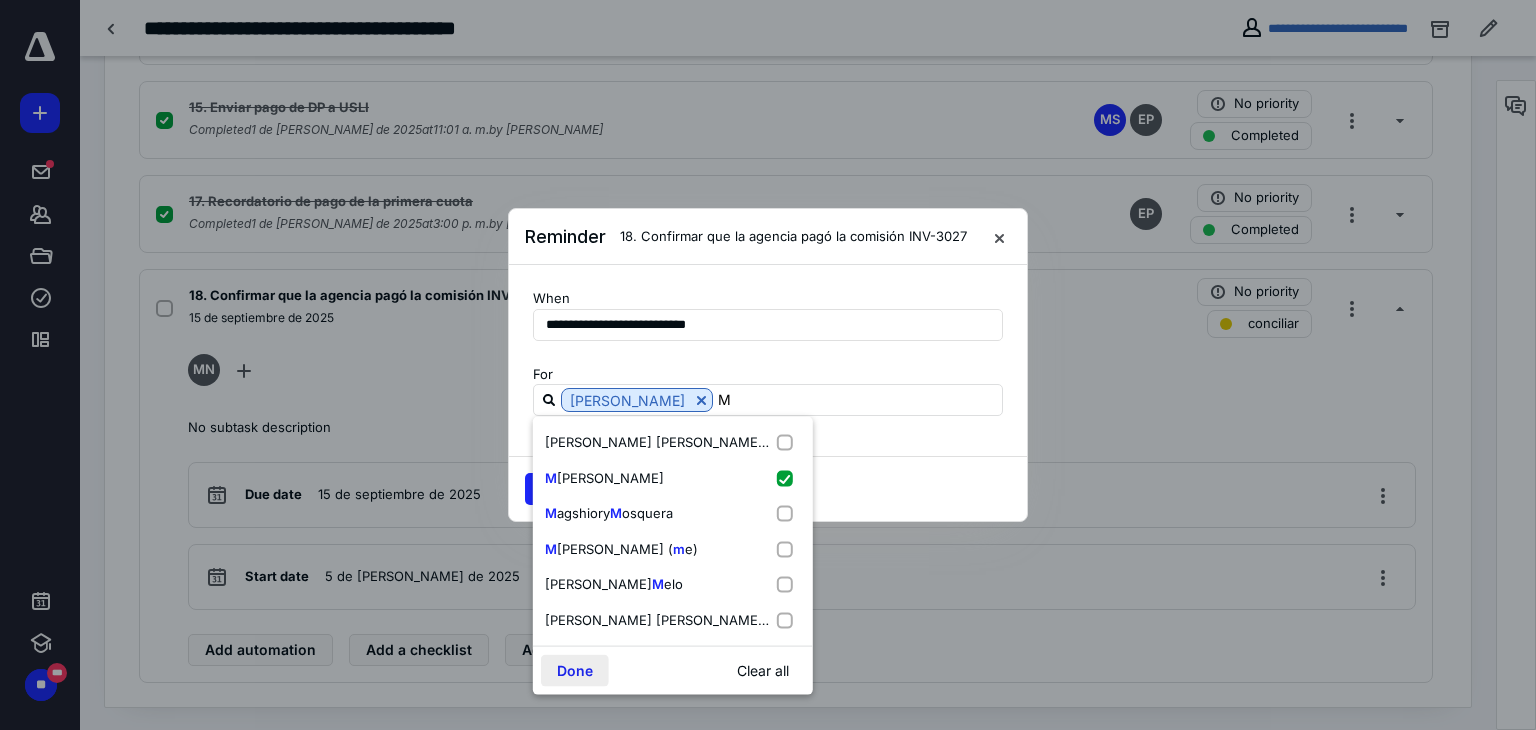 click on "Done" at bounding box center [575, 671] 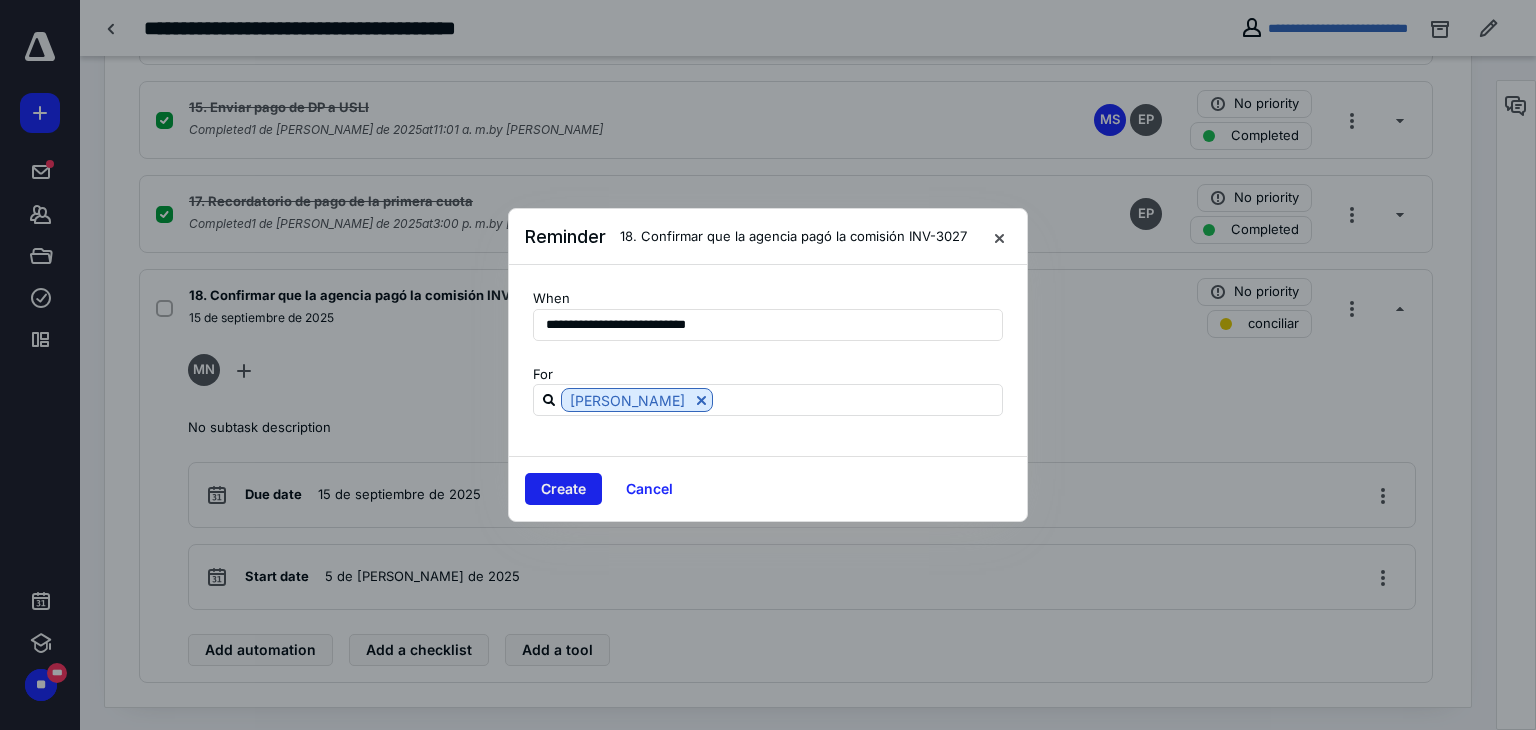 click on "Create" at bounding box center [563, 489] 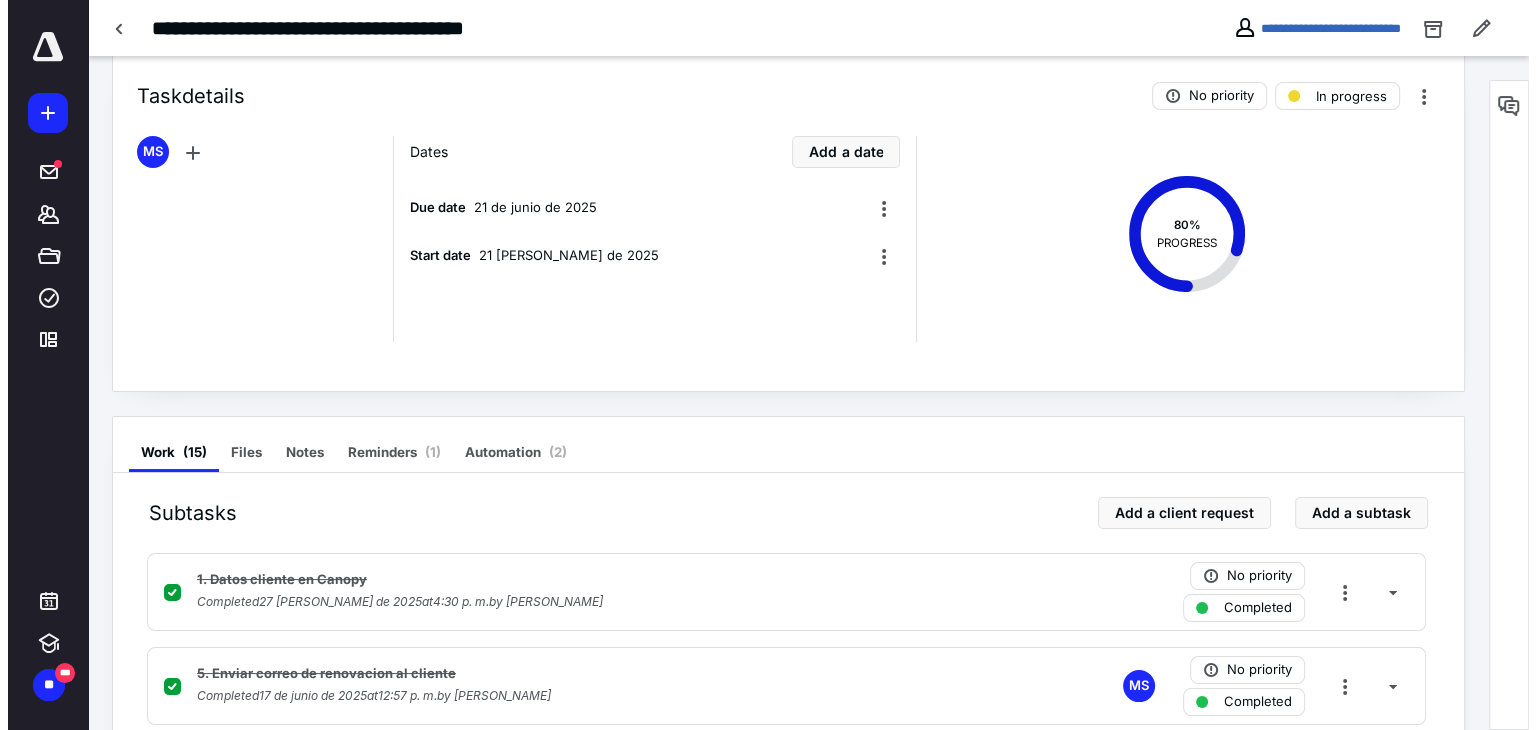 scroll, scrollTop: 0, scrollLeft: 0, axis: both 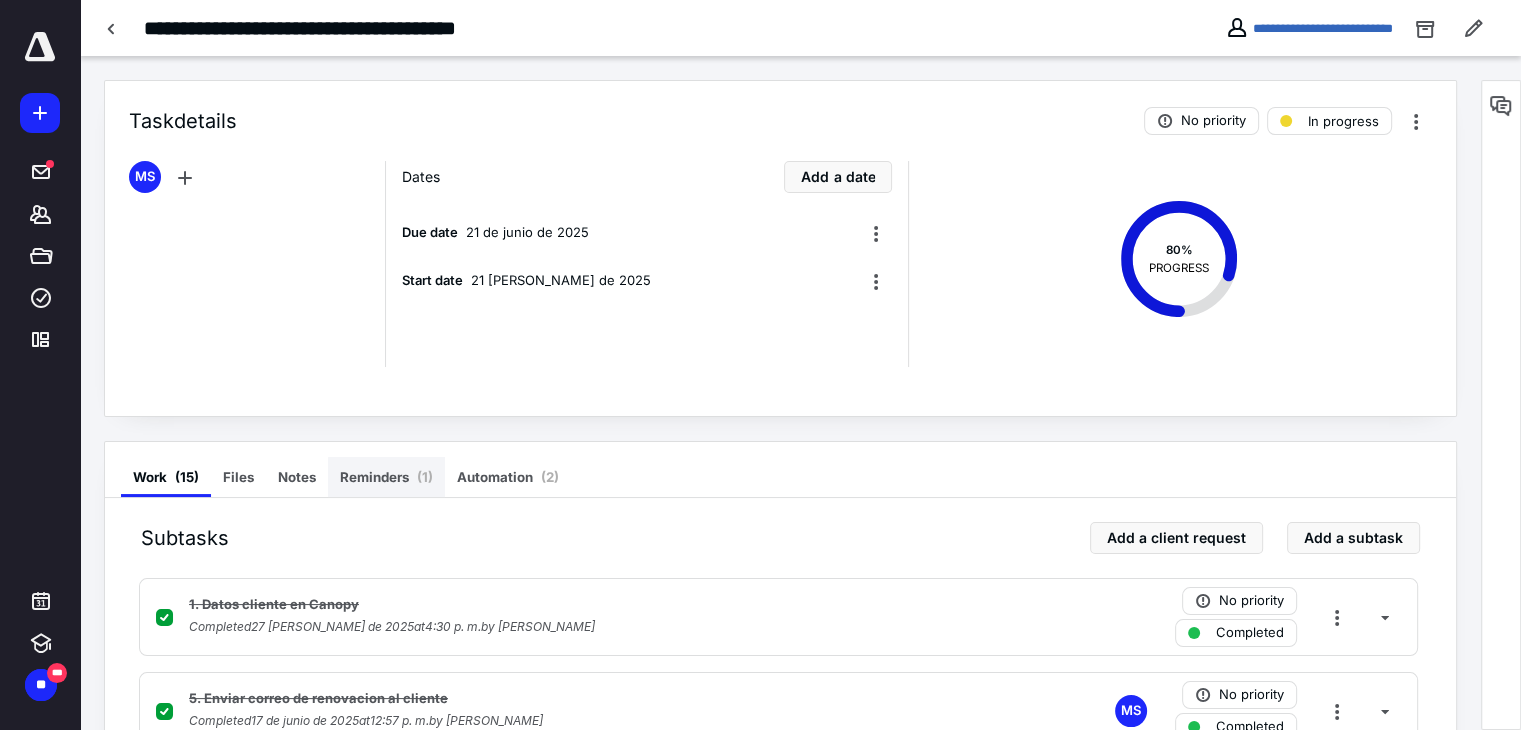 click on "Reminders ( 1 )" at bounding box center (386, 477) 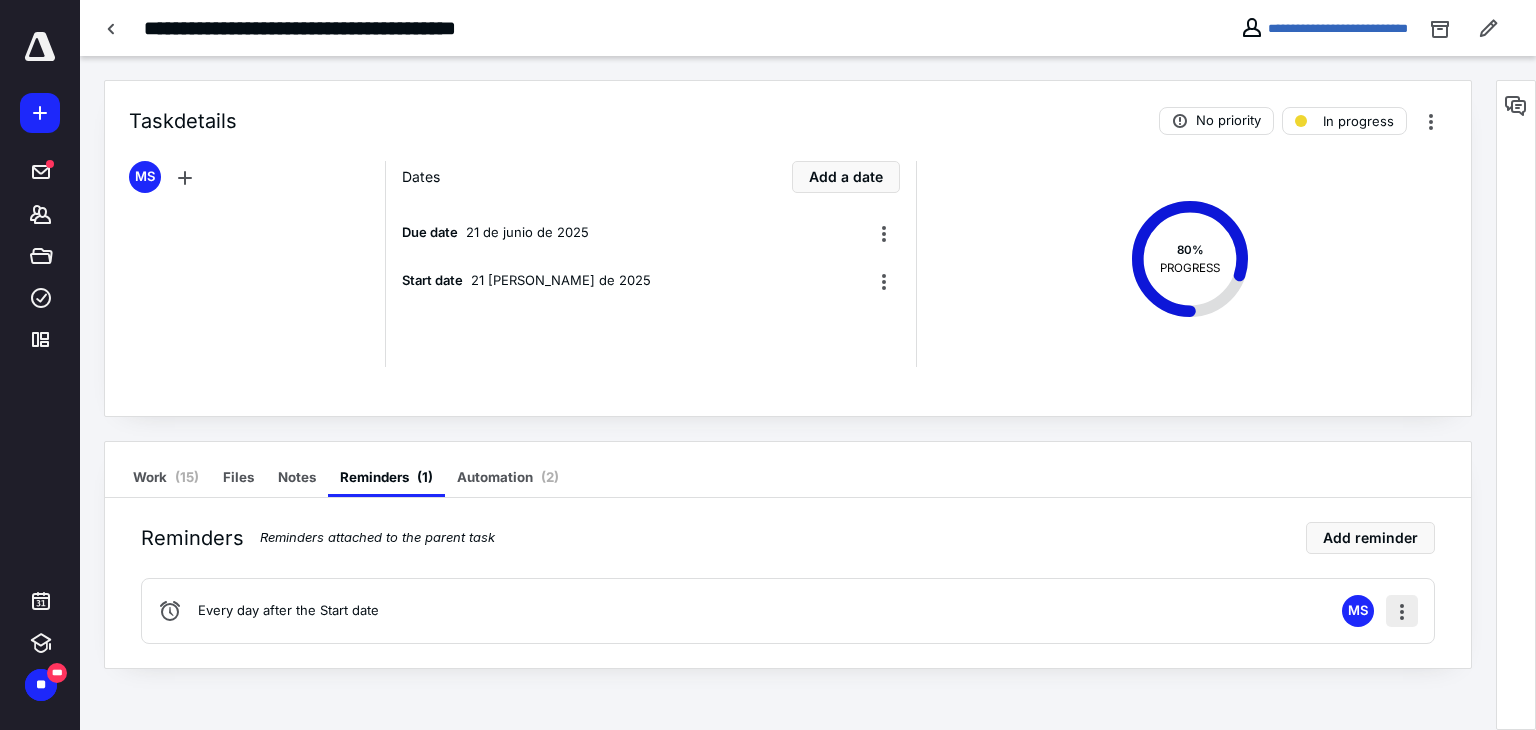 click at bounding box center [1402, 611] 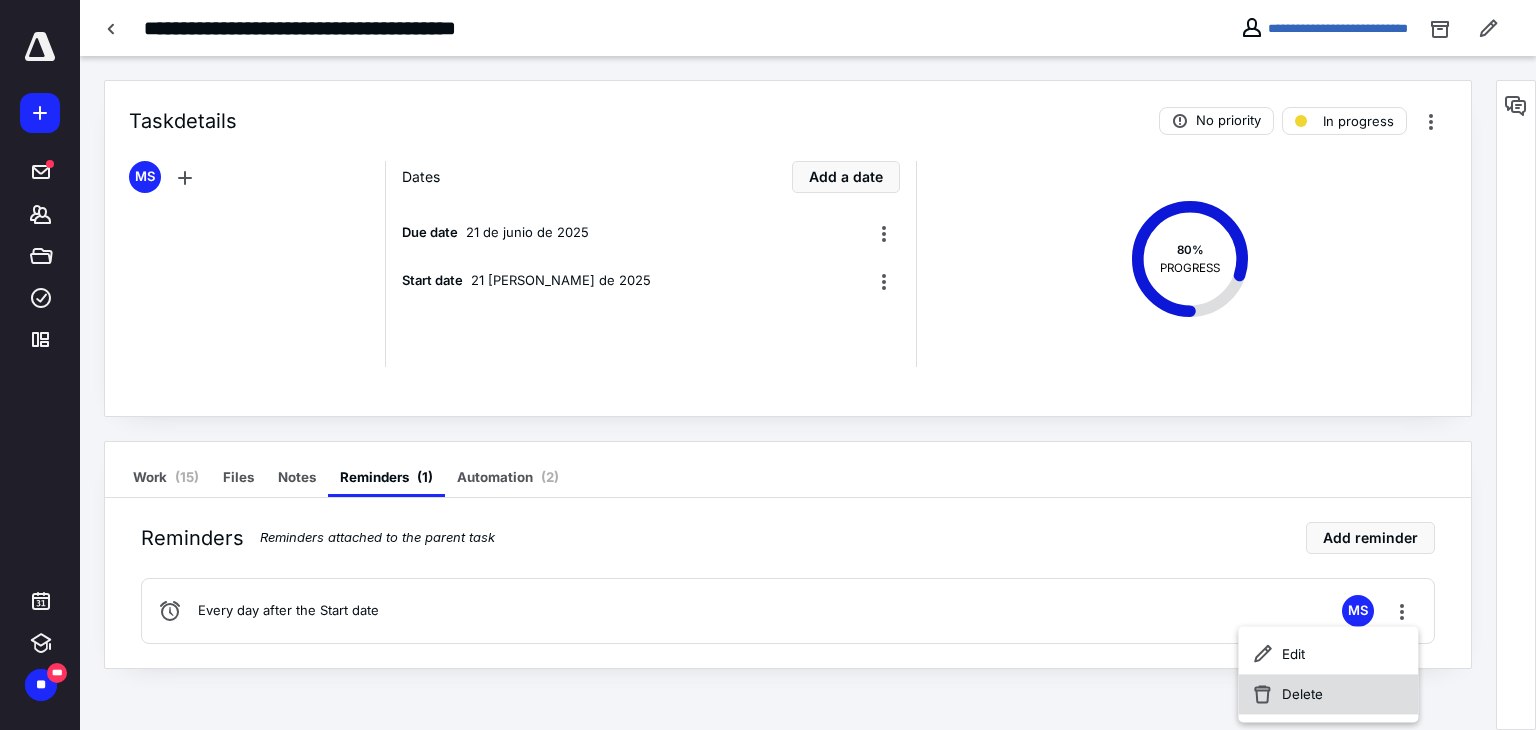 click on "Delete" at bounding box center (1328, 694) 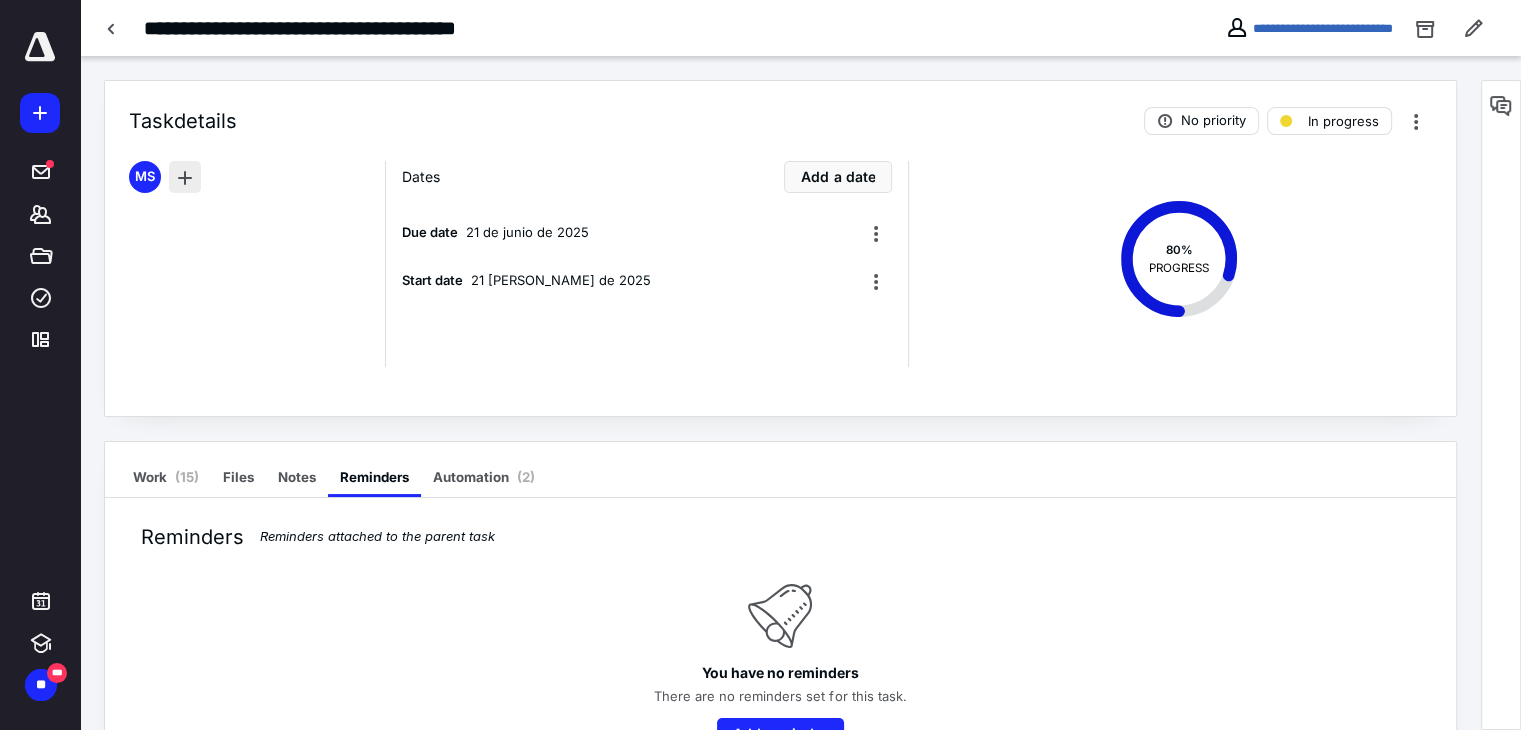 click at bounding box center (185, 177) 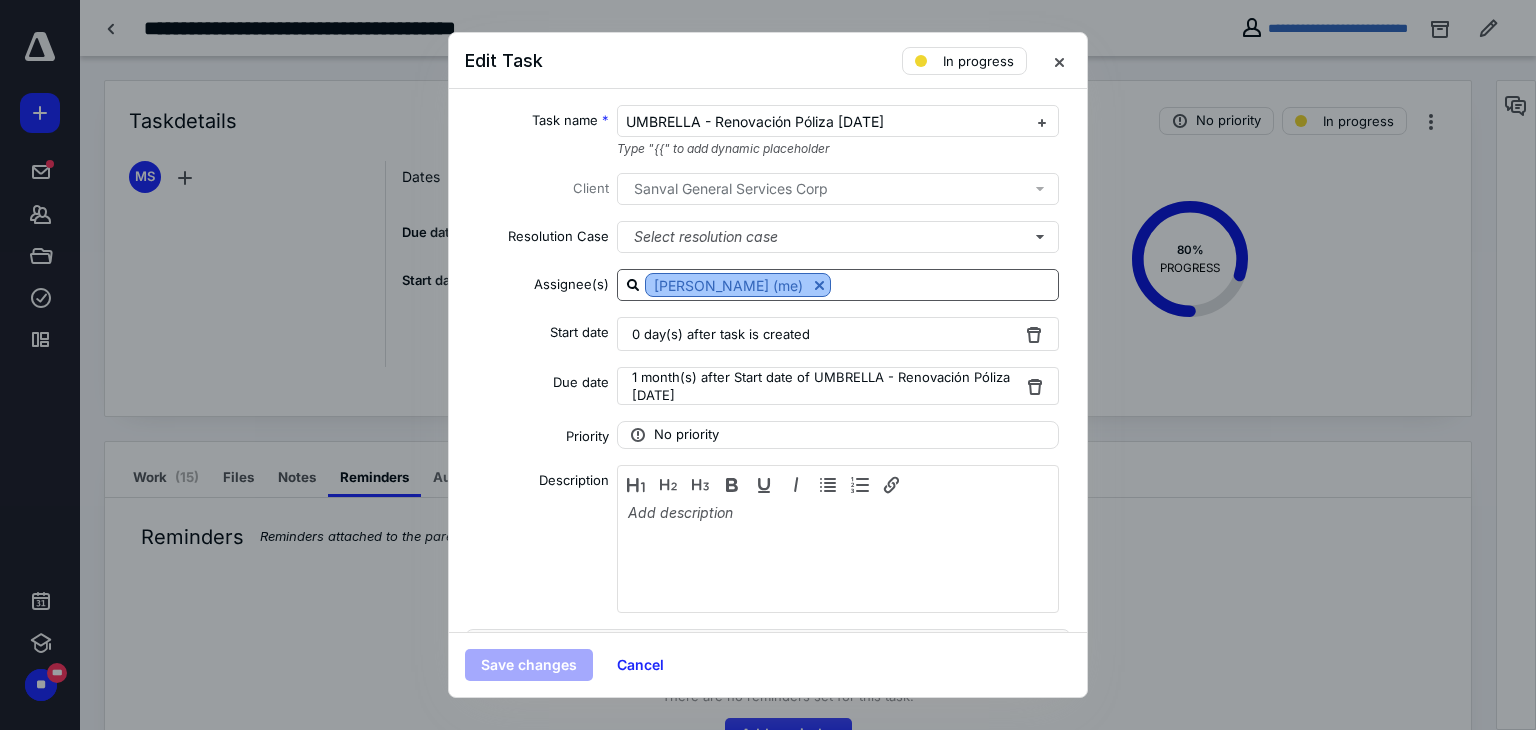 click at bounding box center (819, 285) 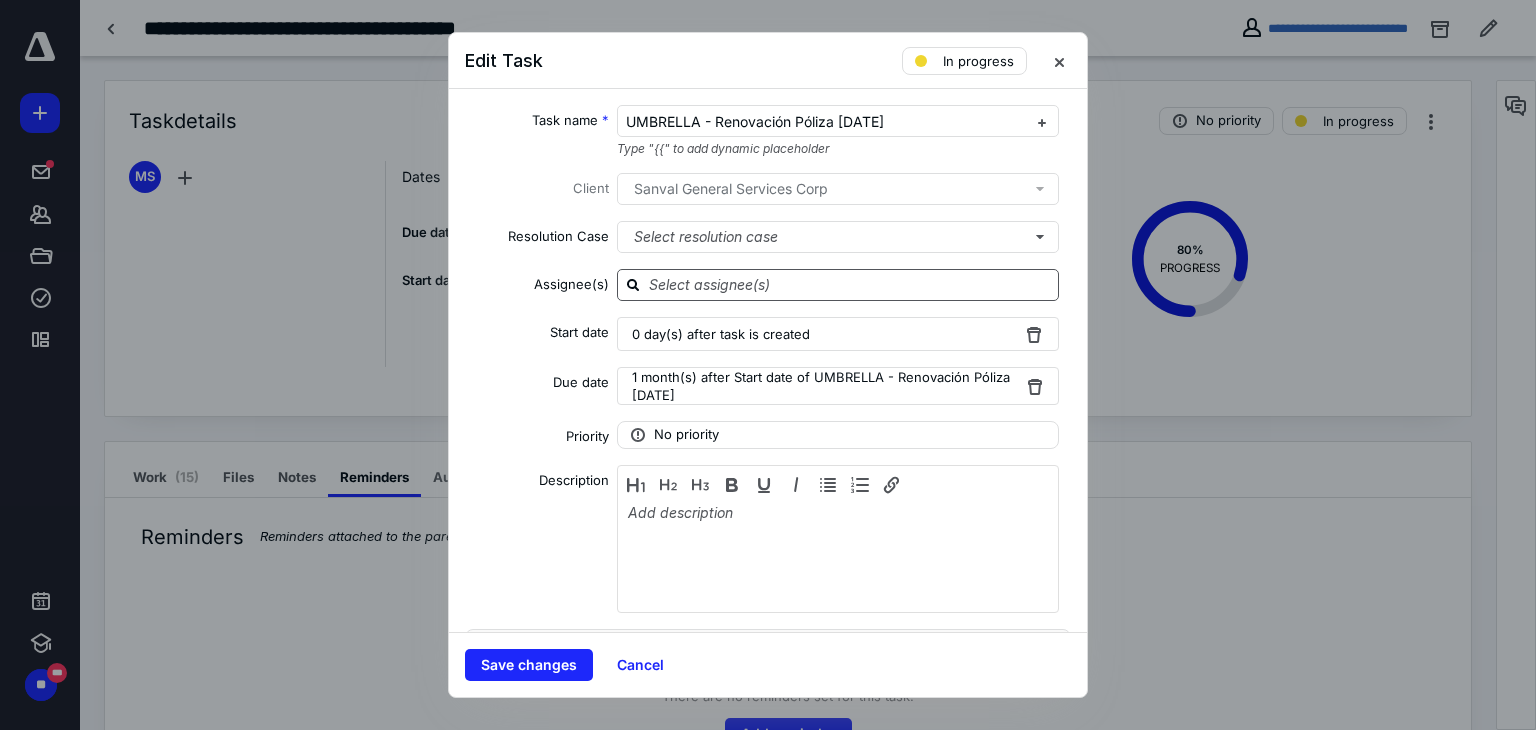 click at bounding box center (850, 284) 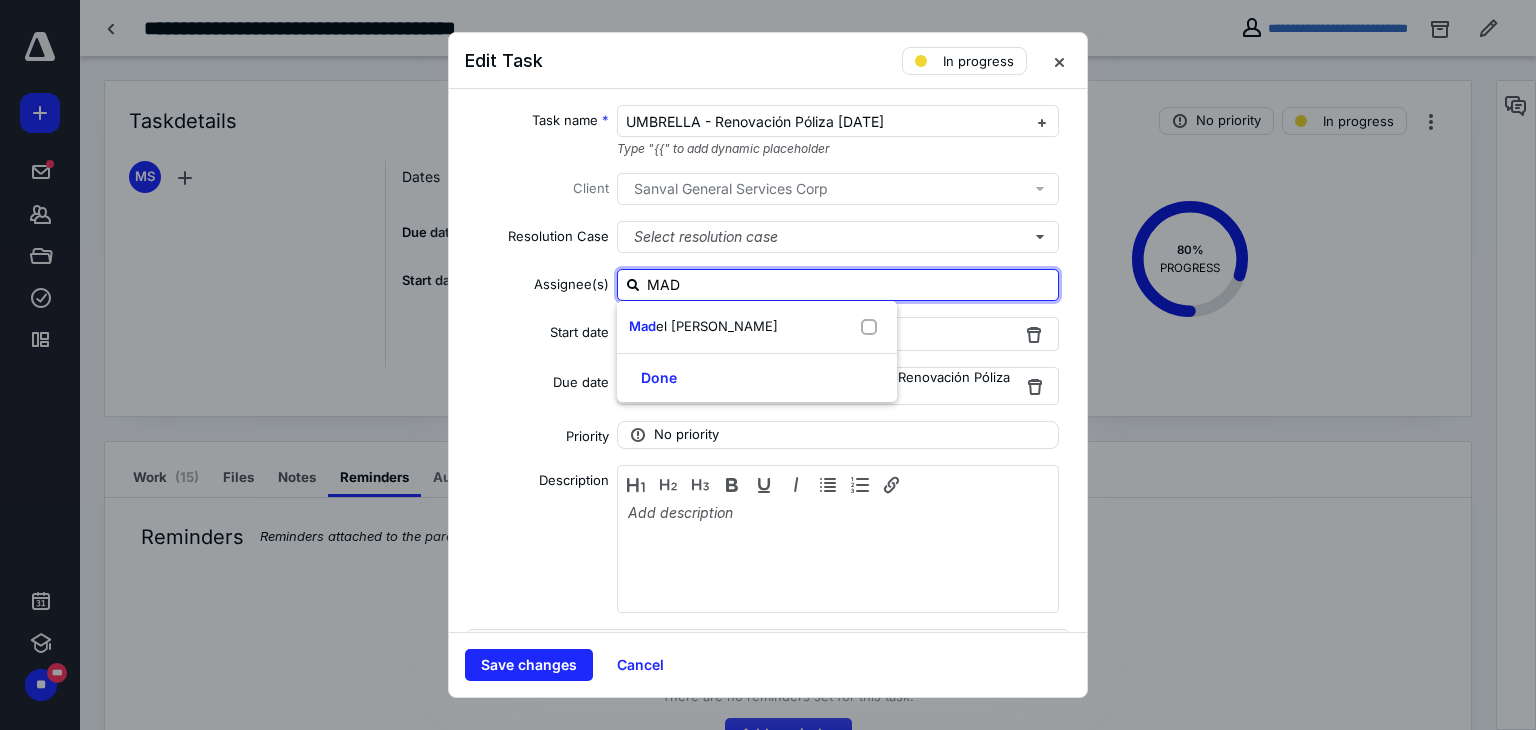 type on "MADE" 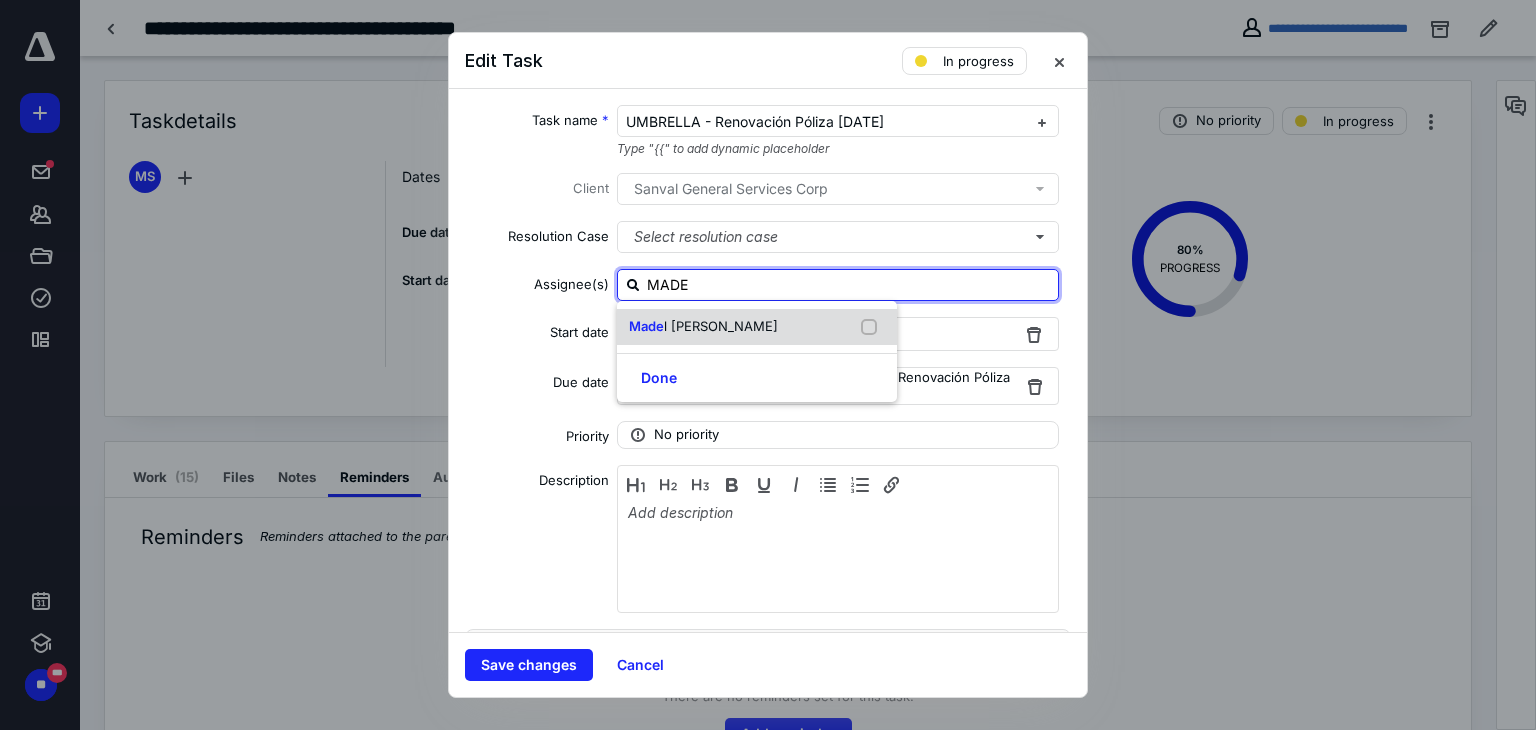 click on "Made l Norona" at bounding box center (757, 327) 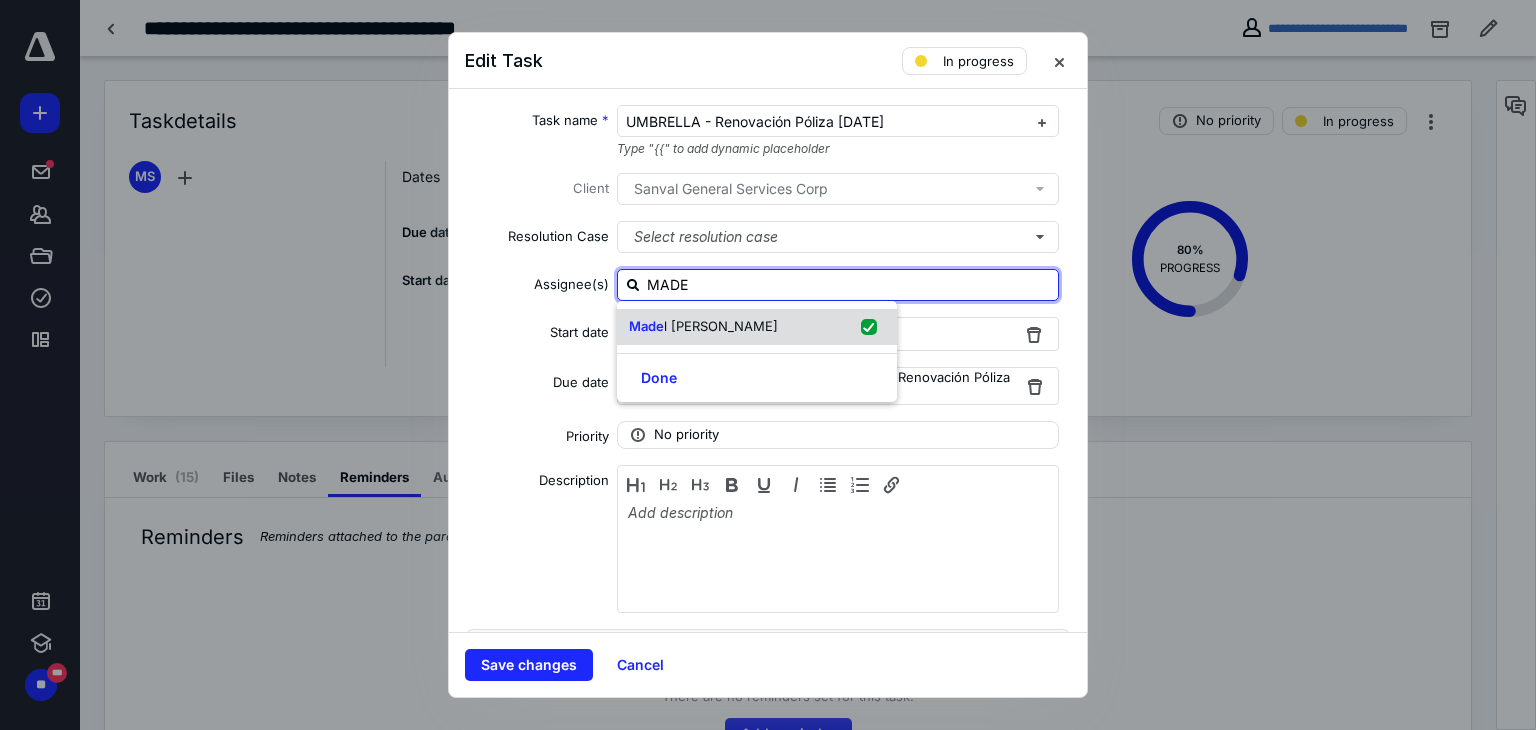 checkbox on "true" 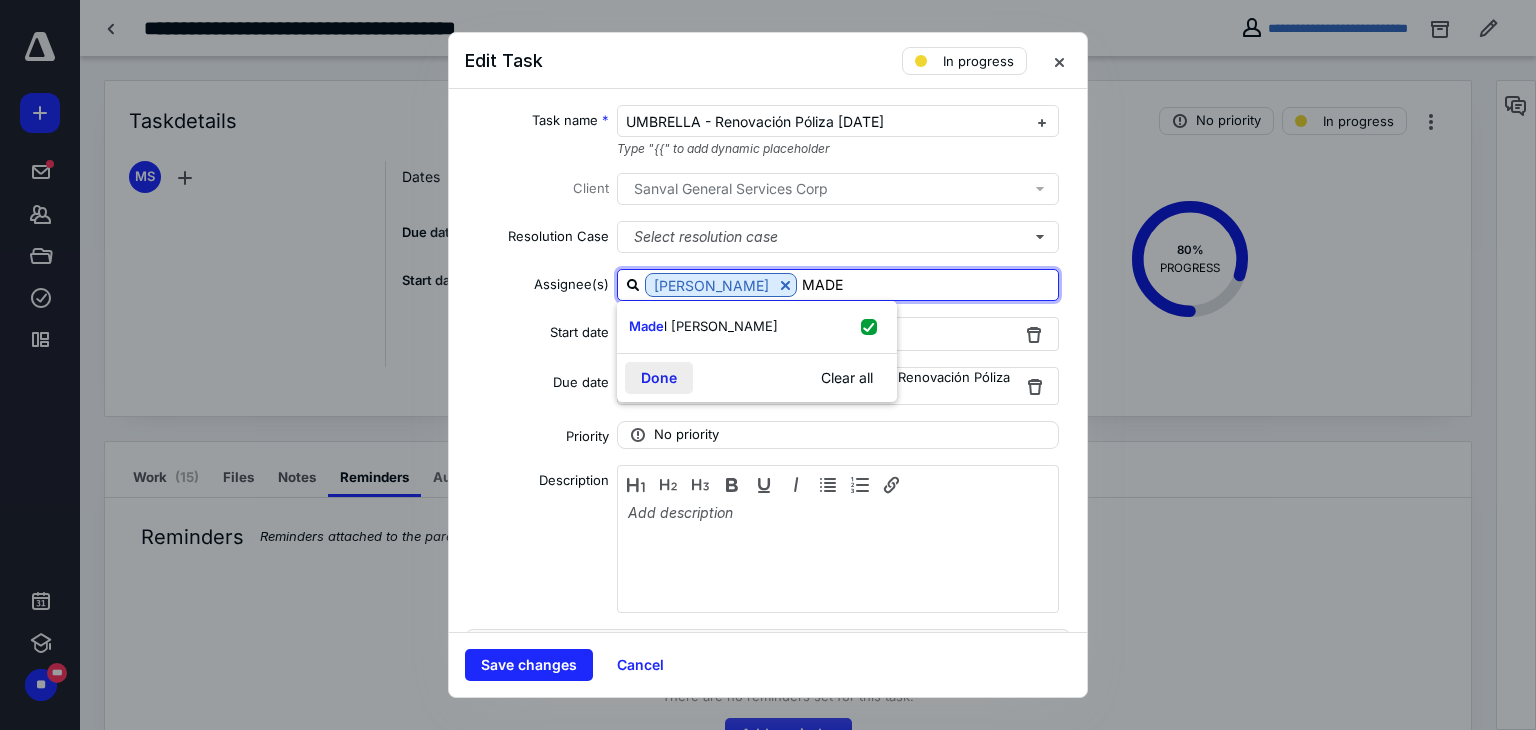 type on "MADE" 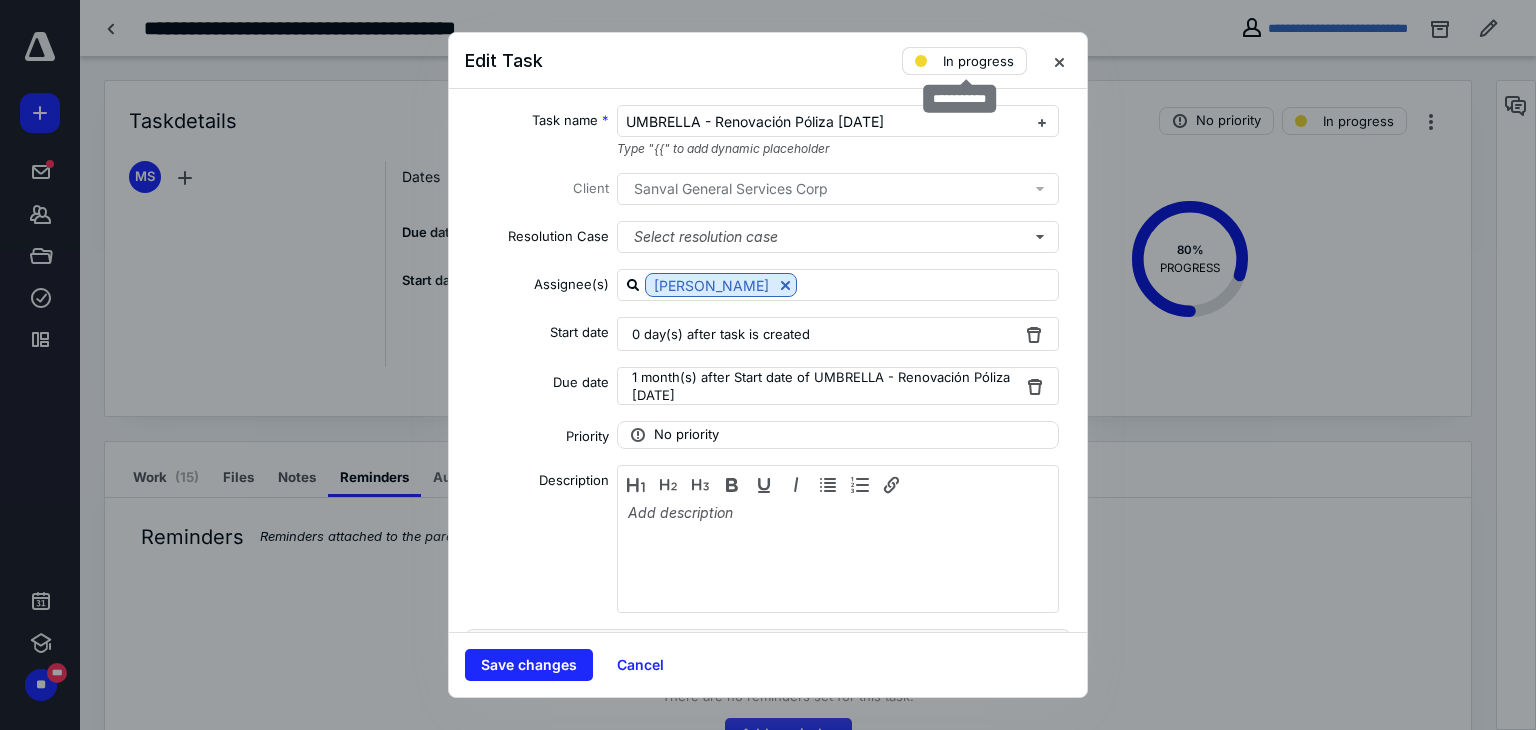 click on "In progress" at bounding box center [964, 61] 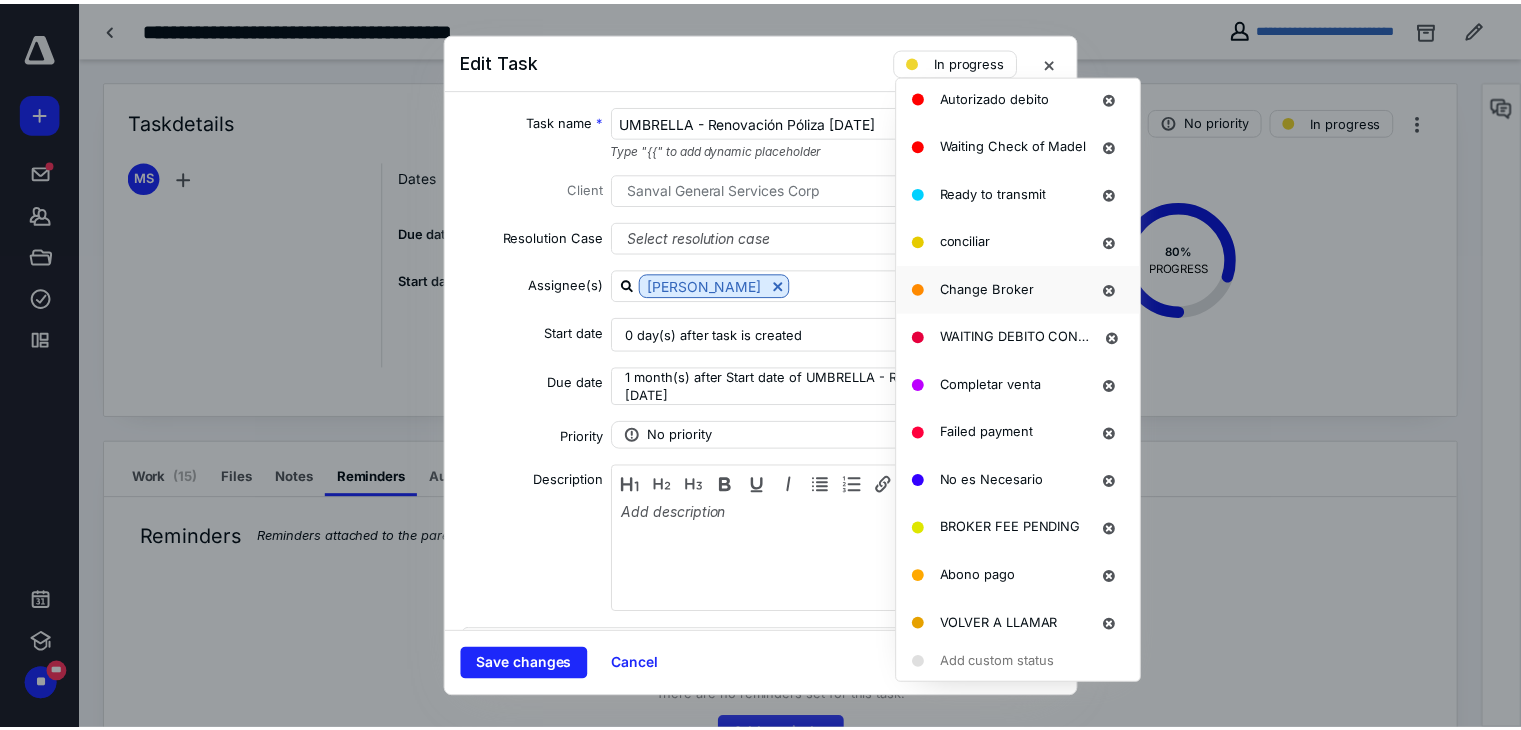 scroll, scrollTop: 416, scrollLeft: 0, axis: vertical 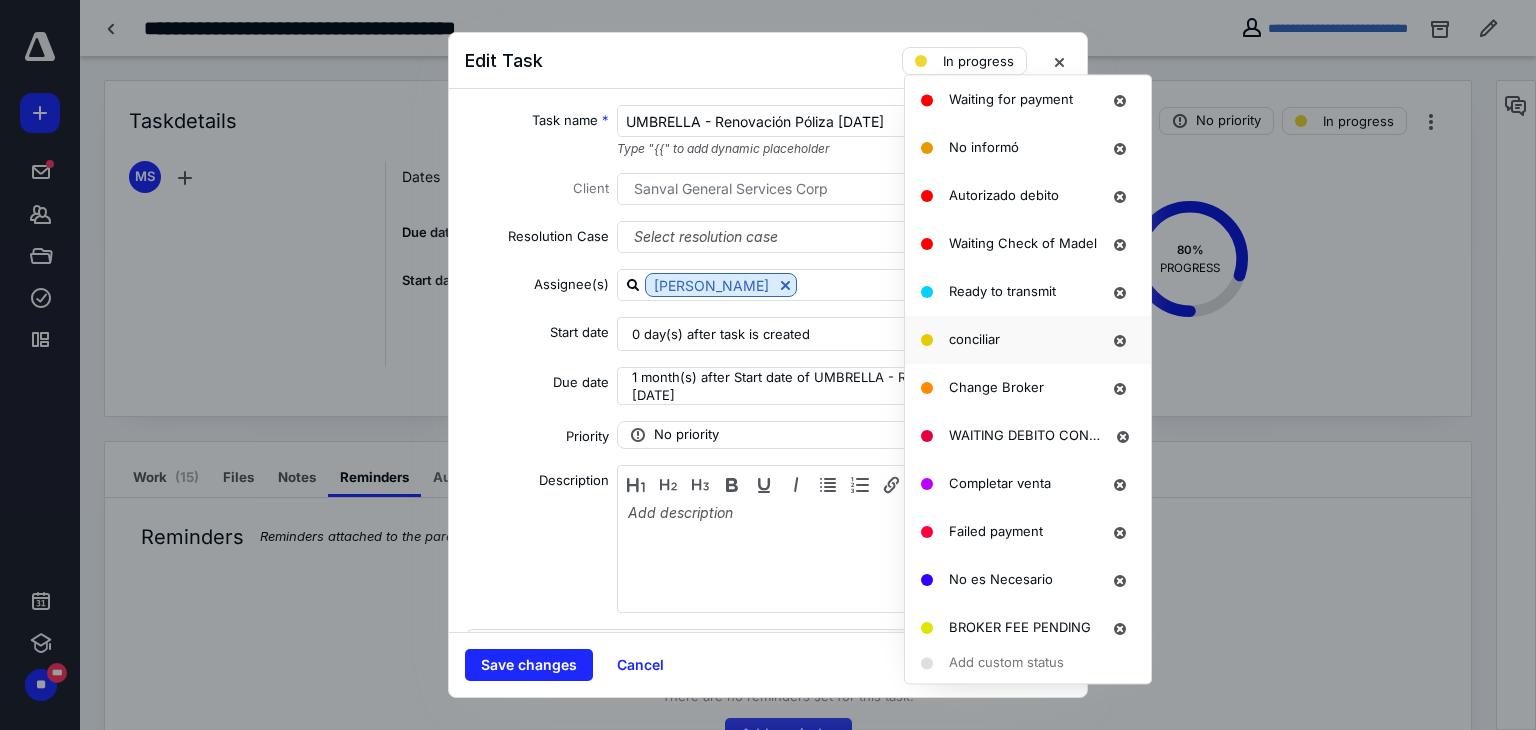 click on "conciliar" at bounding box center (974, 339) 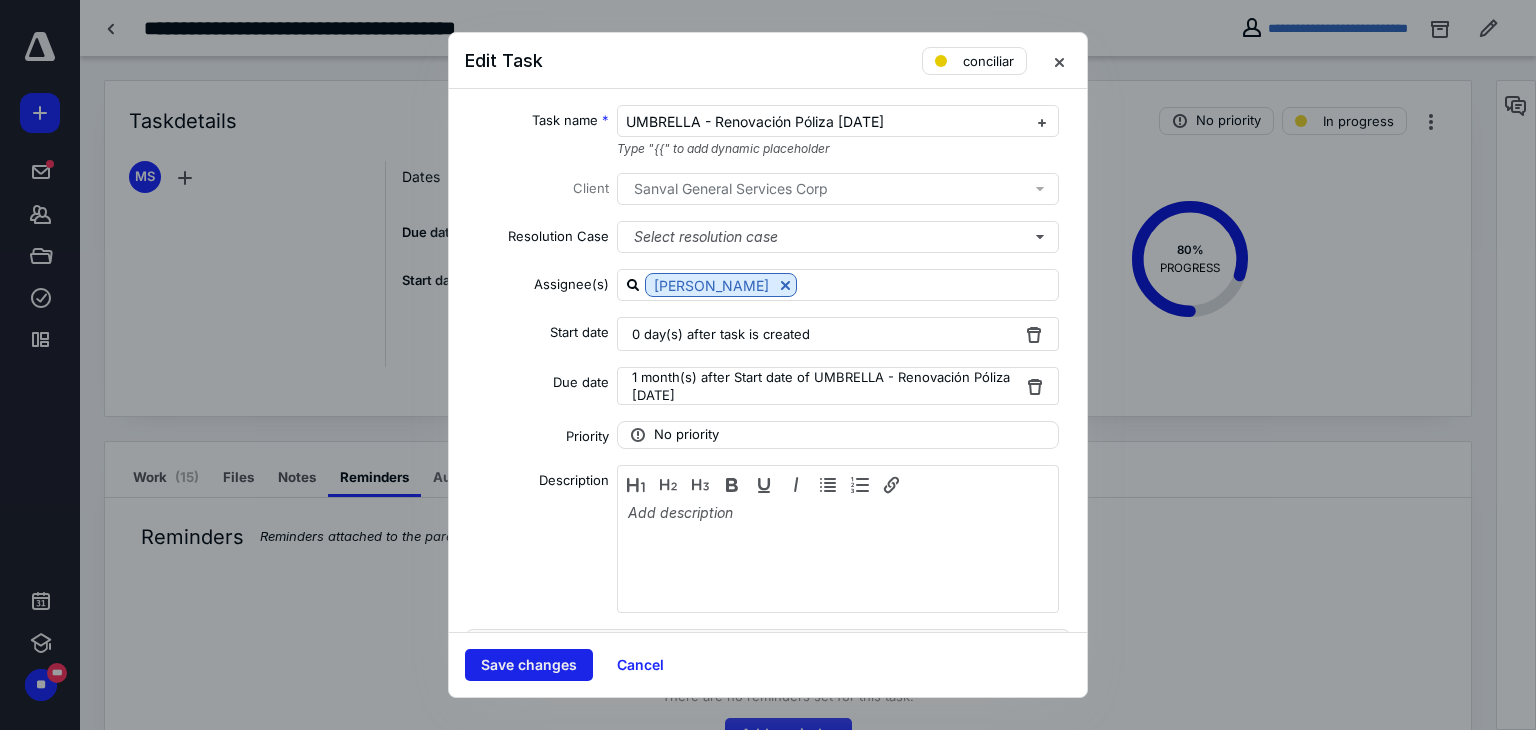 click on "Save changes" at bounding box center [529, 665] 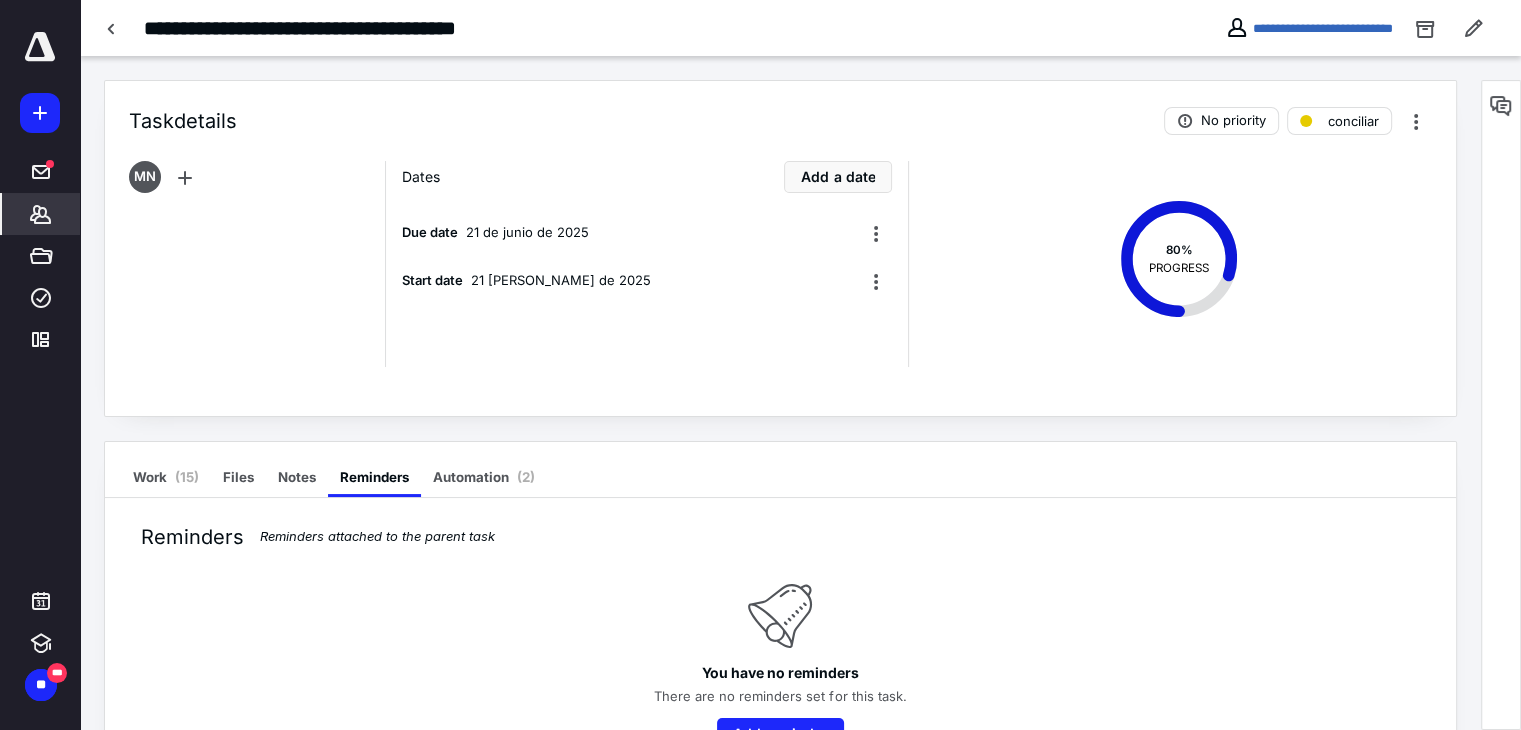click 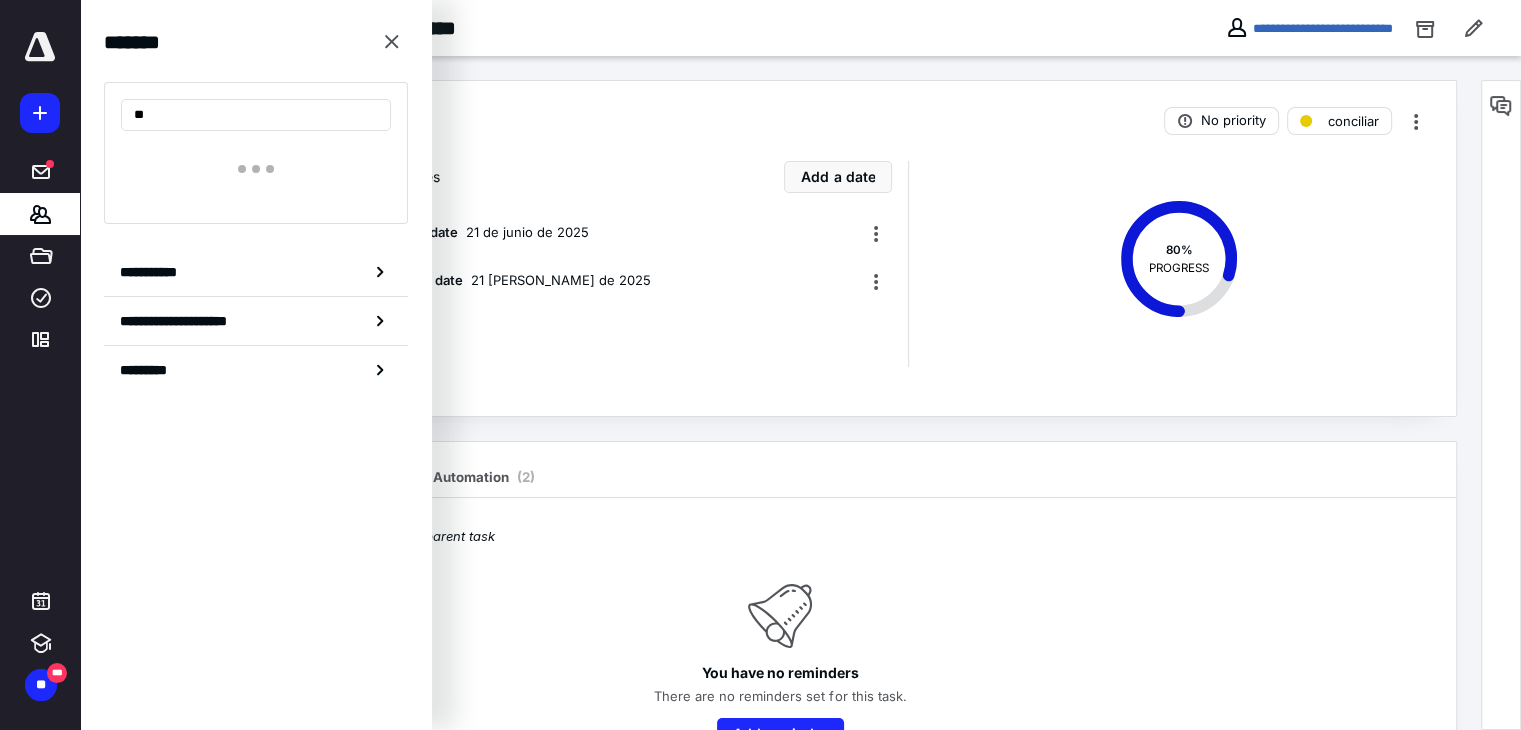 type on "*" 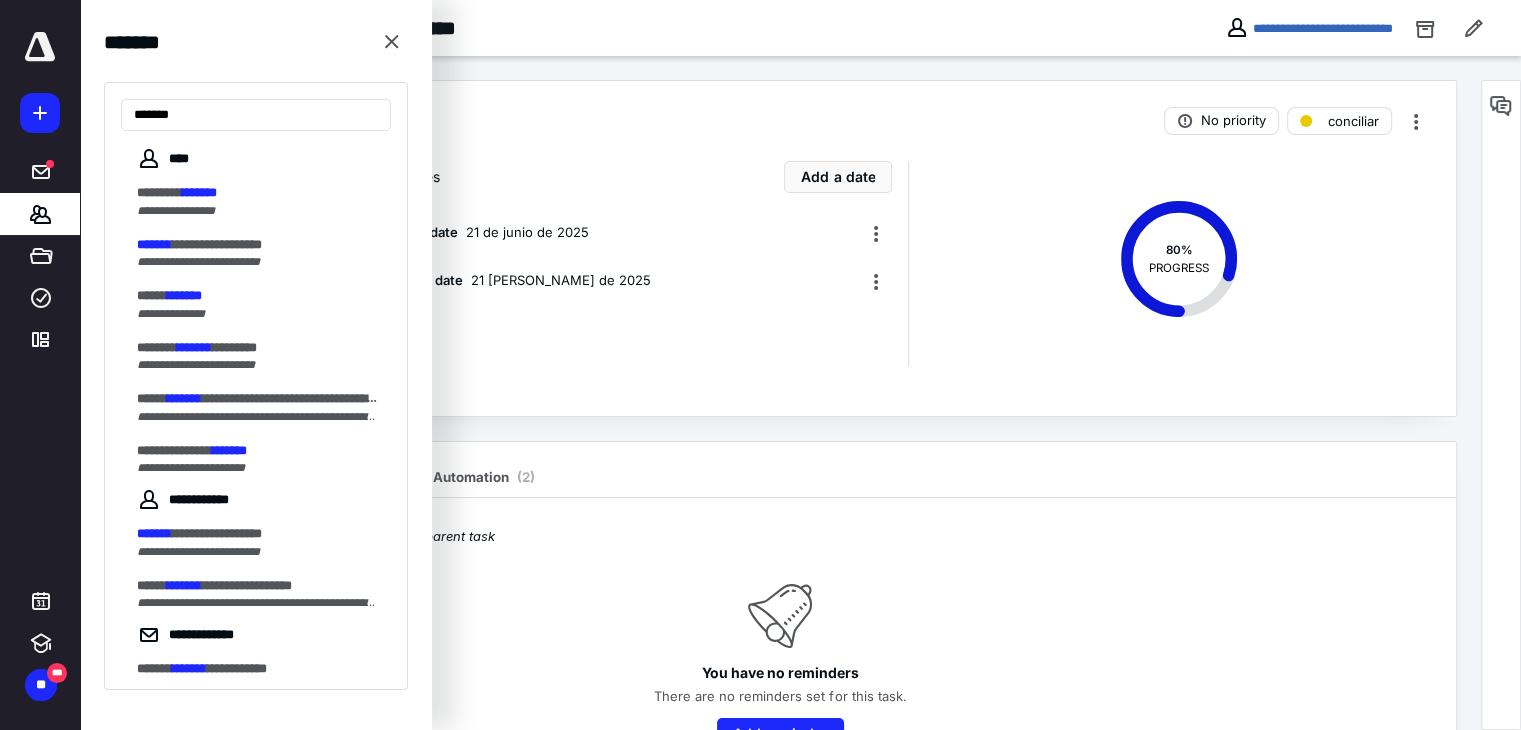 type on "*******" 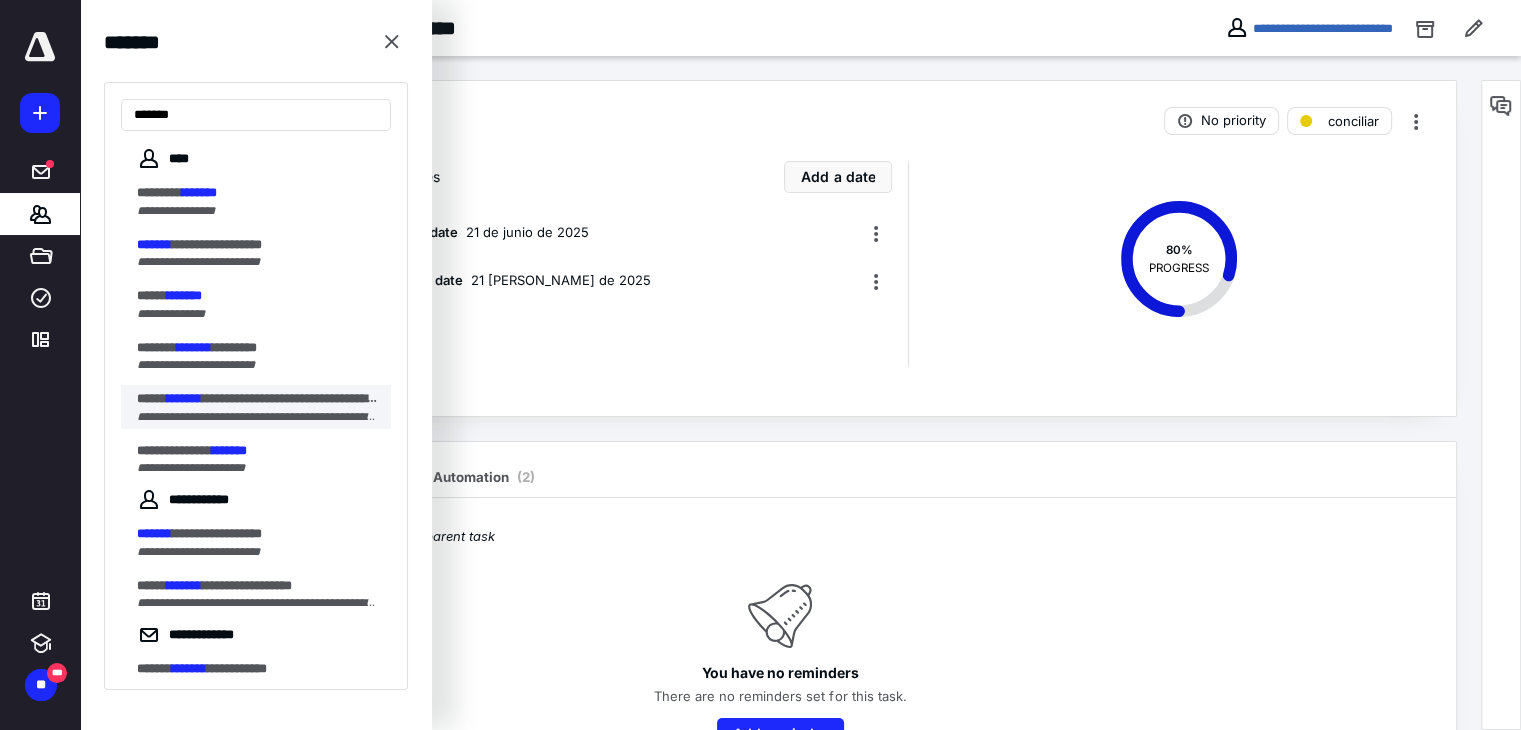 click on "**********" at bounding box center (332, 398) 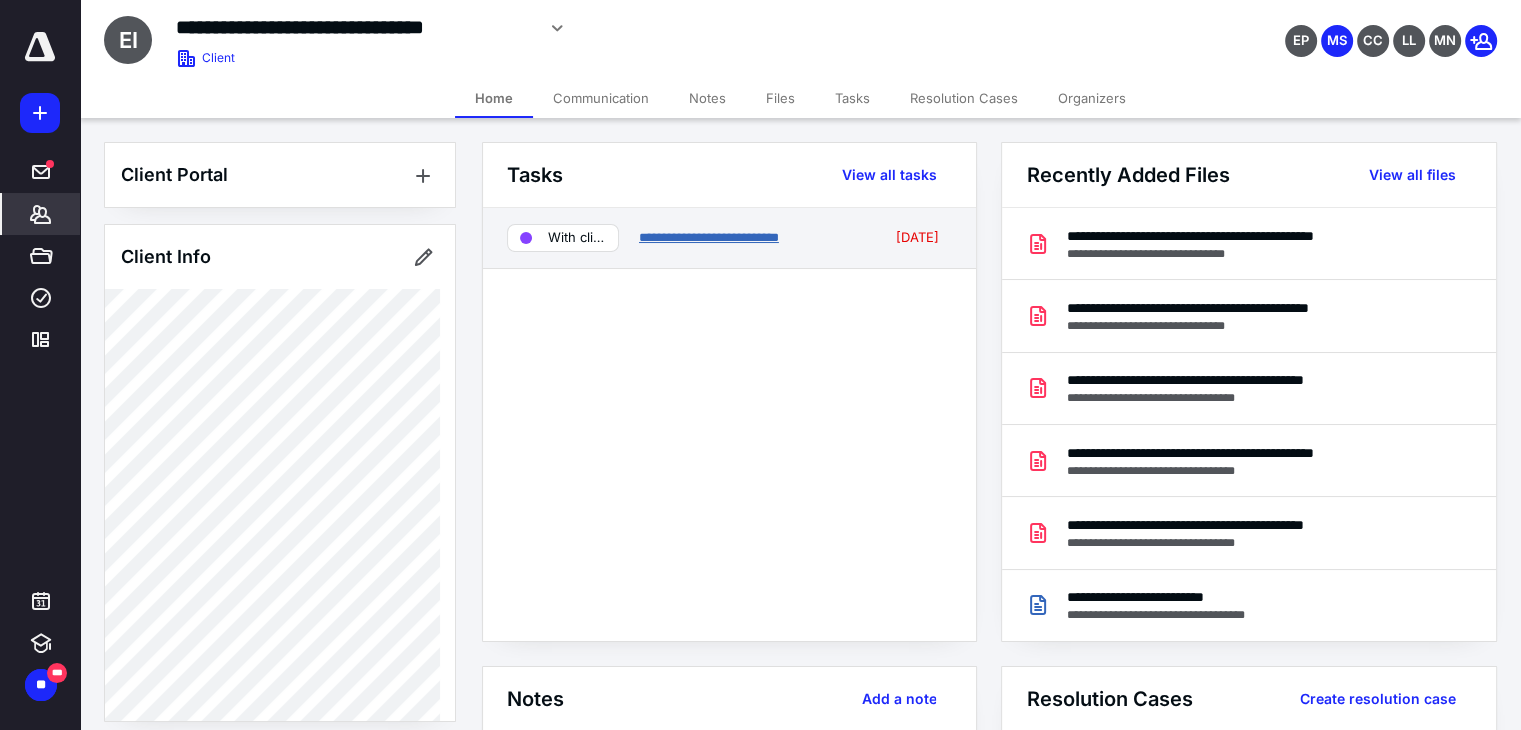 click on "**********" at bounding box center (709, 237) 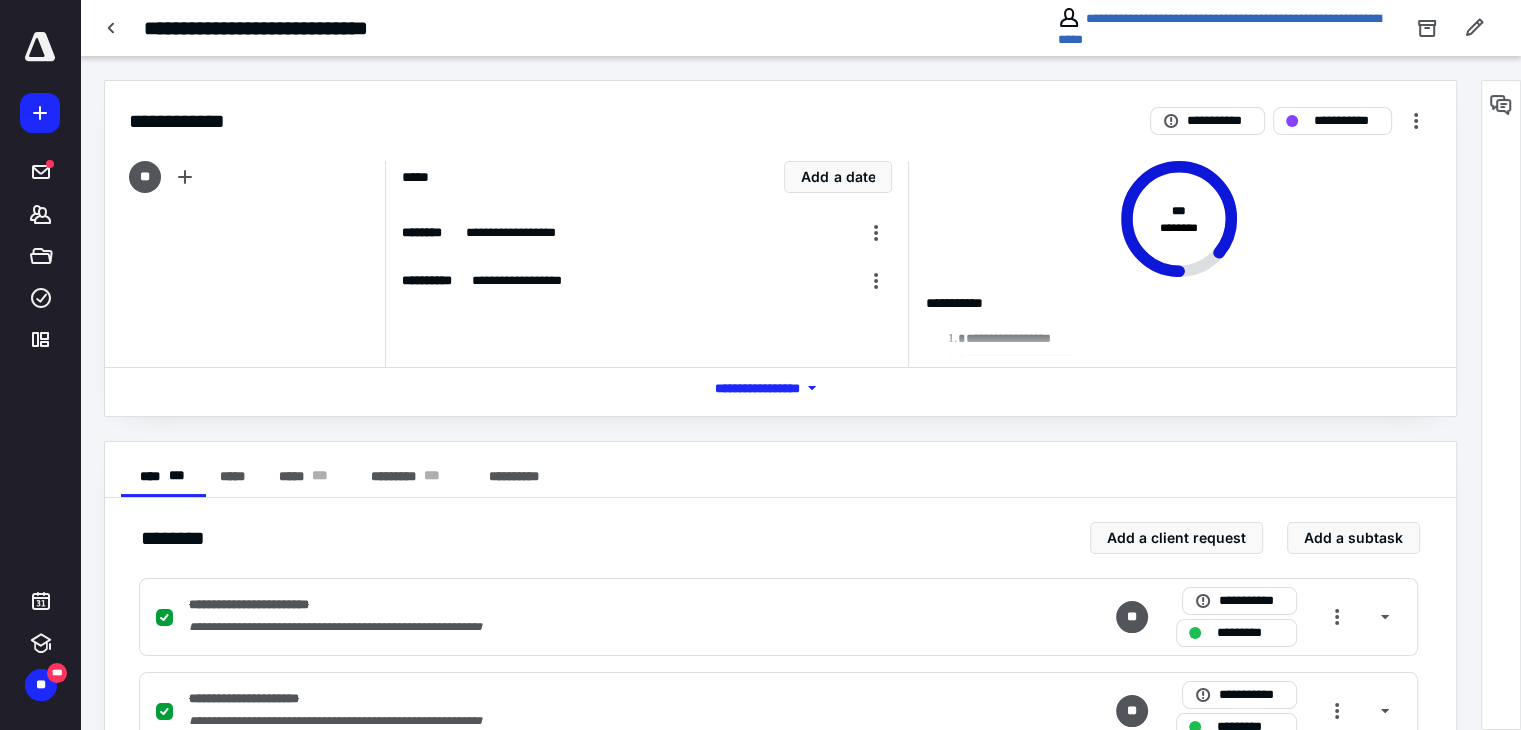 click at bounding box center (1186, 349) 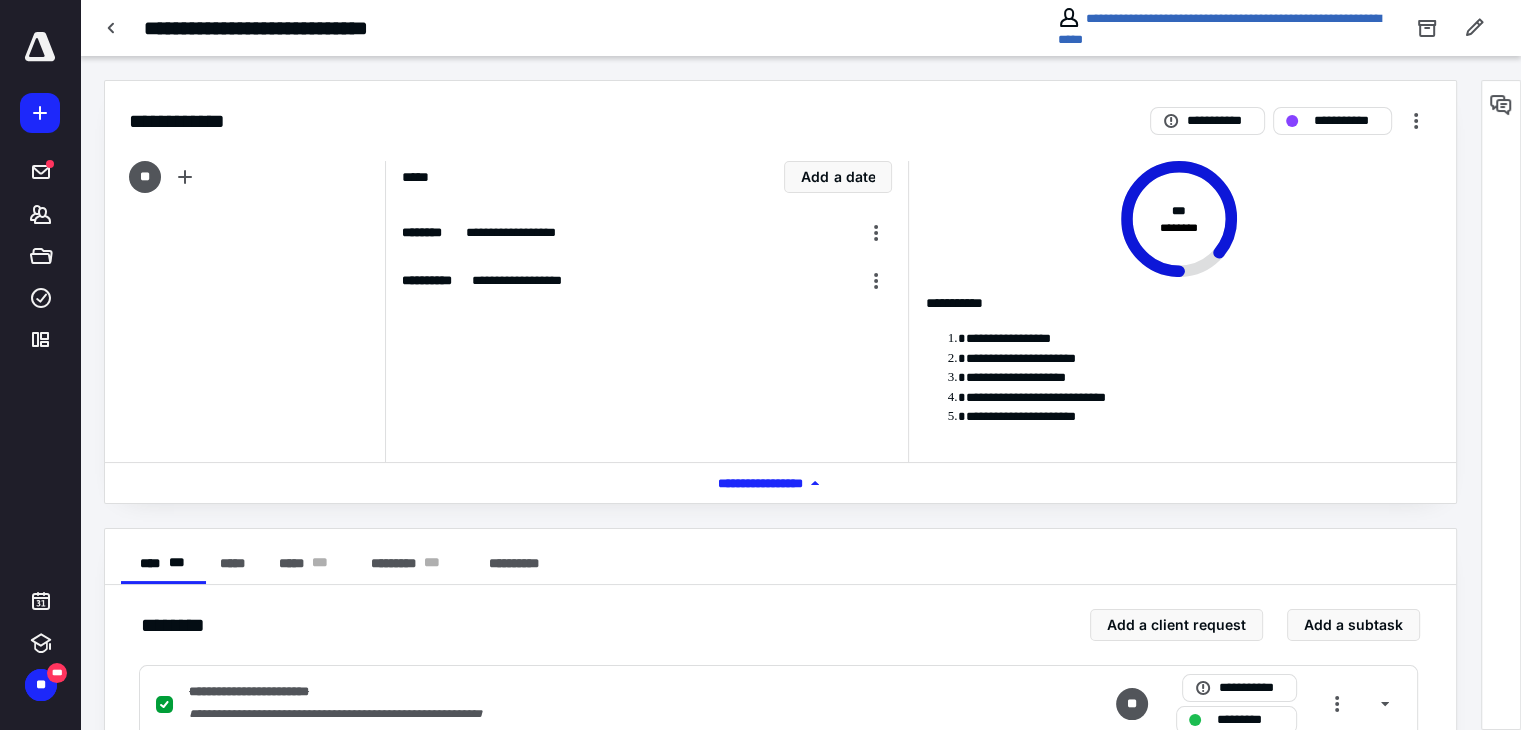 scroll, scrollTop: 100, scrollLeft: 0, axis: vertical 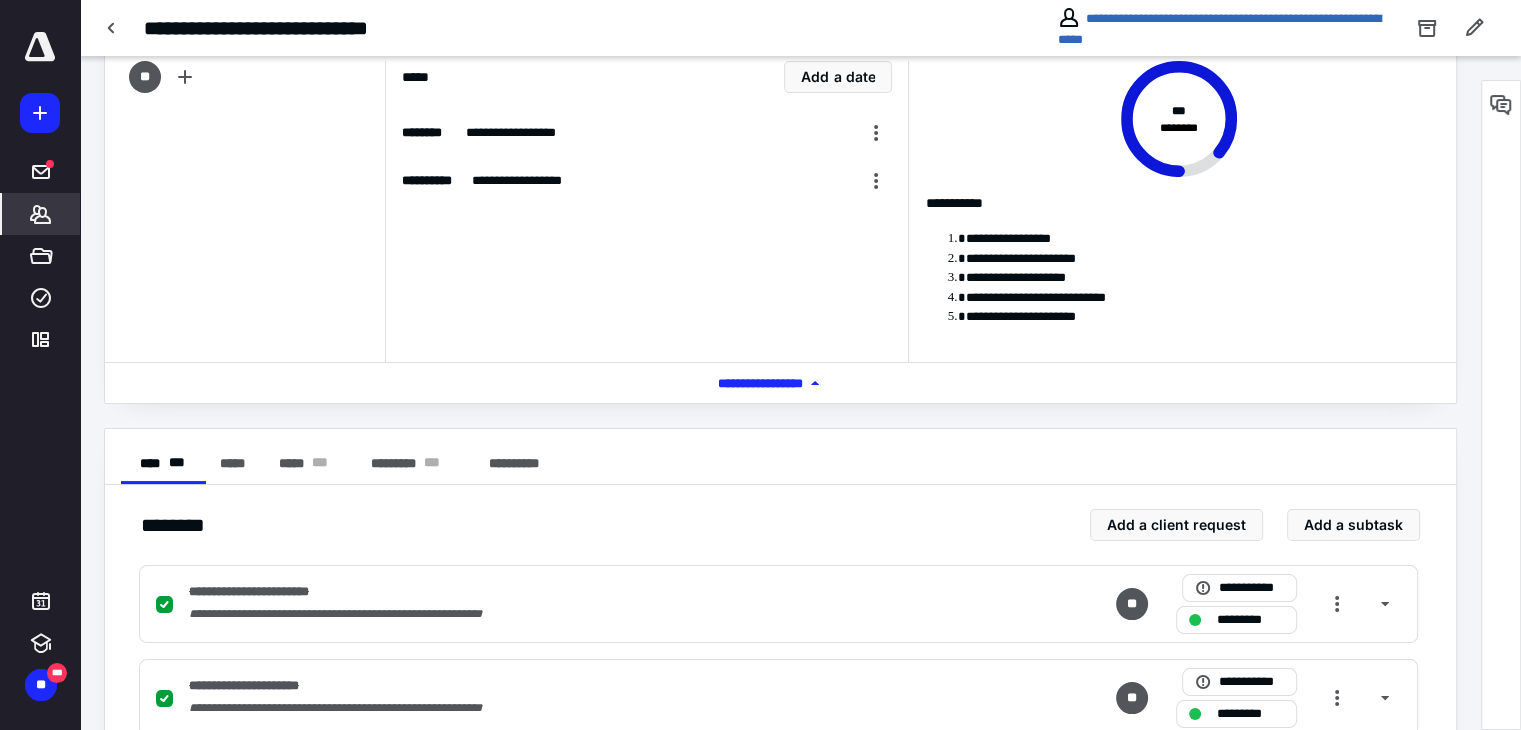click 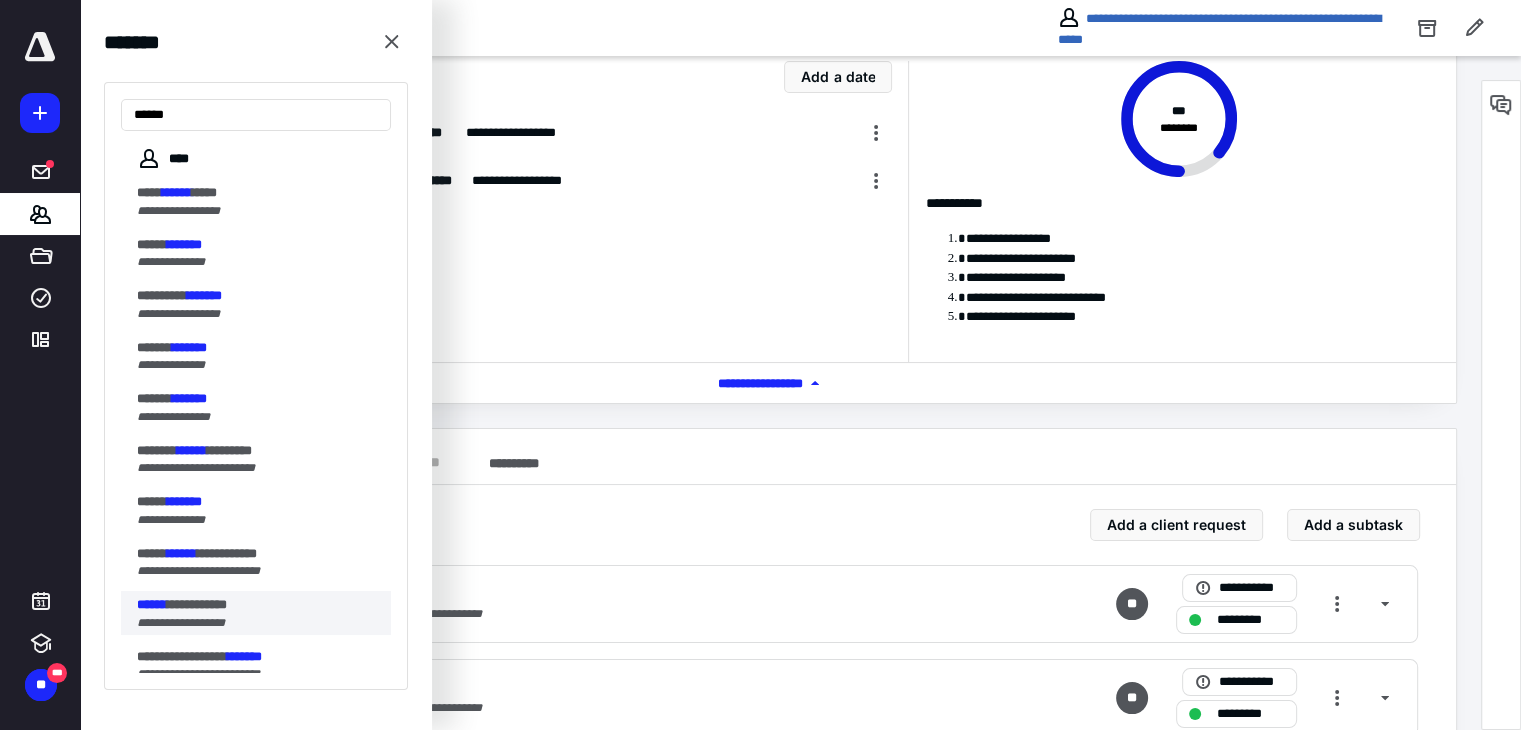 type on "******" 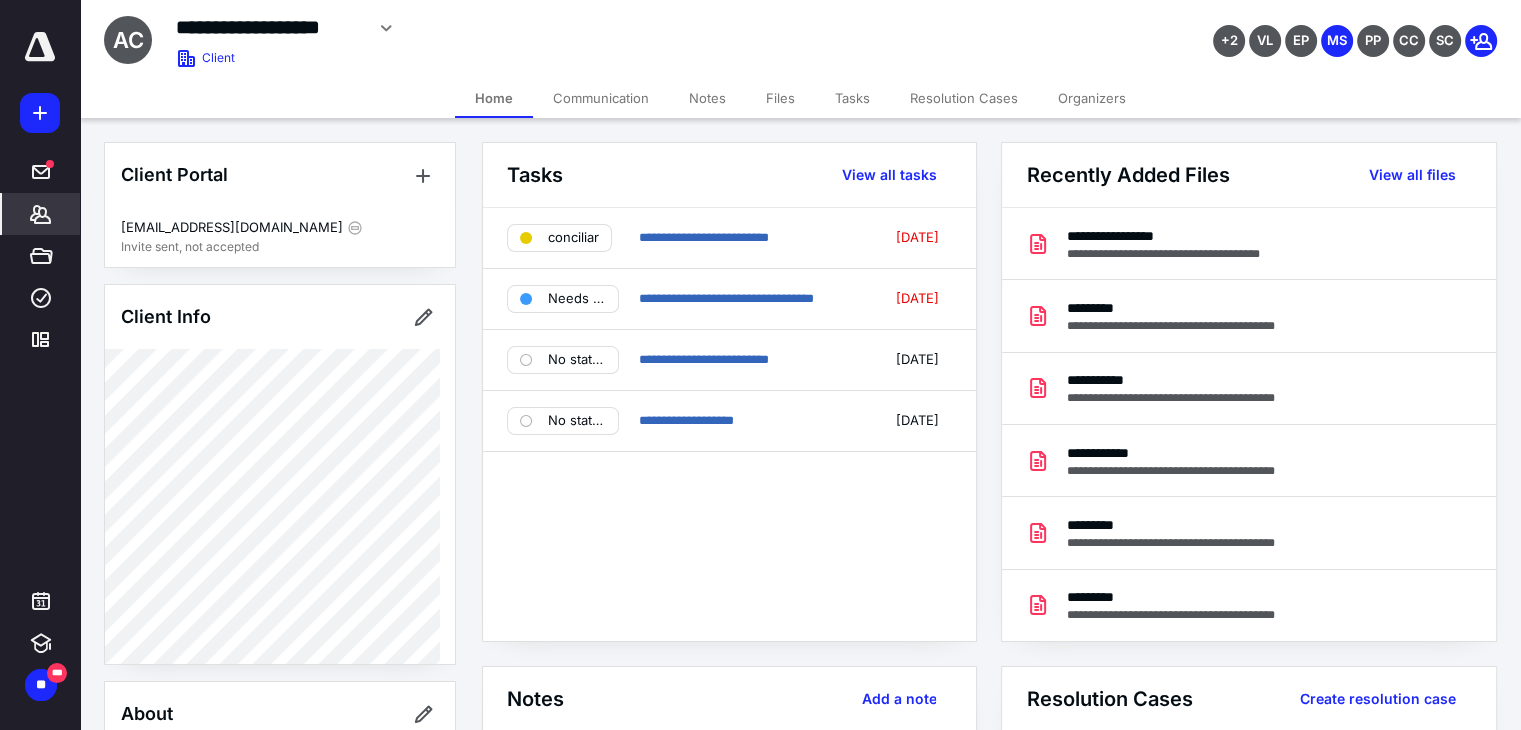 click 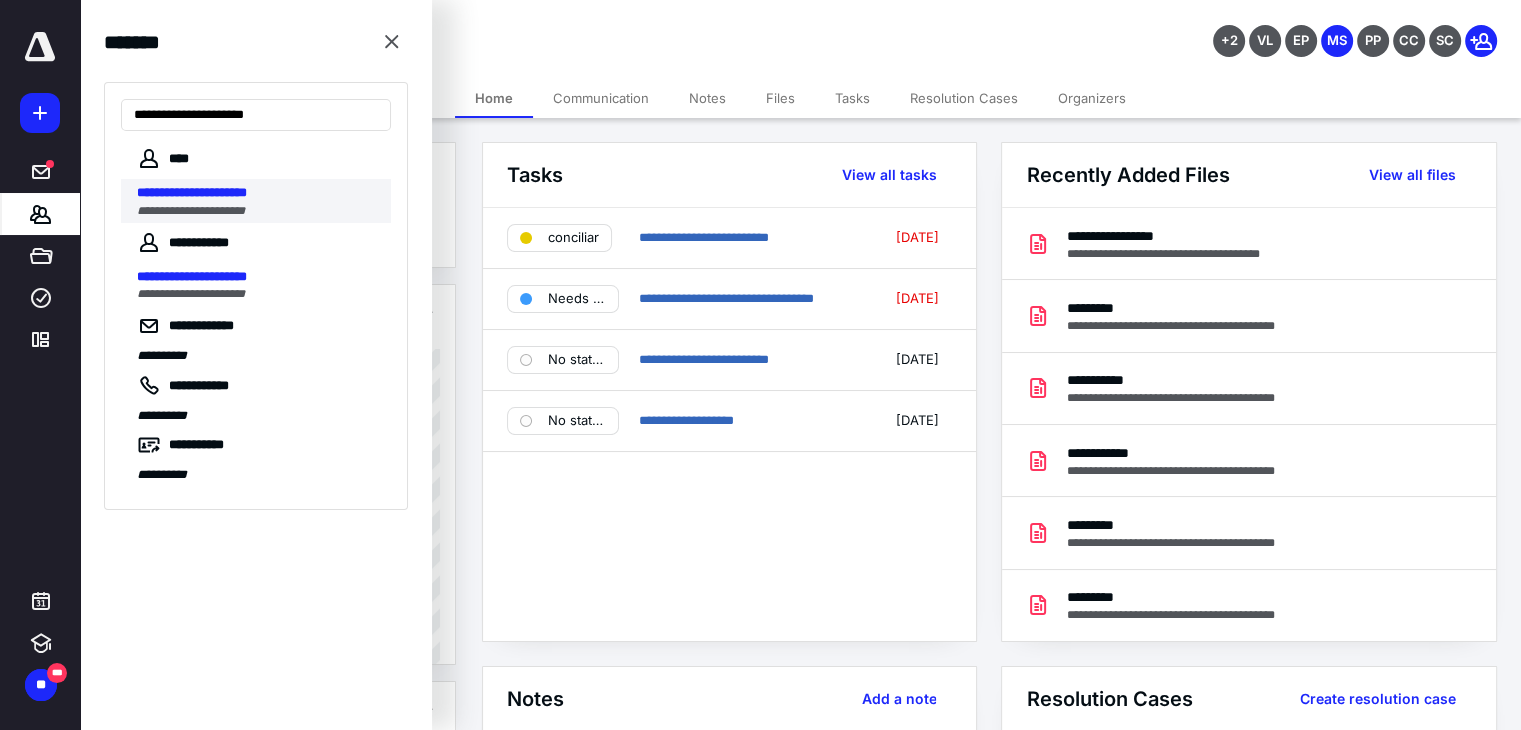 type on "**********" 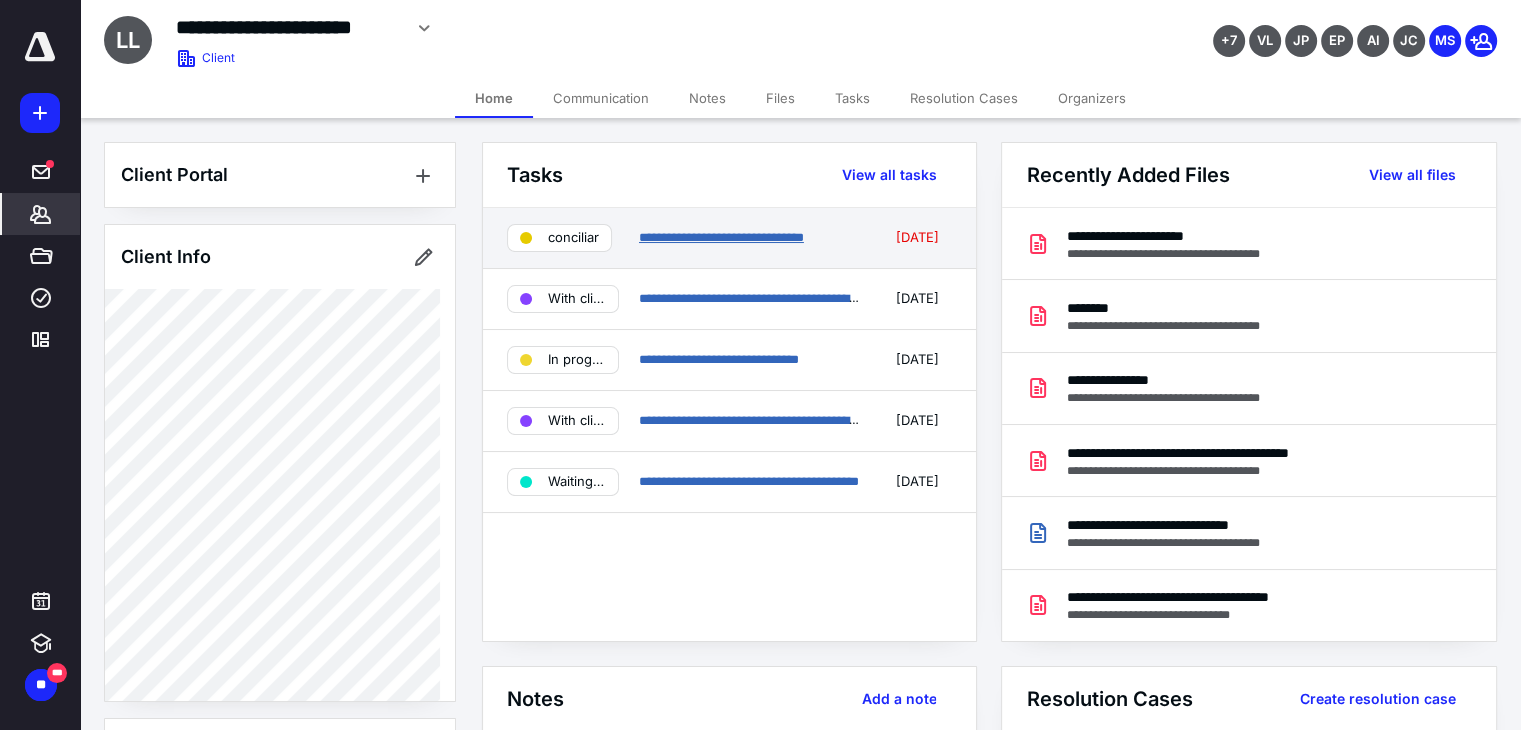 click on "**********" at bounding box center [721, 237] 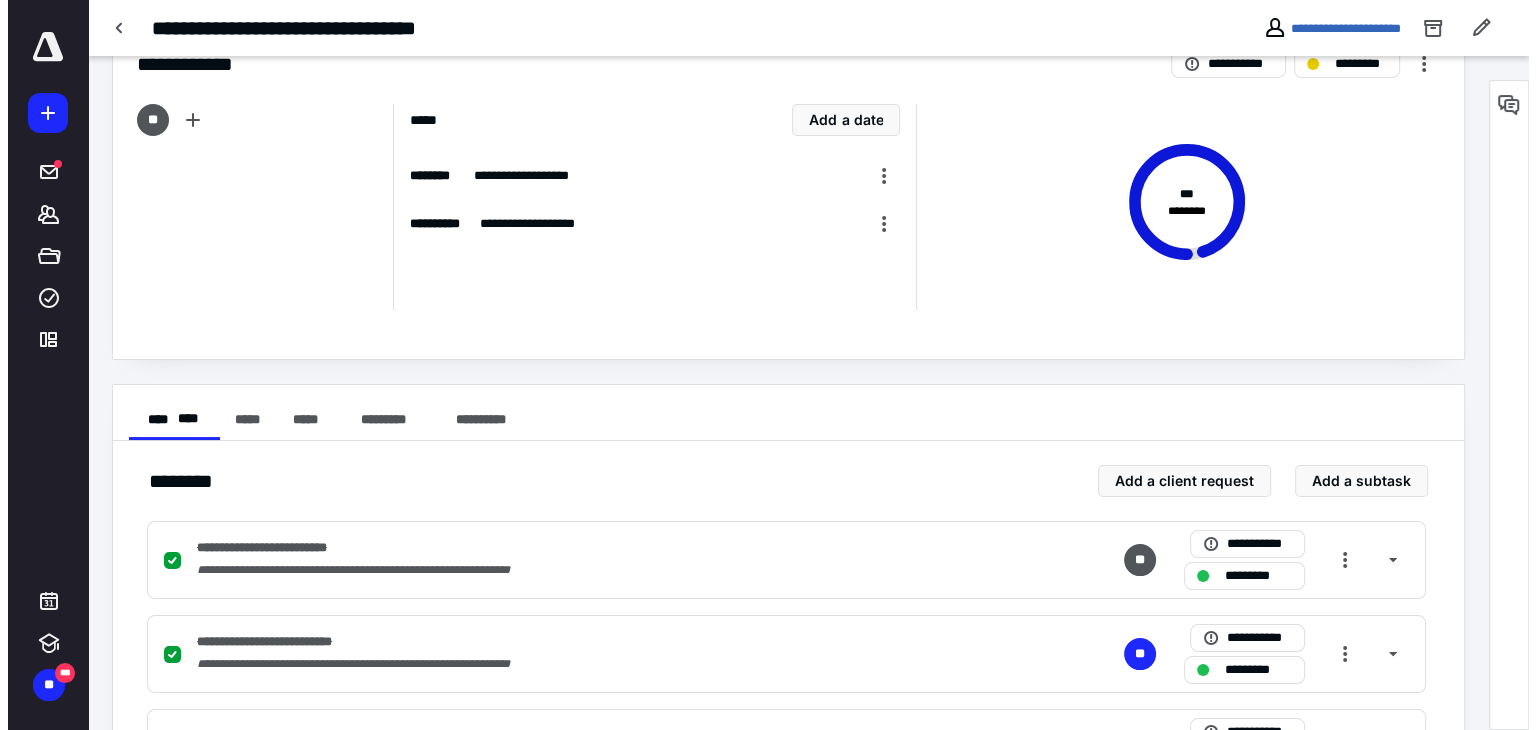 scroll, scrollTop: 0, scrollLeft: 0, axis: both 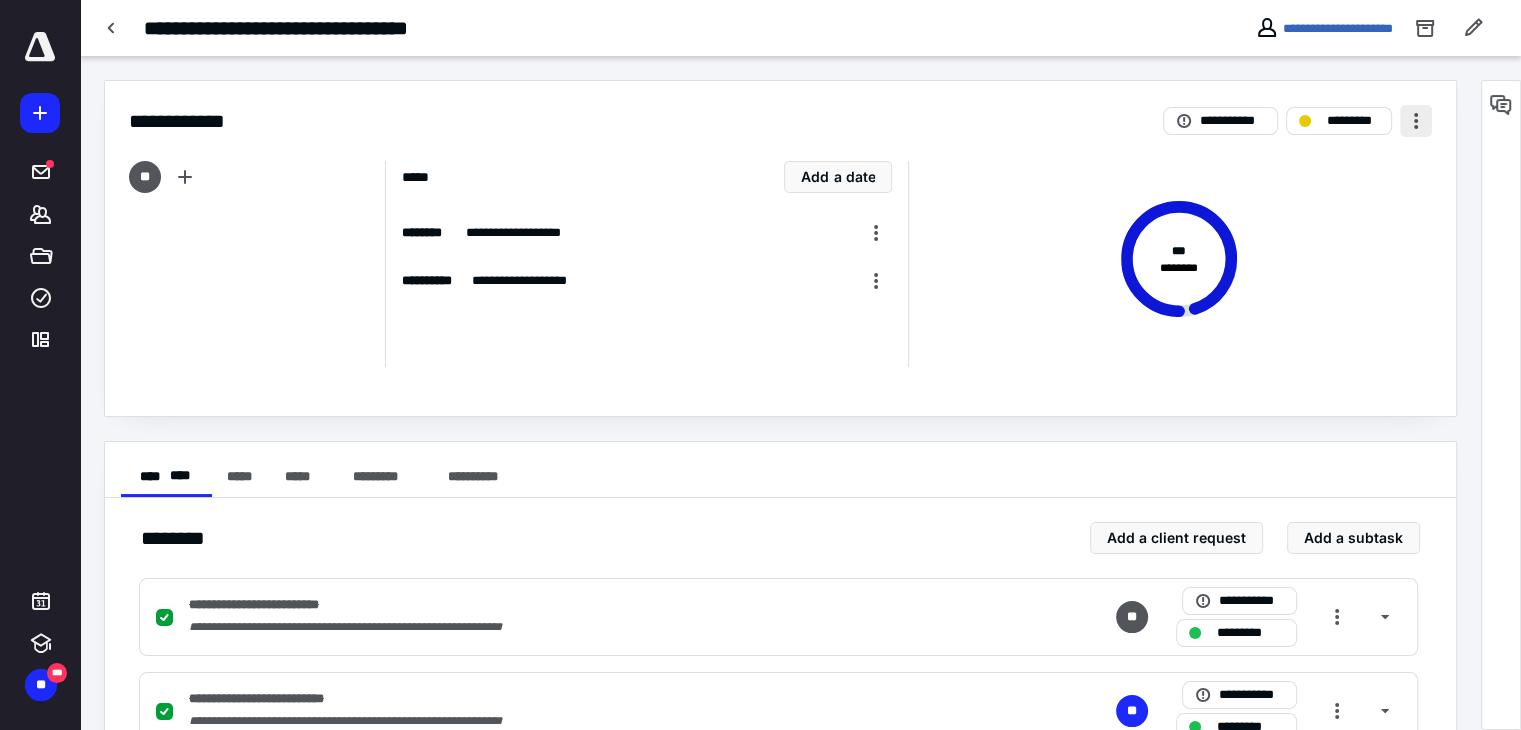 click at bounding box center [1416, 121] 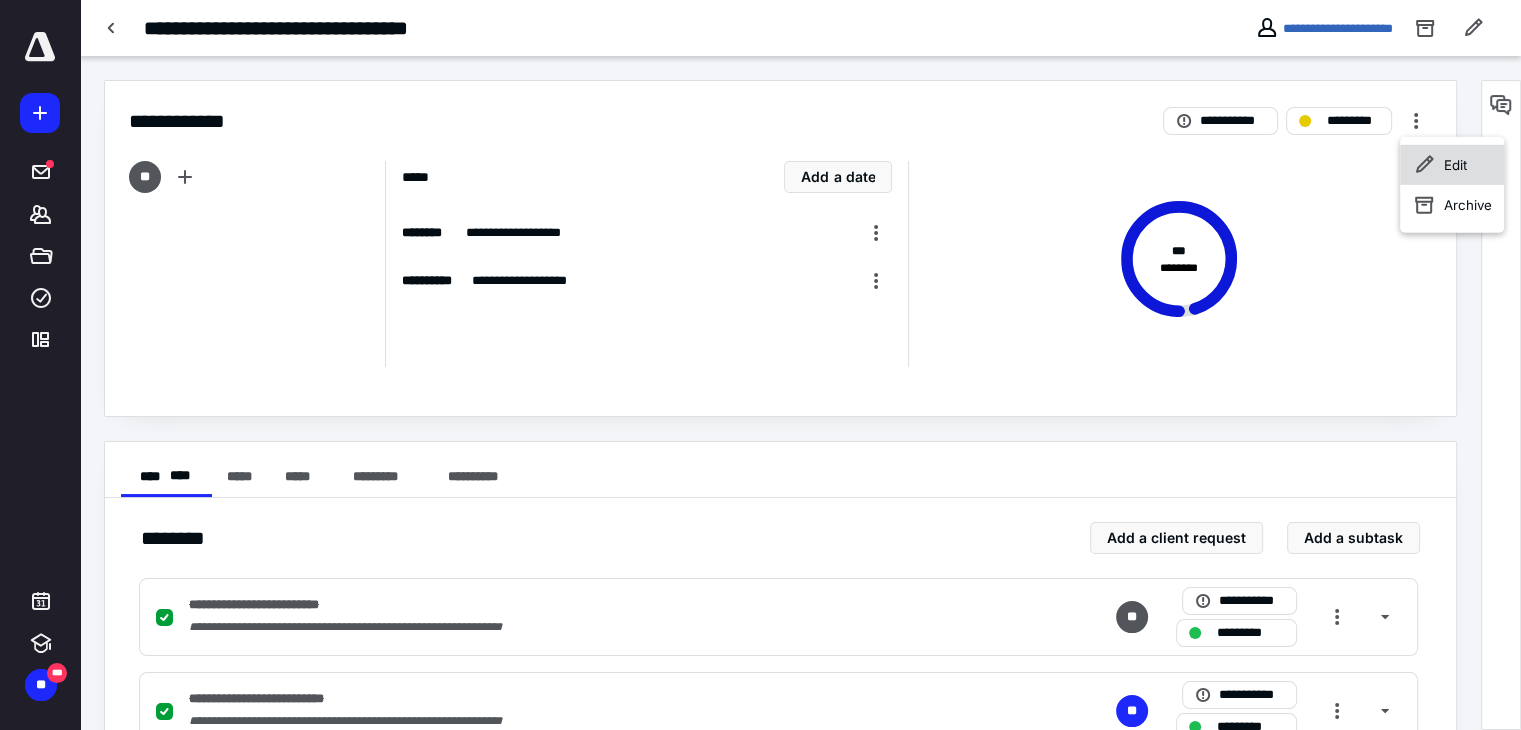 click on "Edit" at bounding box center [1452, 165] 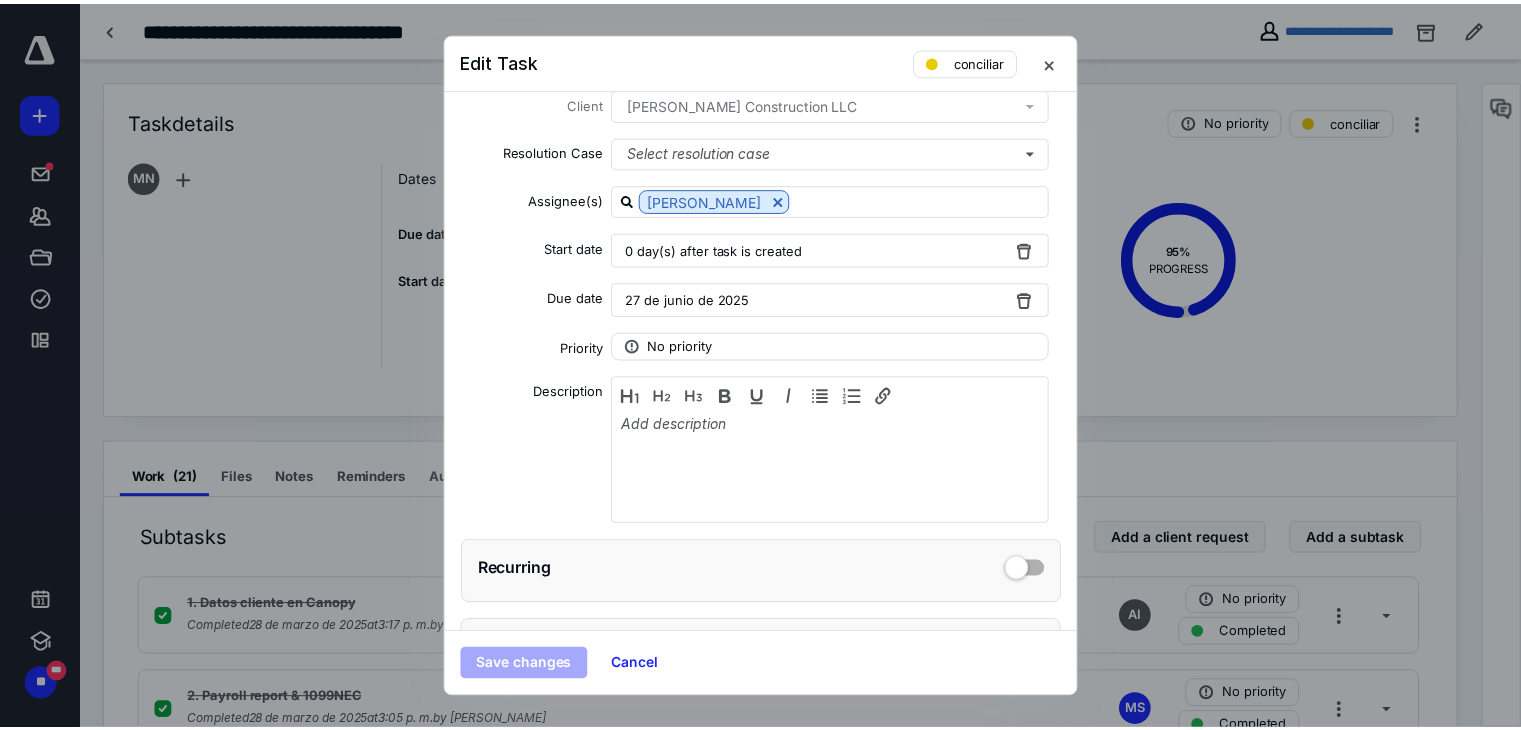 scroll, scrollTop: 161, scrollLeft: 0, axis: vertical 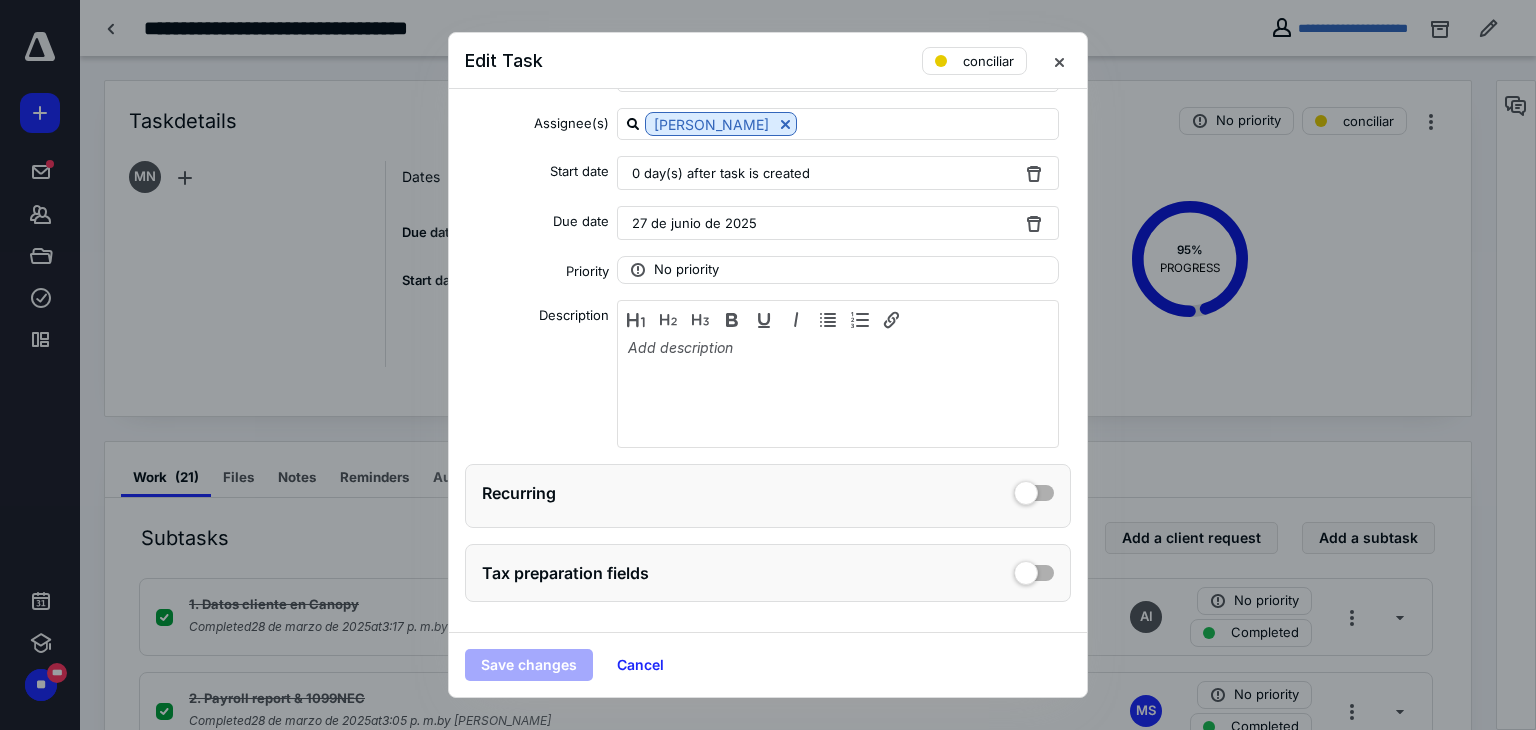 click on "Recurring" at bounding box center (768, 493) 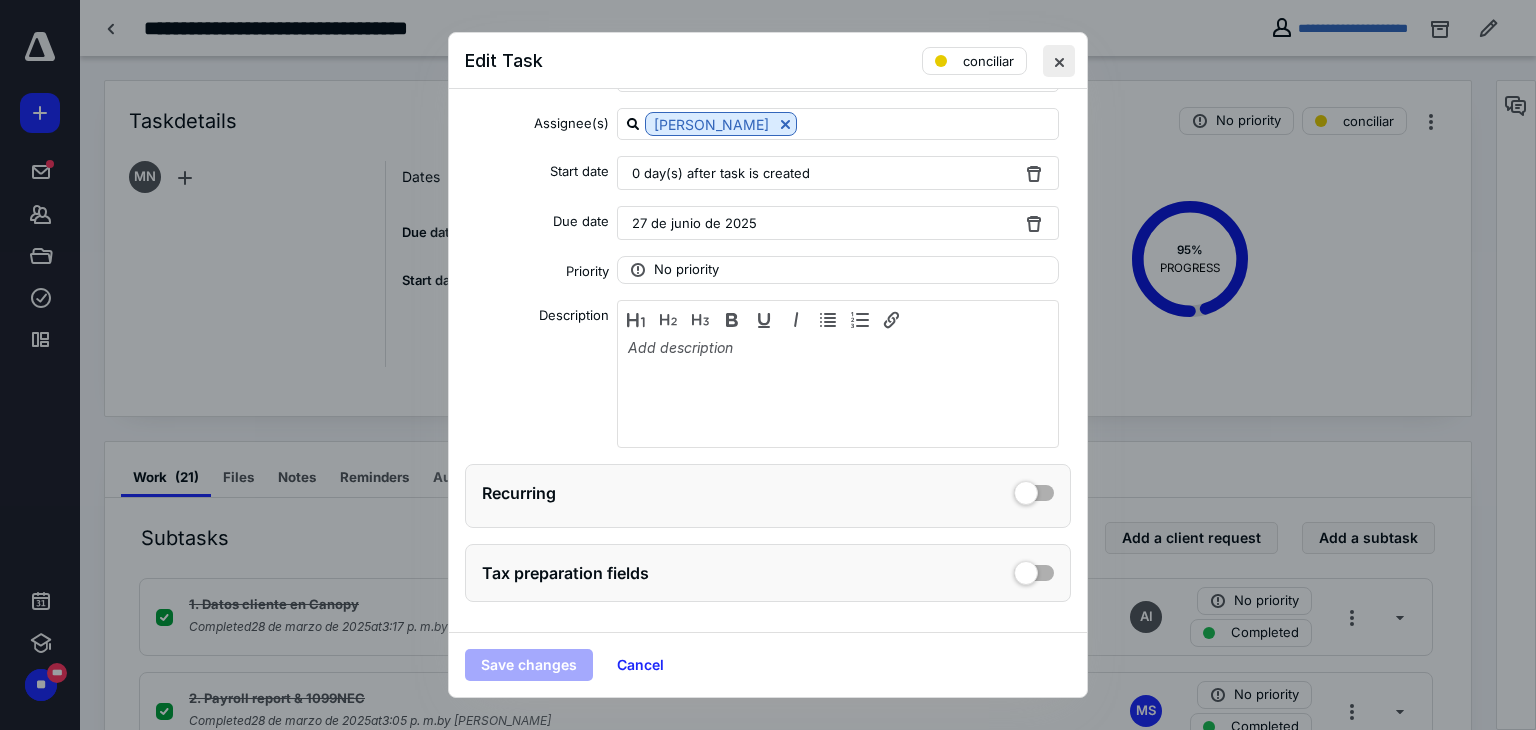 click at bounding box center (1059, 61) 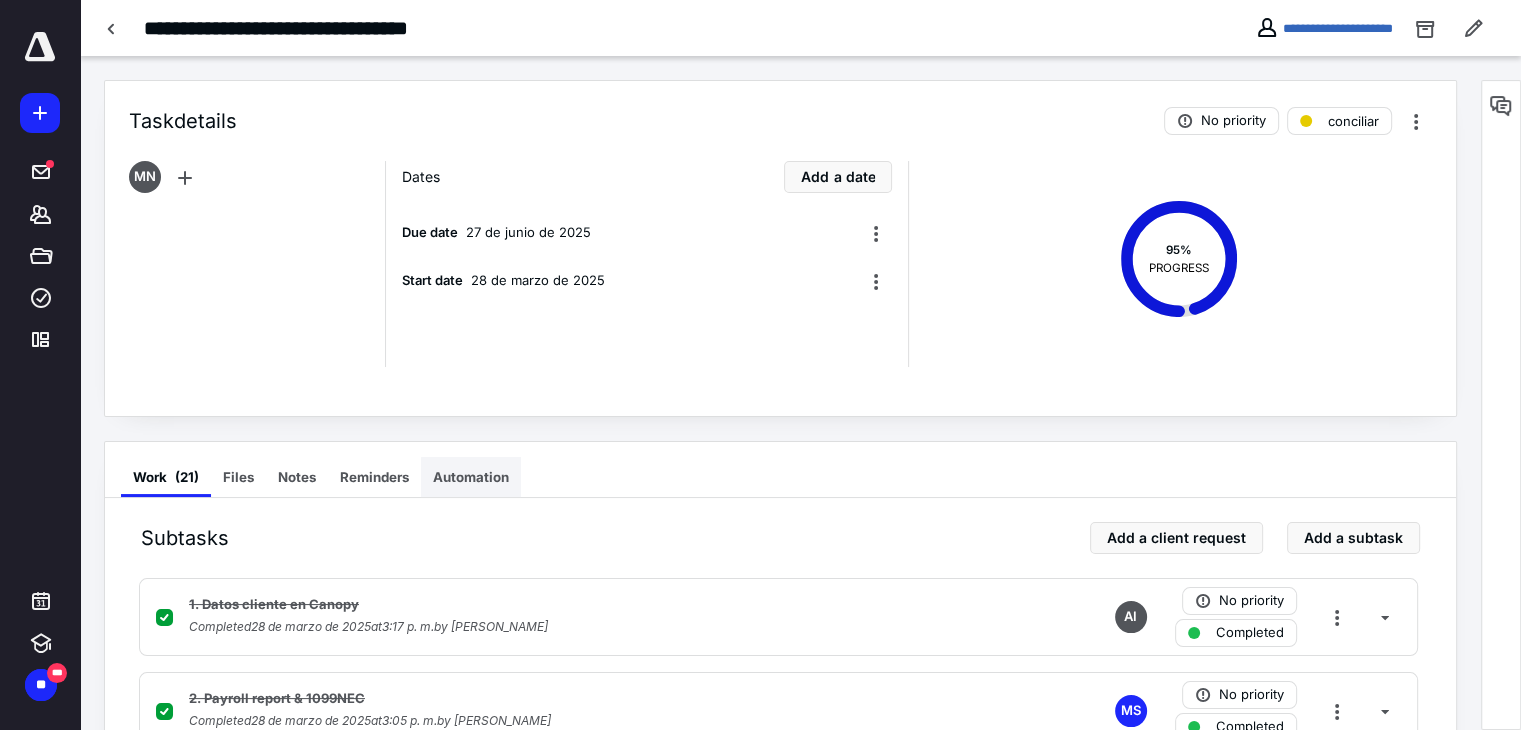 click on "Automation" at bounding box center [471, 477] 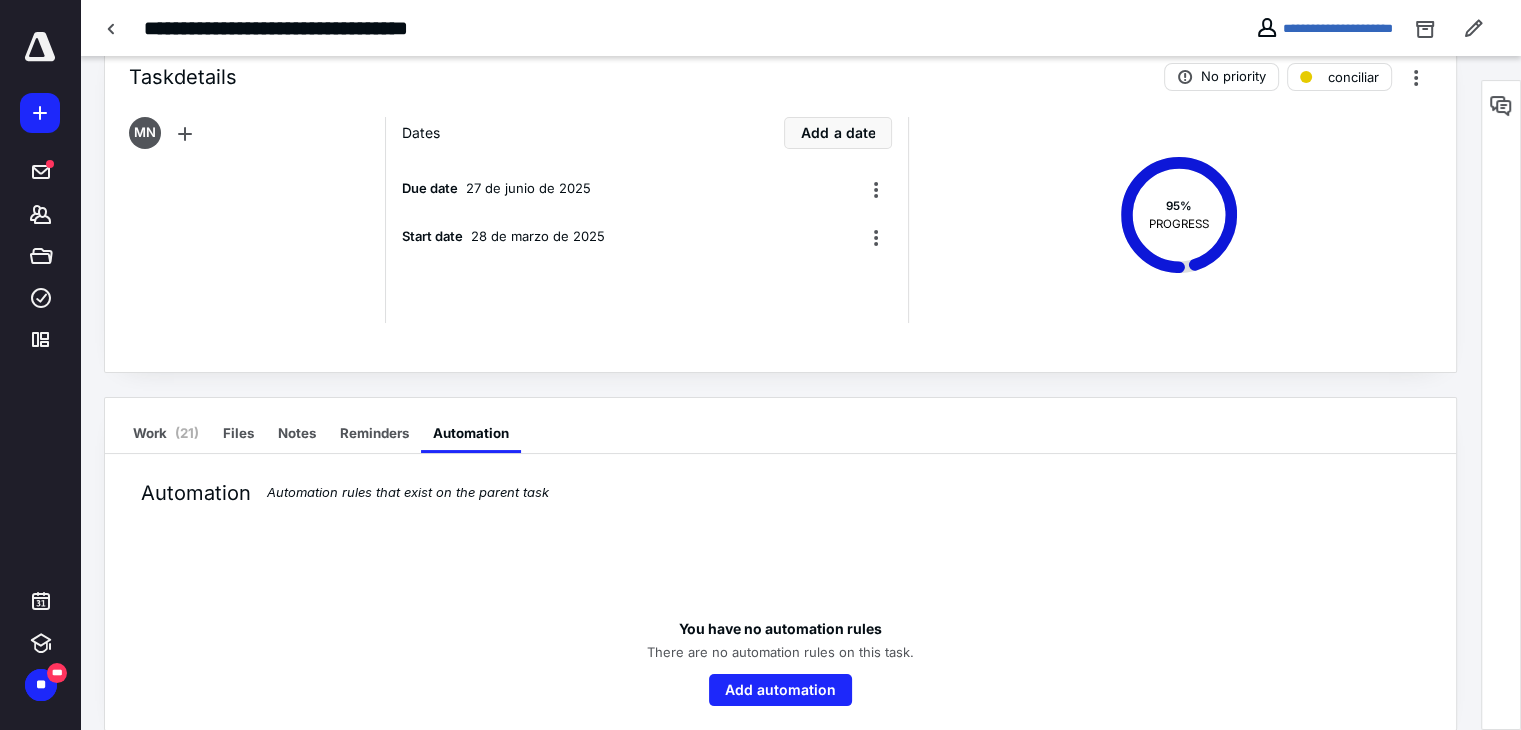 scroll, scrollTop: 68, scrollLeft: 0, axis: vertical 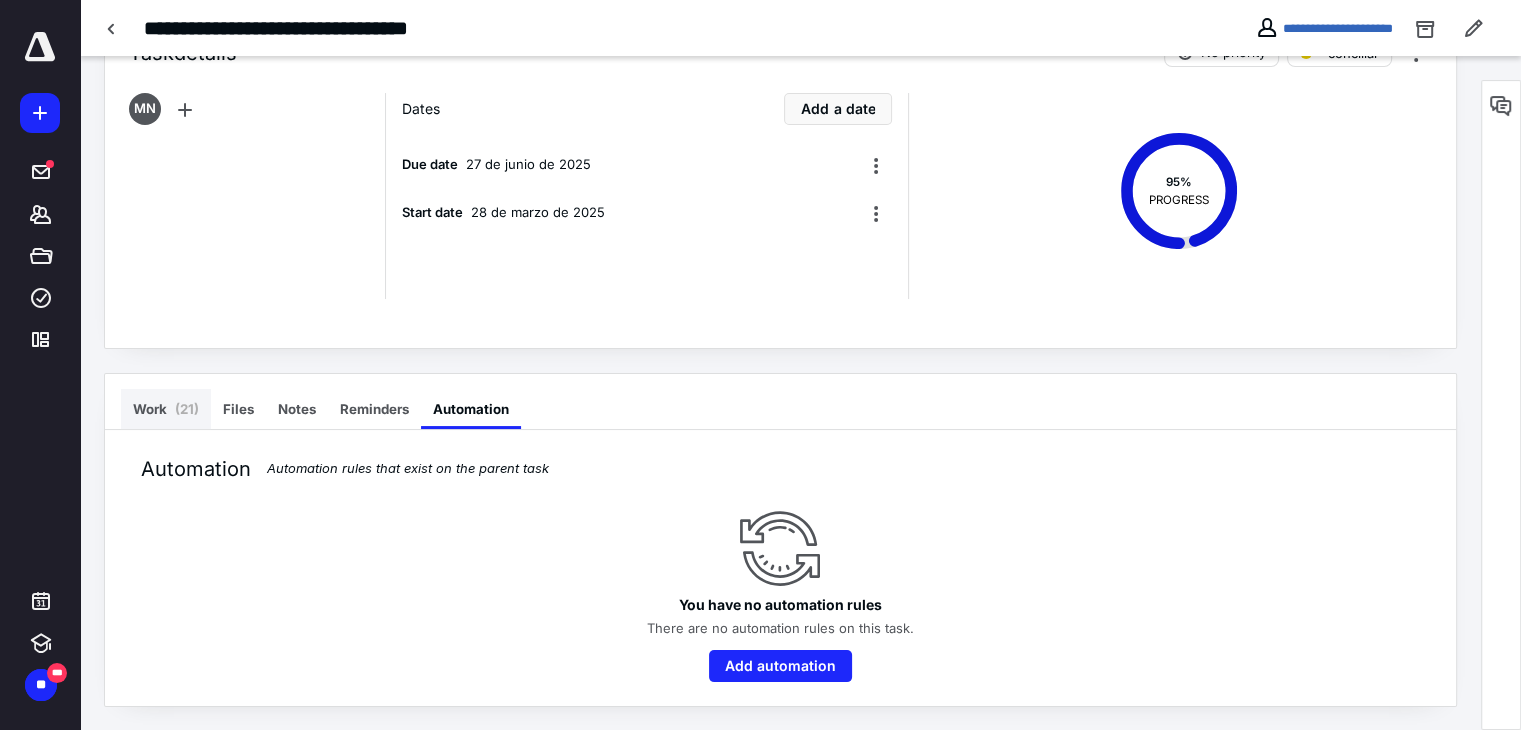 click on "Work ( 21 )" at bounding box center [166, 409] 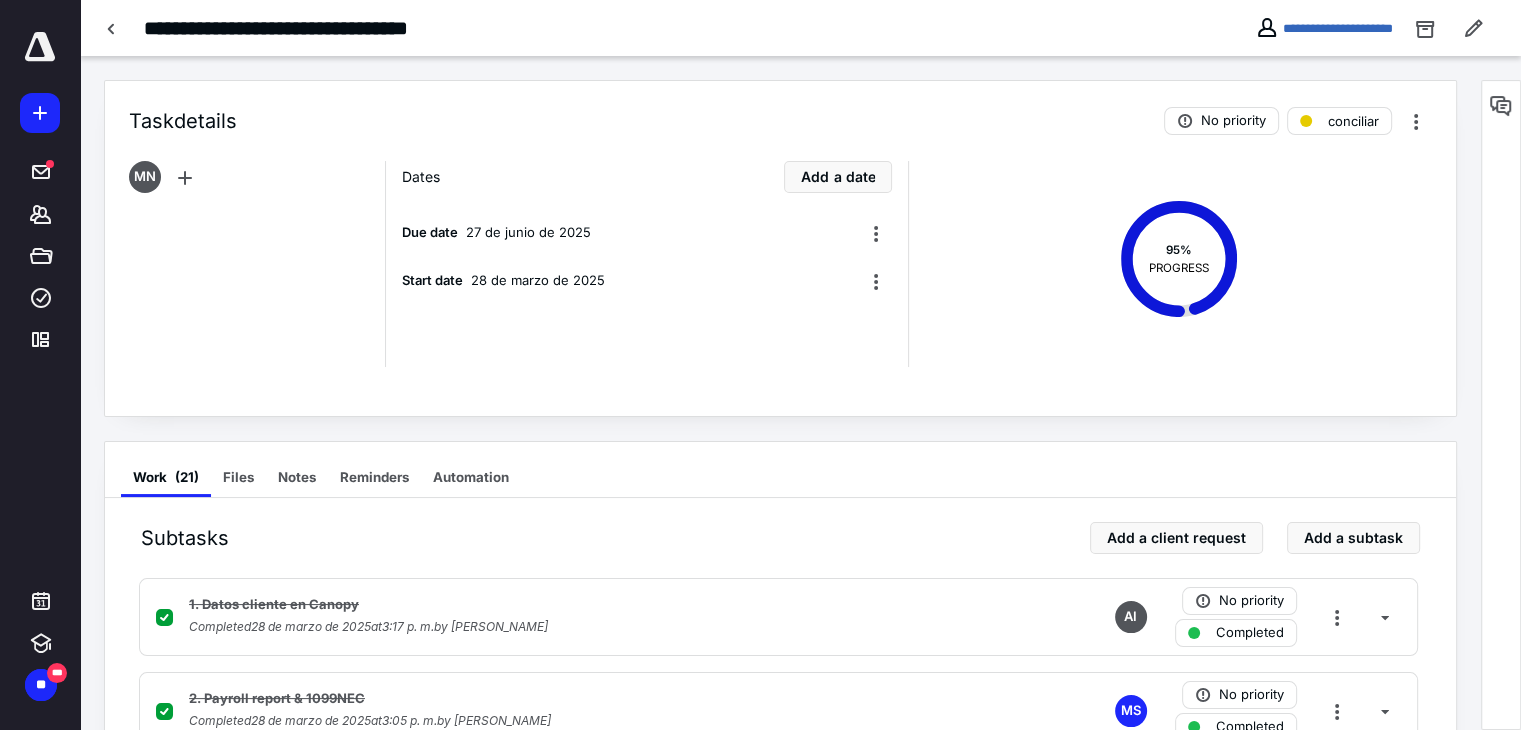 scroll, scrollTop: 0, scrollLeft: 0, axis: both 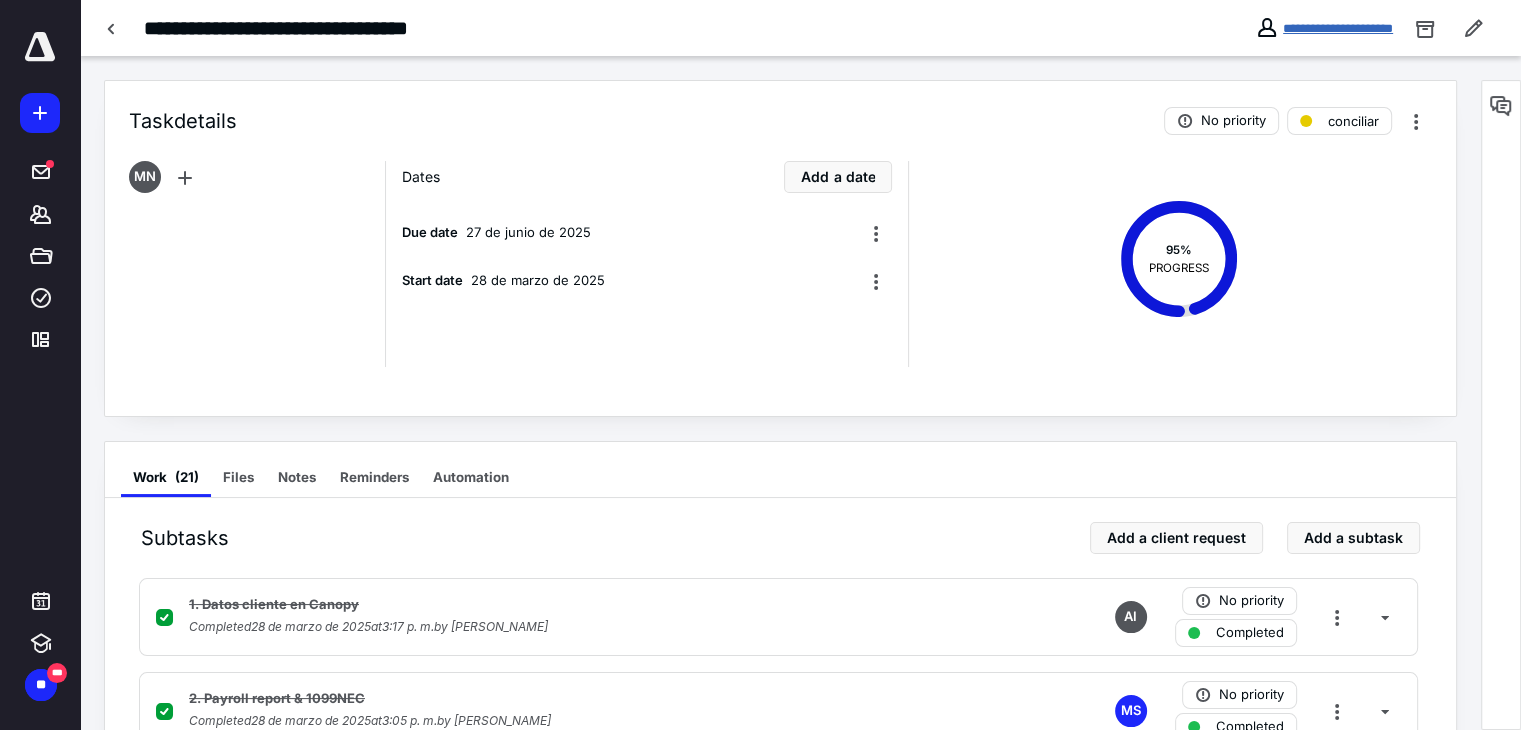 click on "**********" at bounding box center (1338, 28) 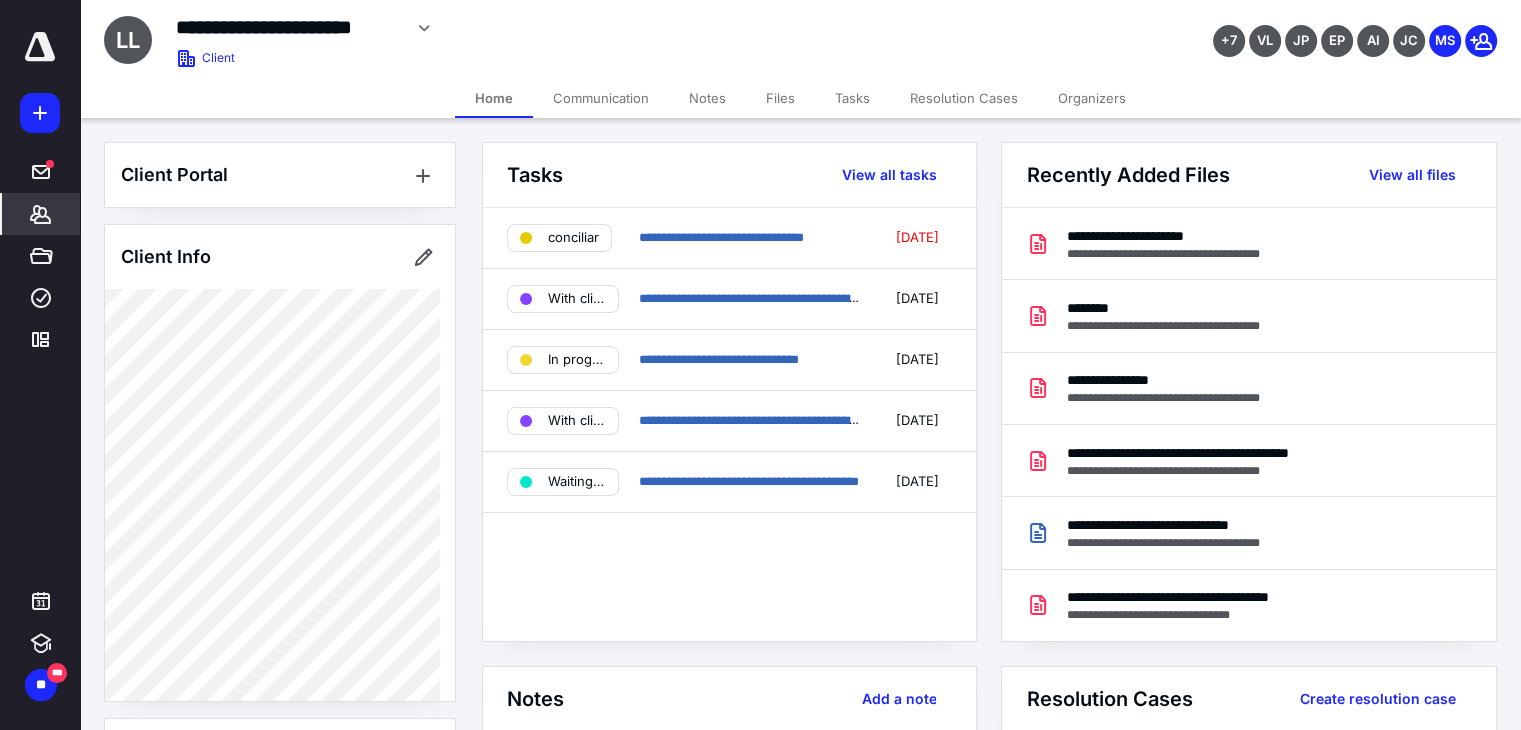 click on "**********" at bounding box center (800, 39) 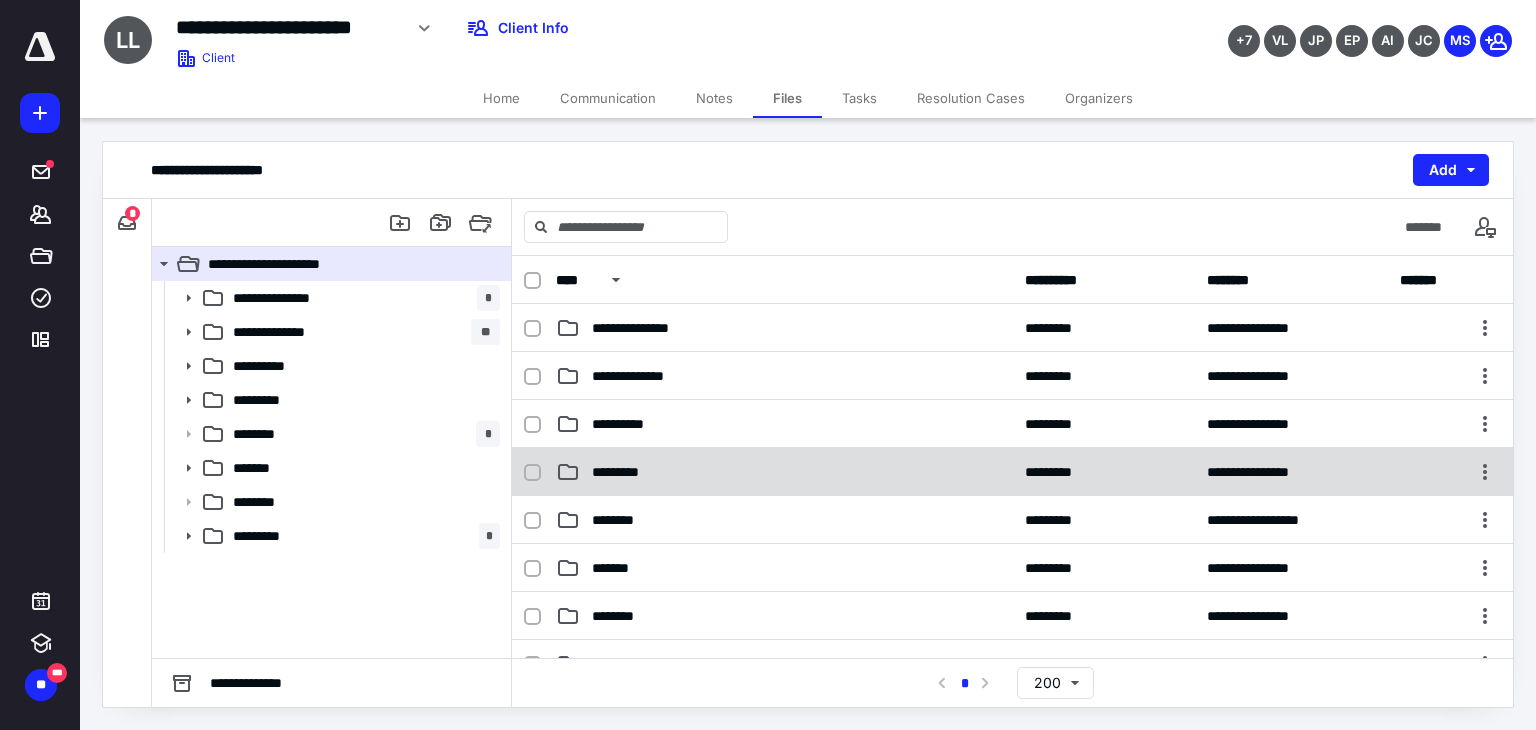 click on "*********" at bounding box center [784, 472] 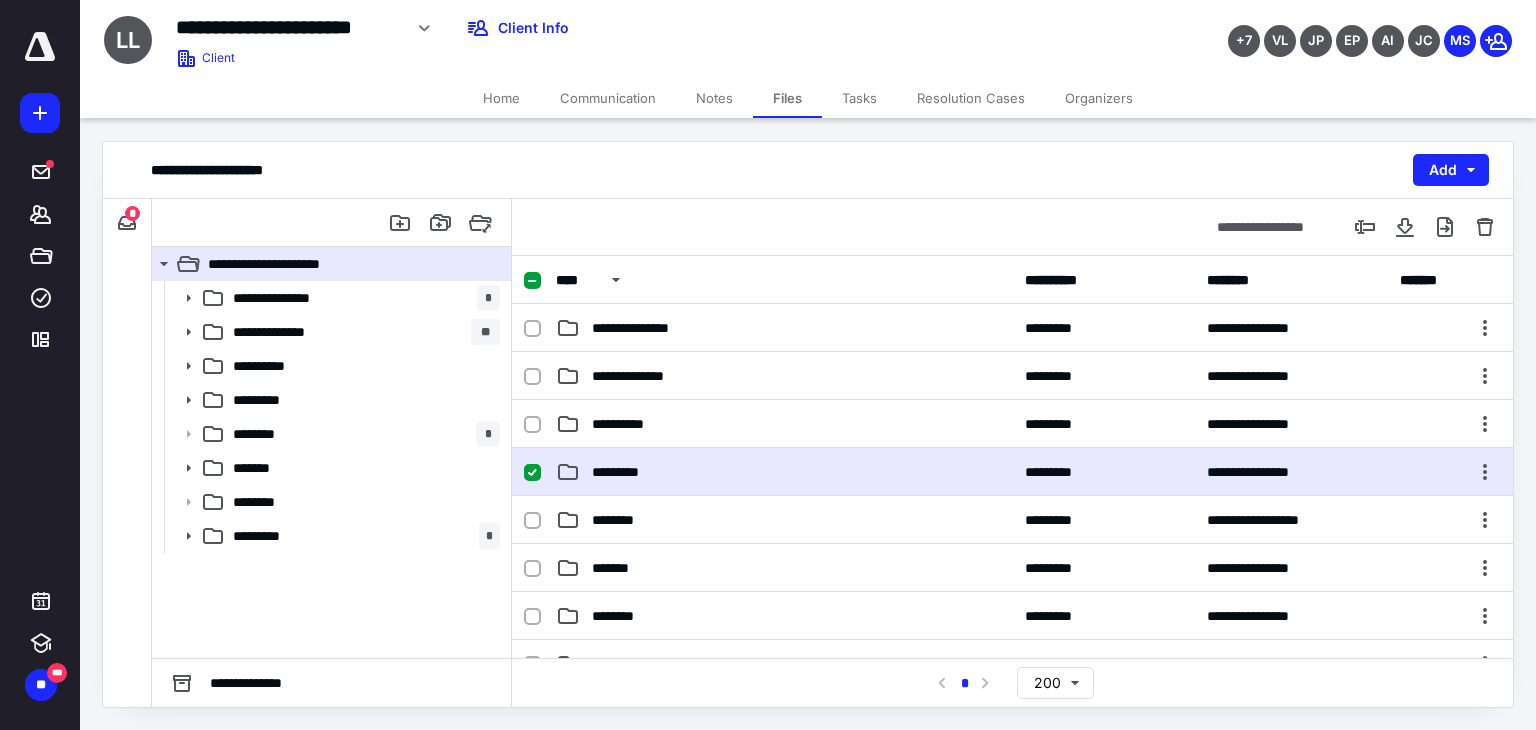 click on "*********" at bounding box center (784, 472) 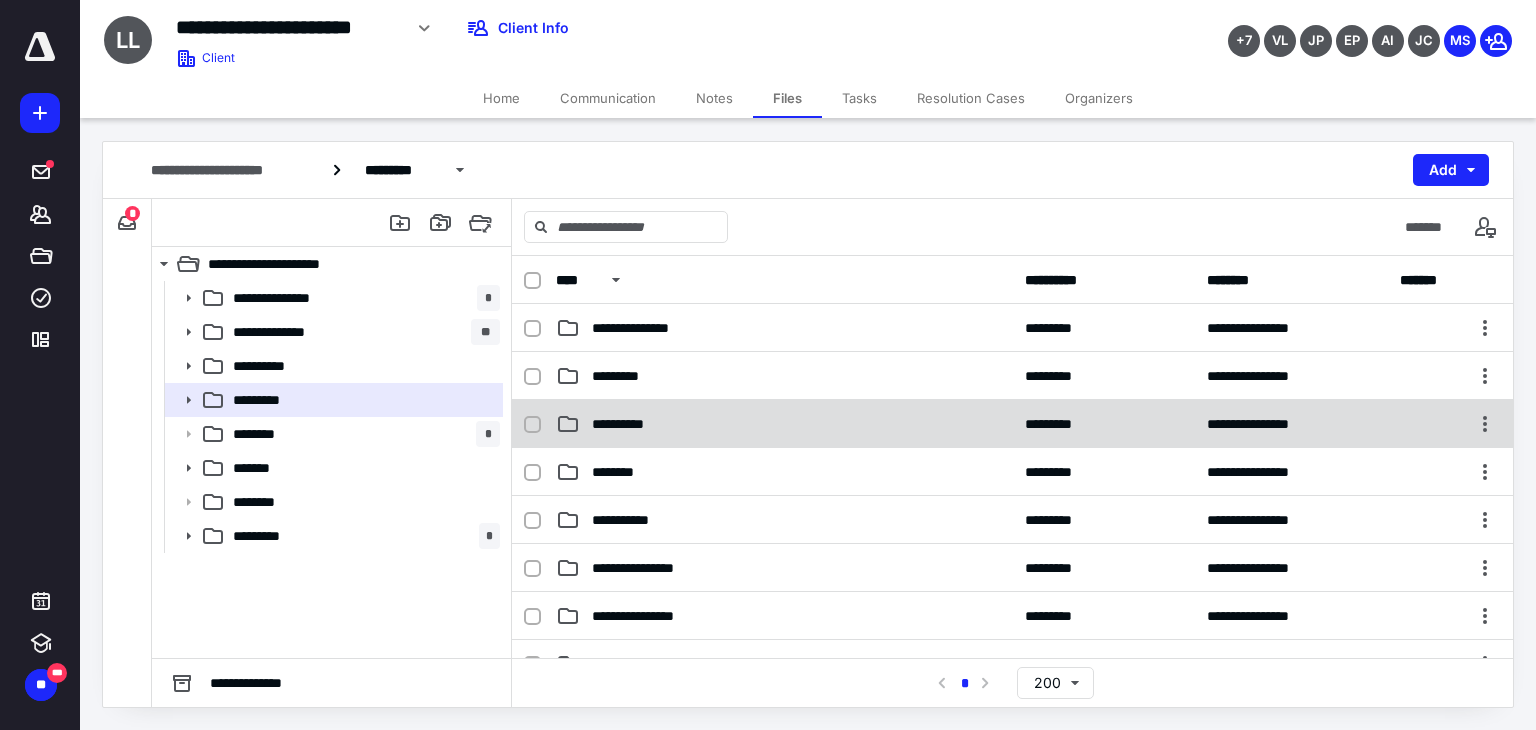 click on "**********" at bounding box center [1012, 424] 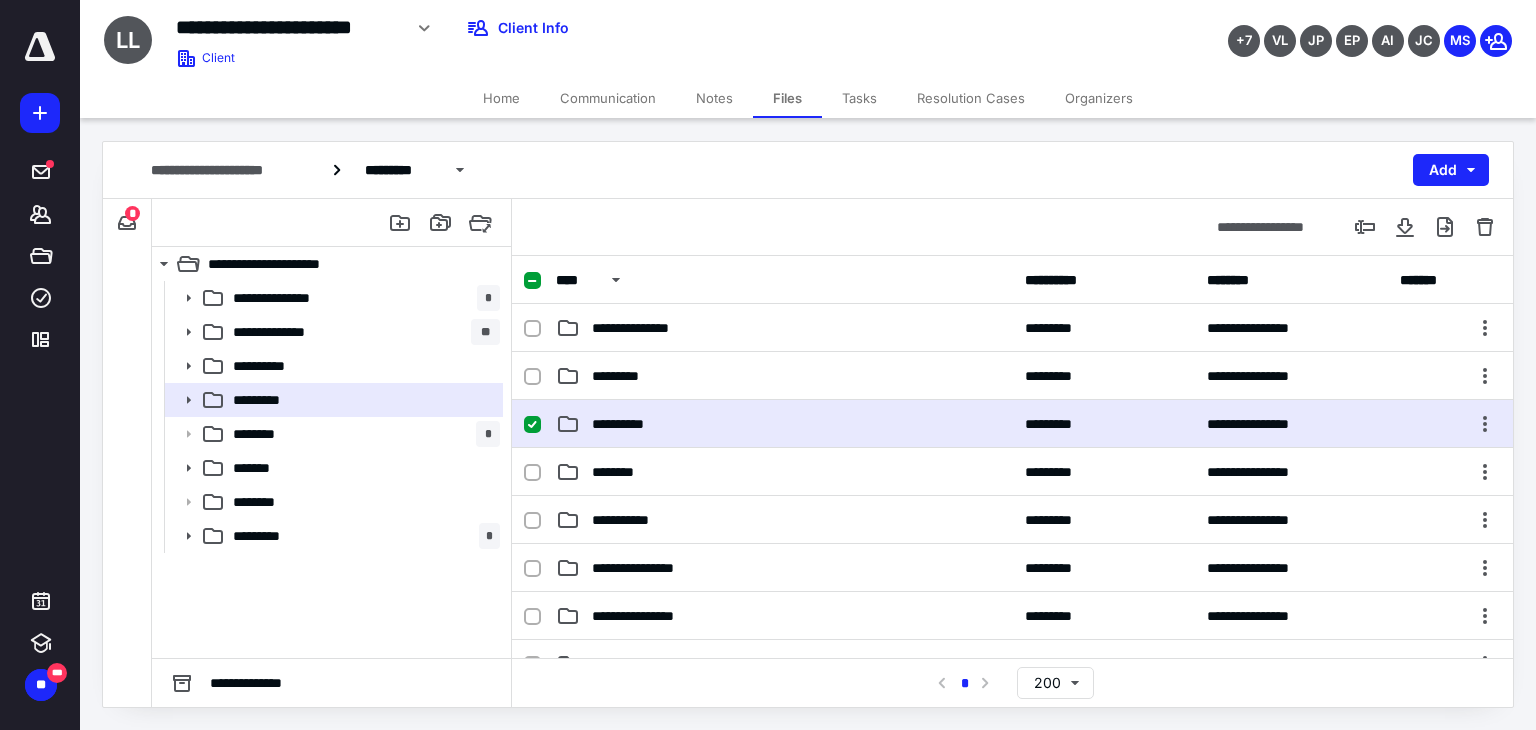 click on "**********" at bounding box center (1012, 424) 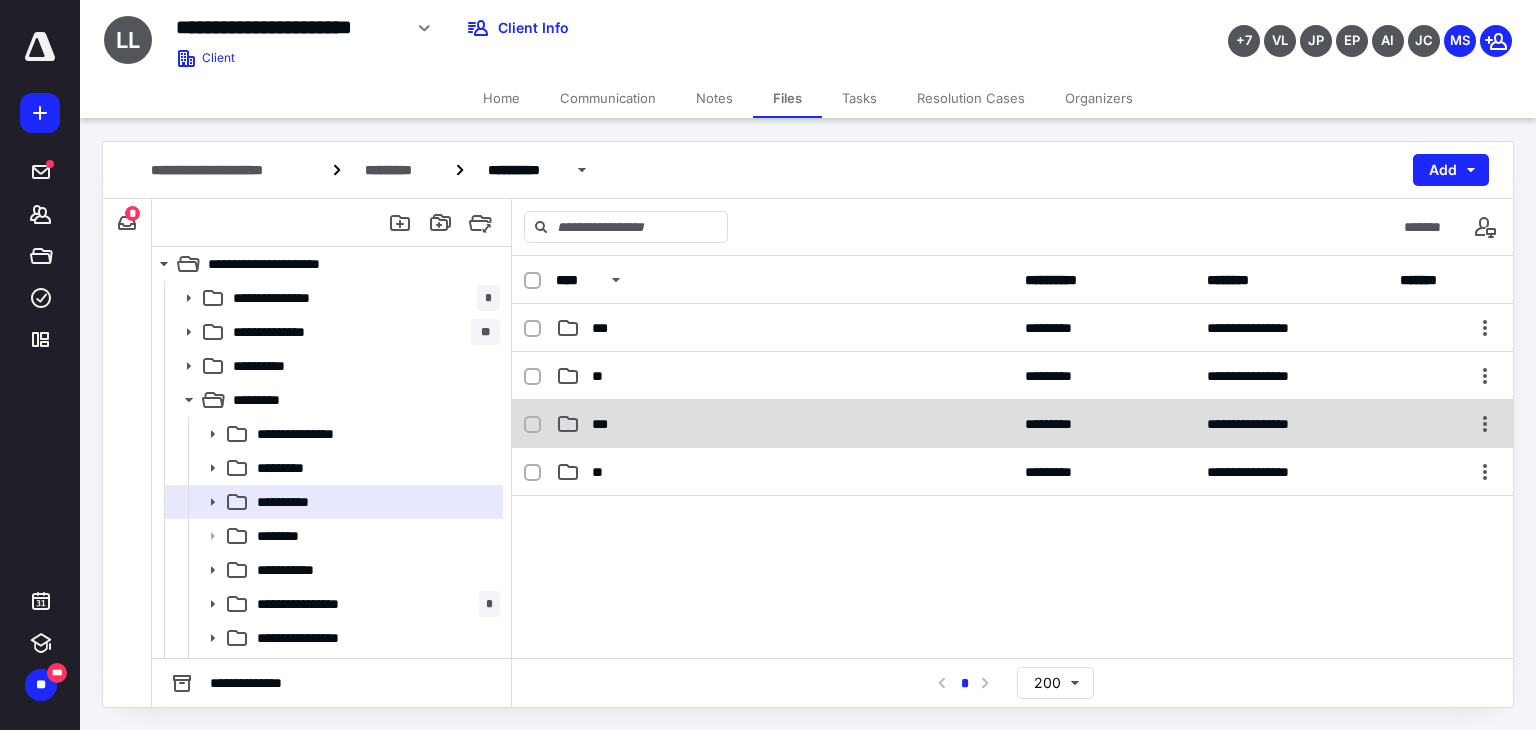 click on "**********" at bounding box center [1012, 424] 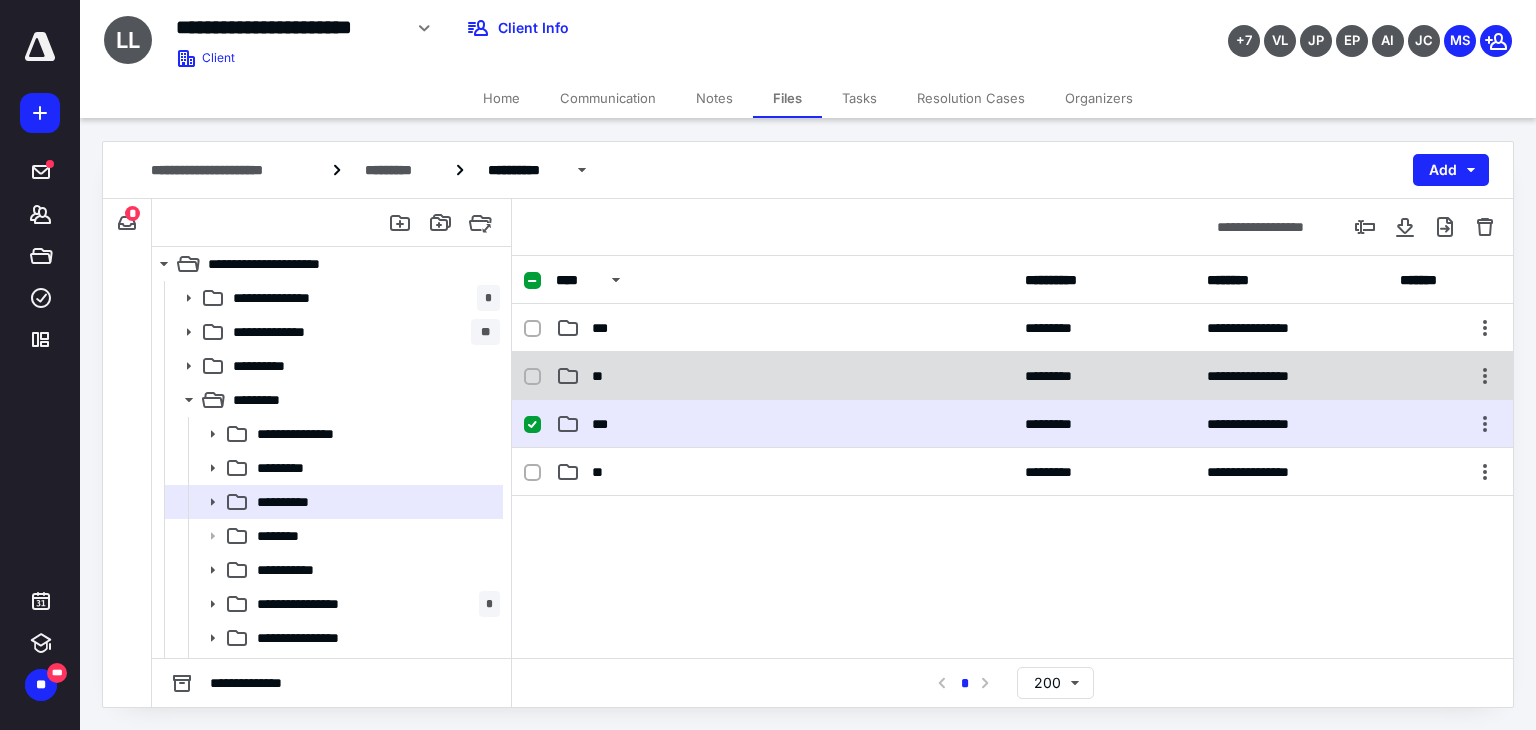 click on "**" at bounding box center (784, 376) 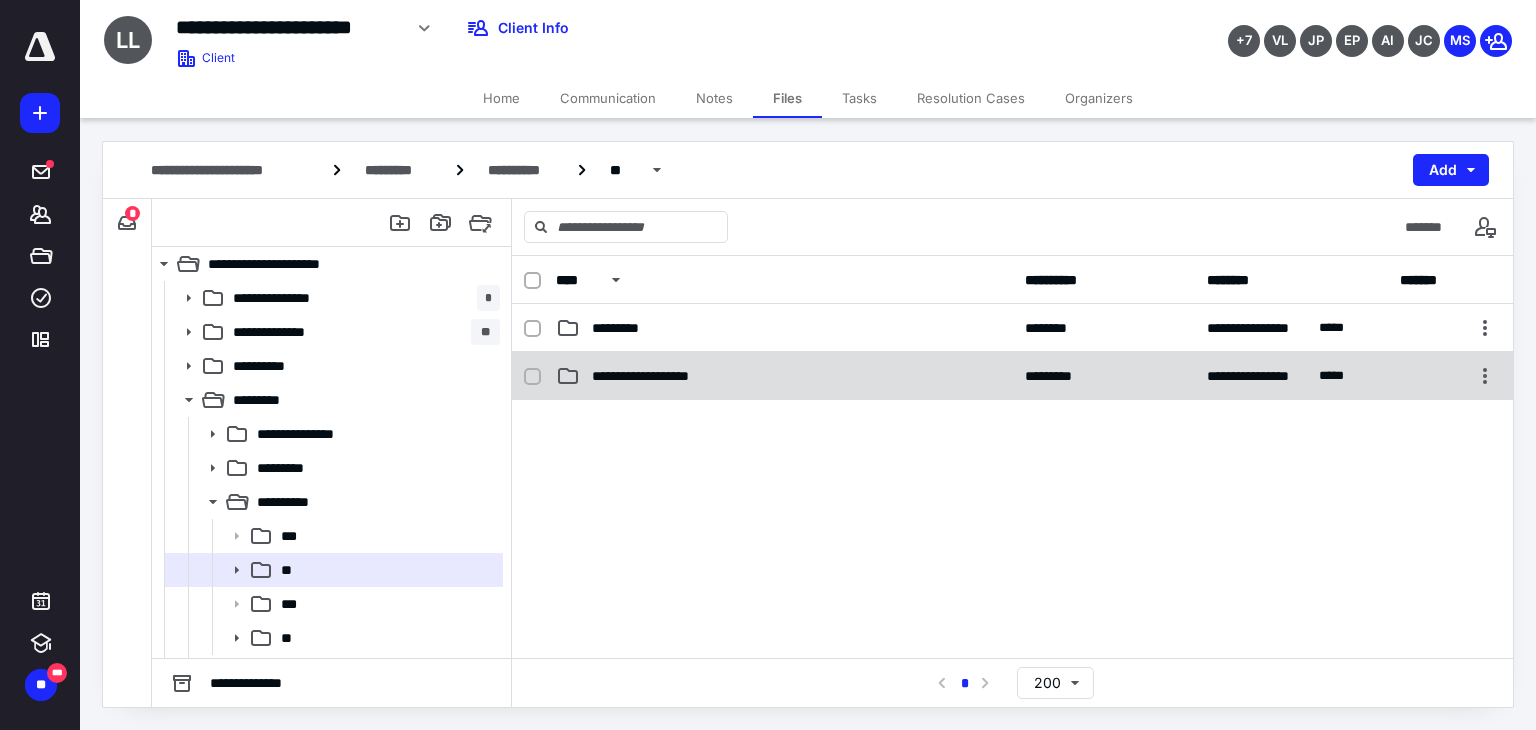 click on "**********" at bounding box center [1012, 376] 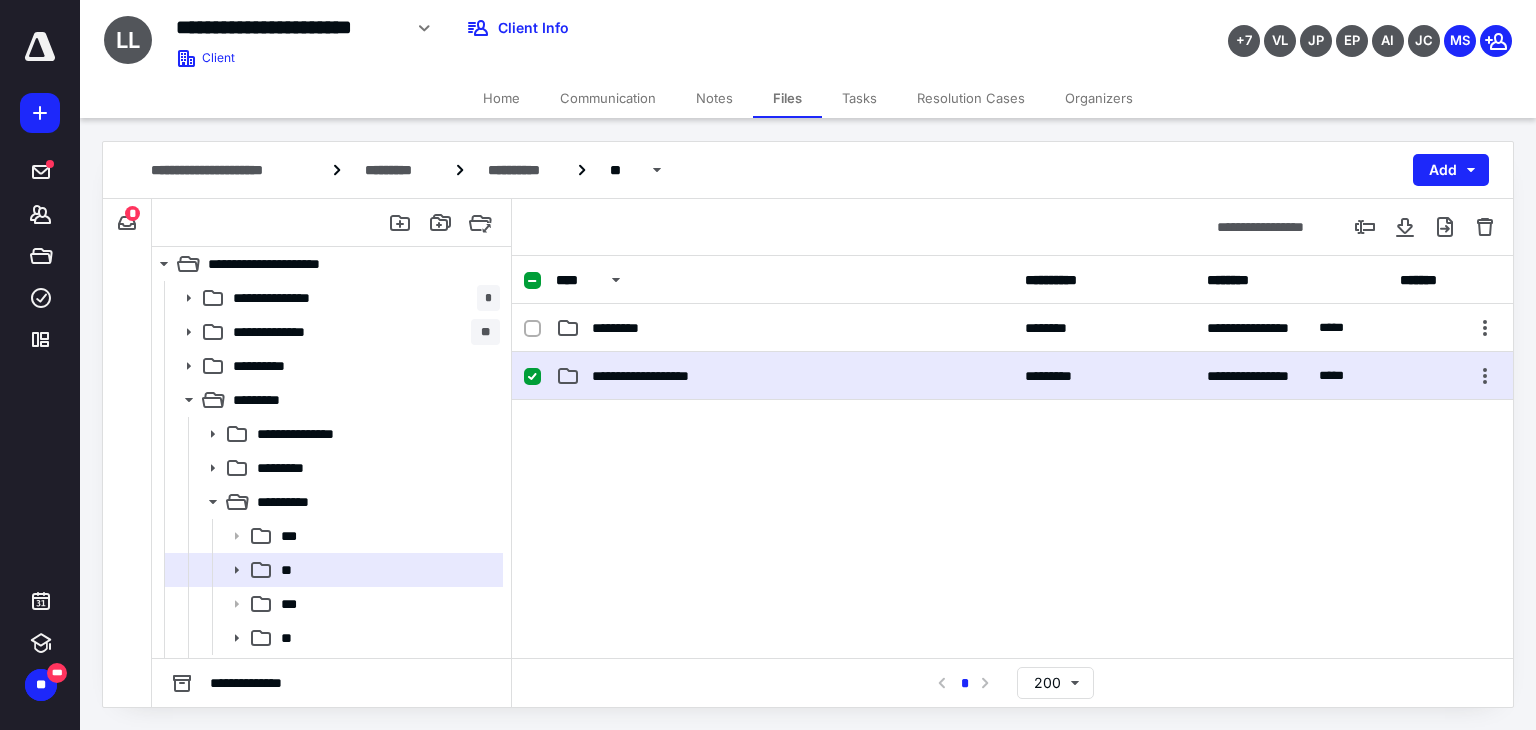 click on "**********" at bounding box center [1012, 376] 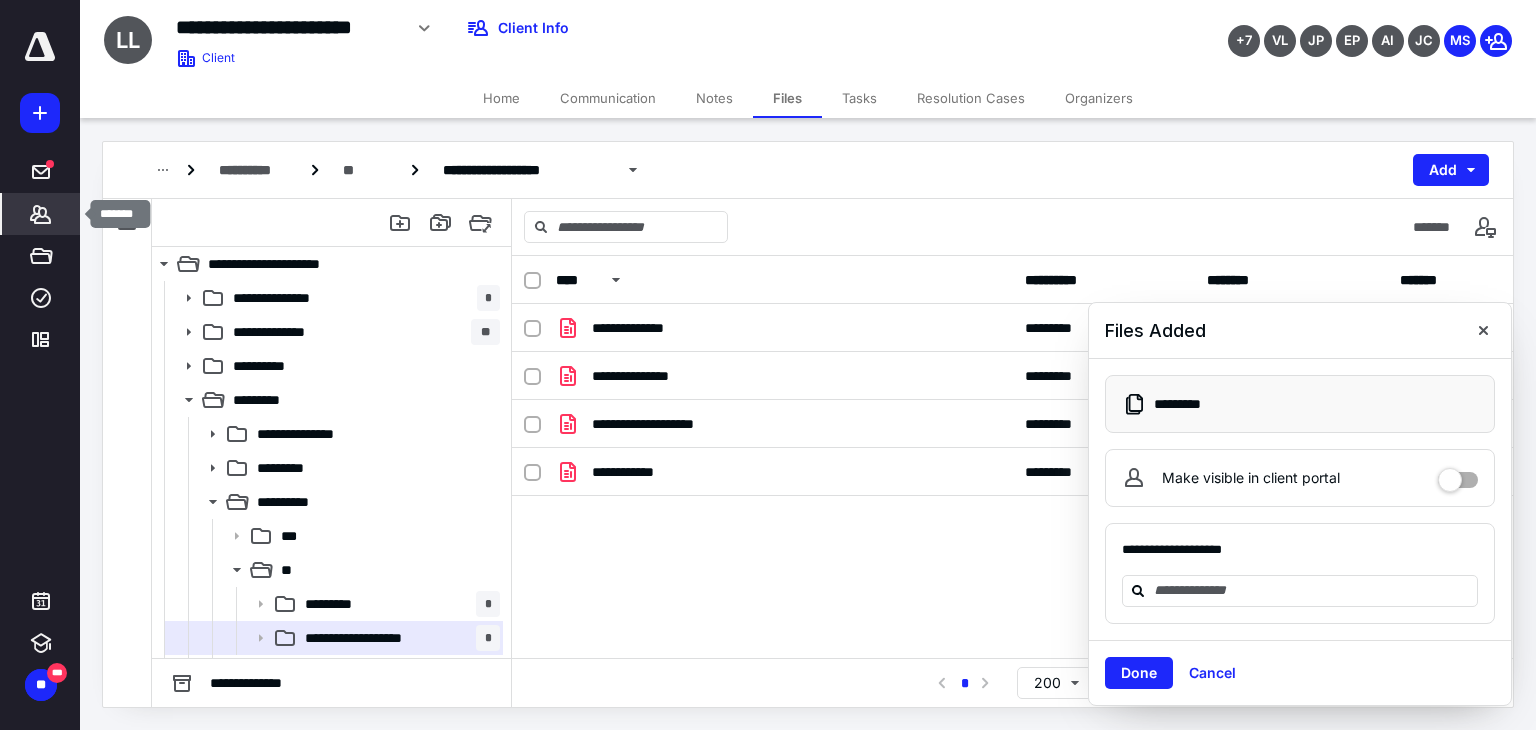 click 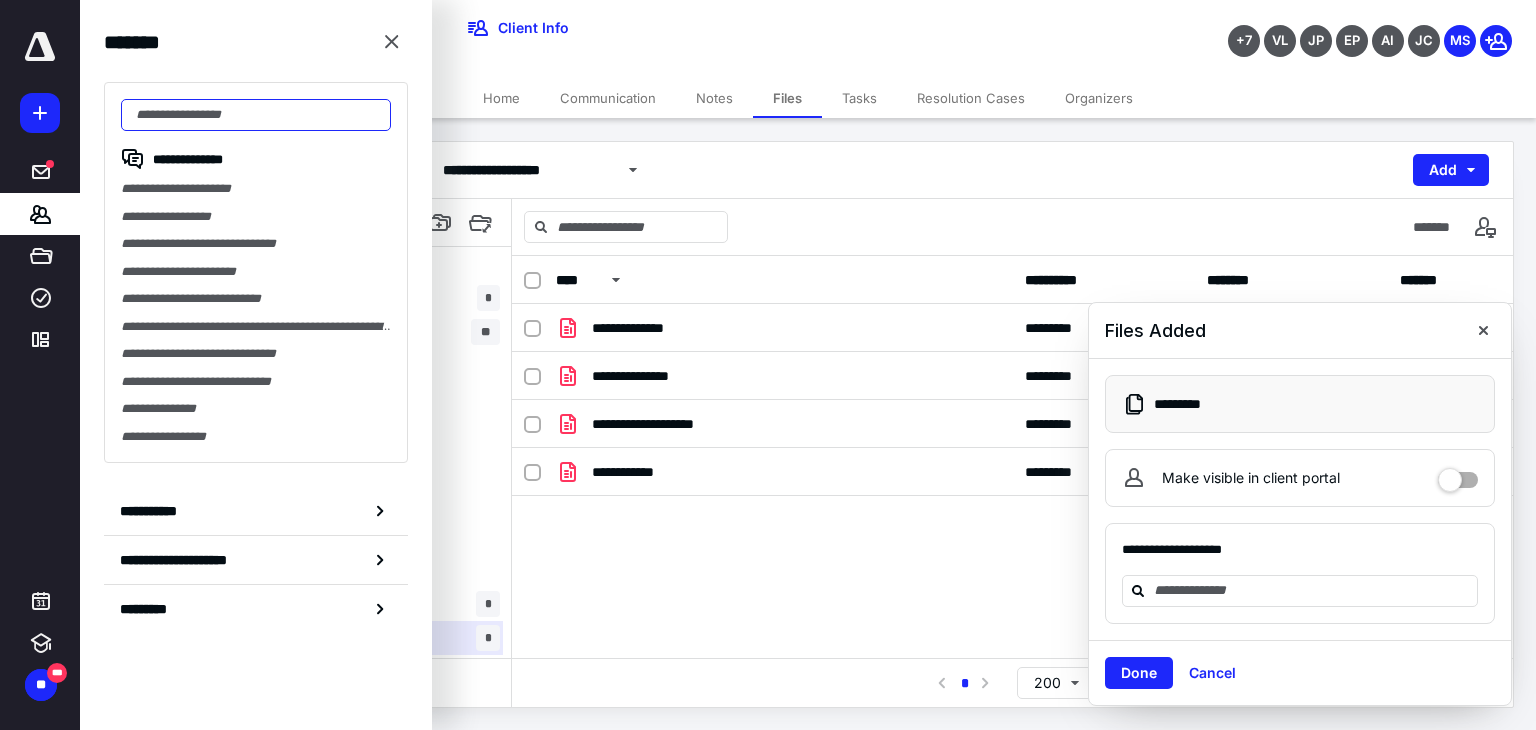 click at bounding box center [256, 115] 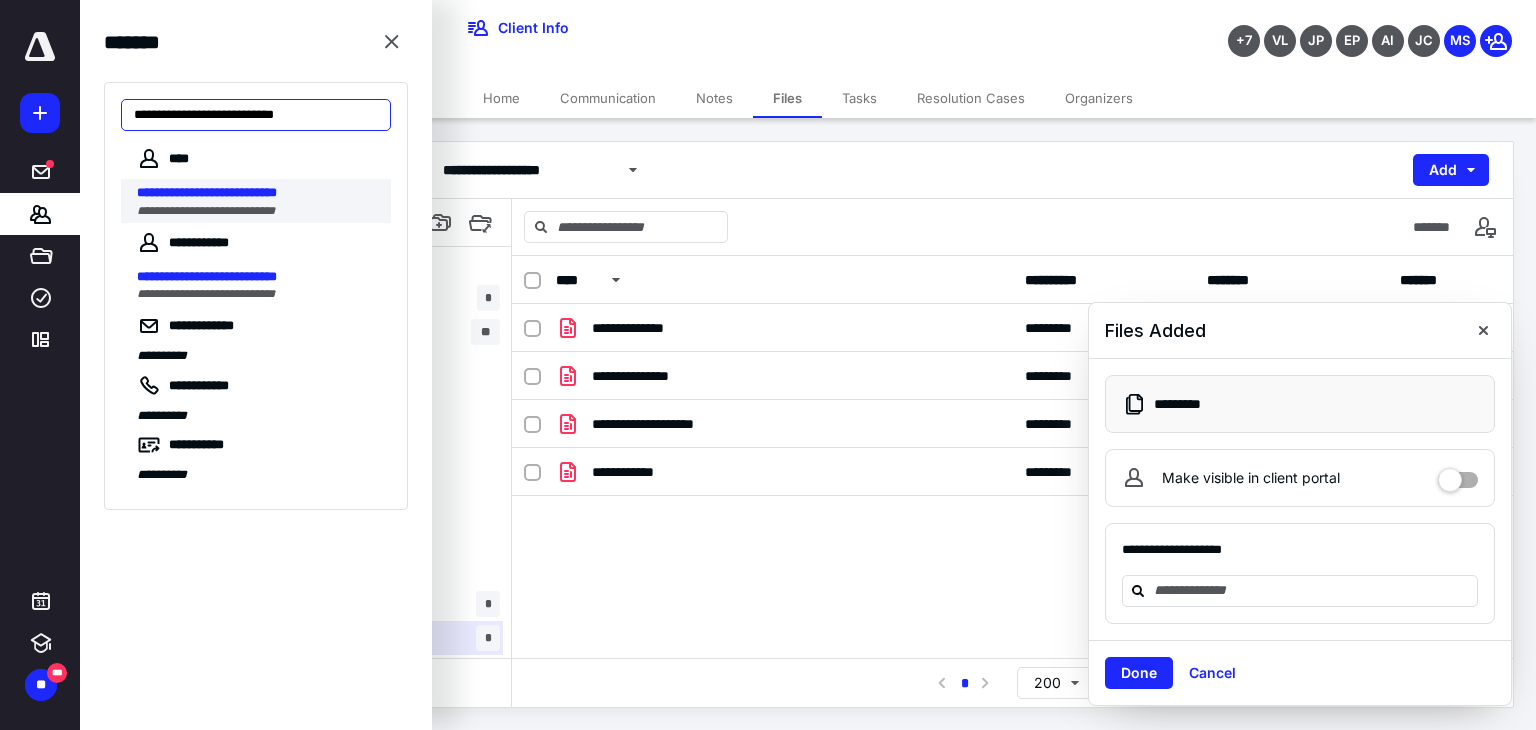 type on "**********" 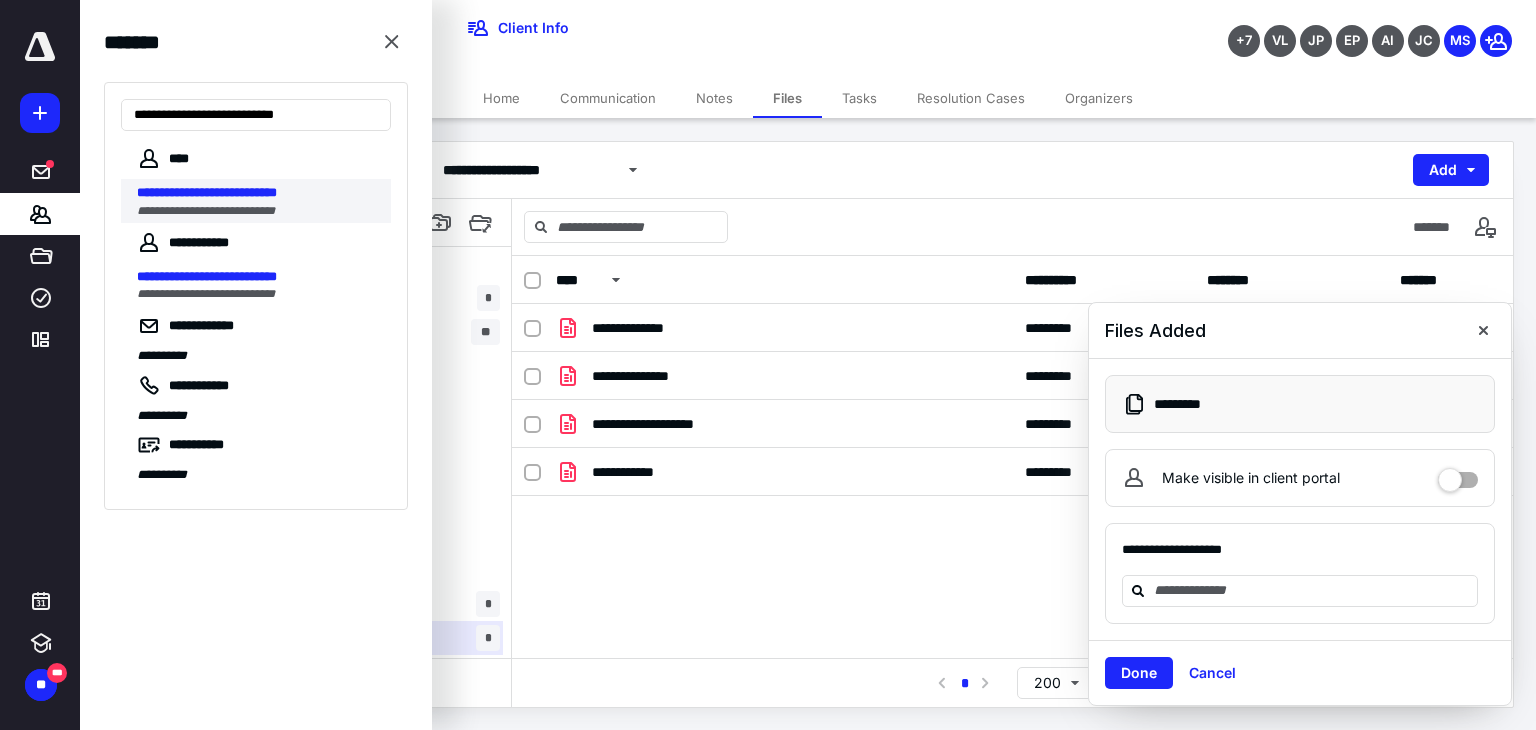 click on "**********" at bounding box center (207, 192) 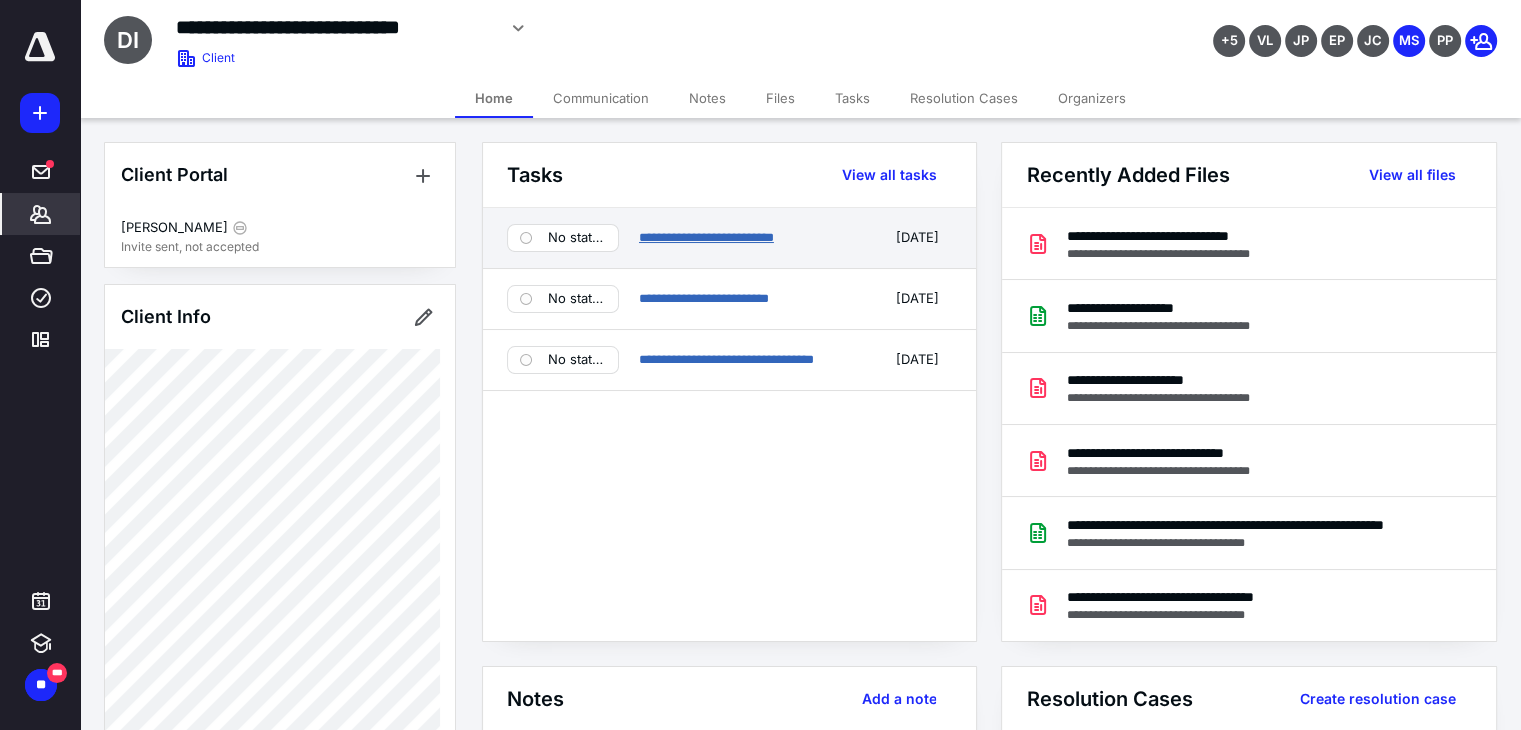 click on "**********" at bounding box center (706, 237) 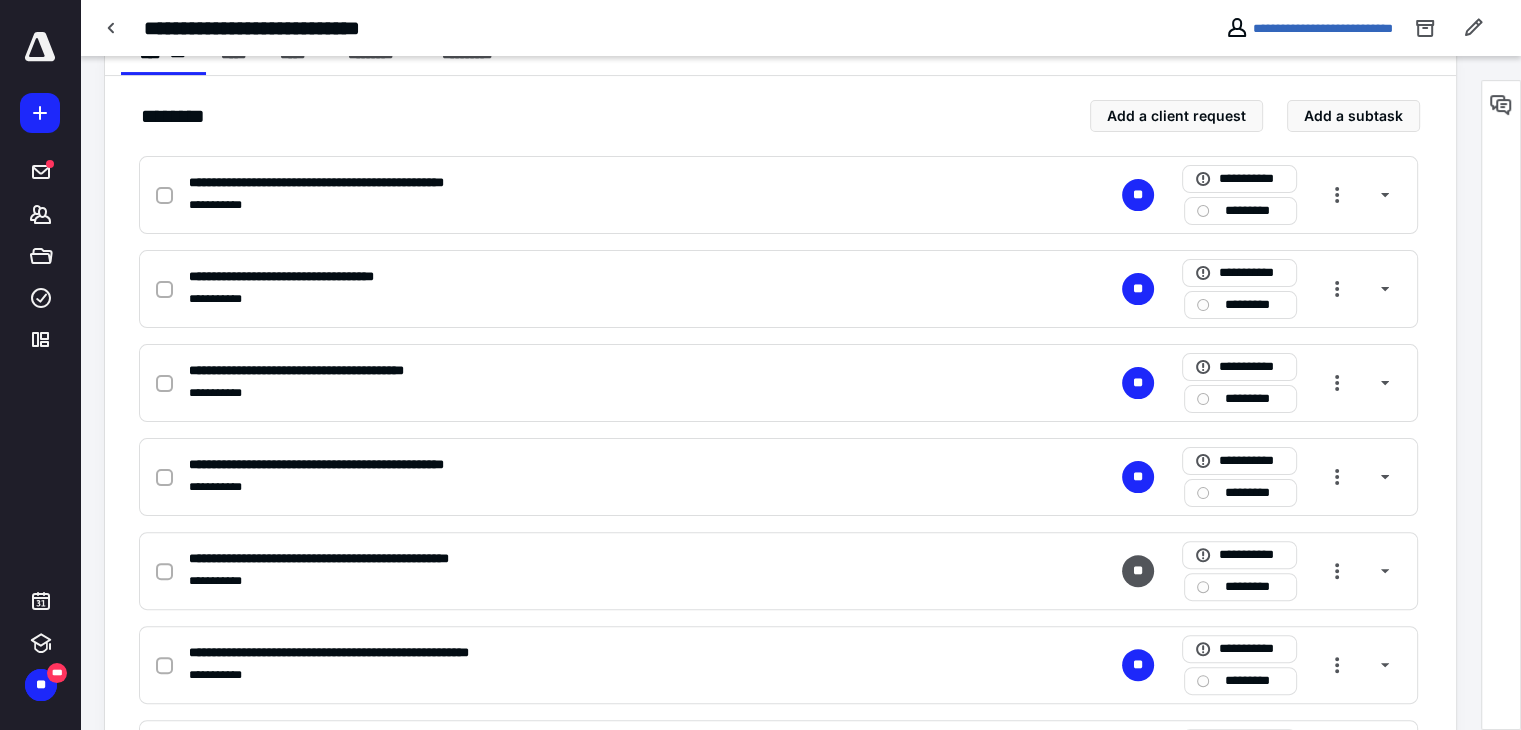 scroll, scrollTop: 400, scrollLeft: 0, axis: vertical 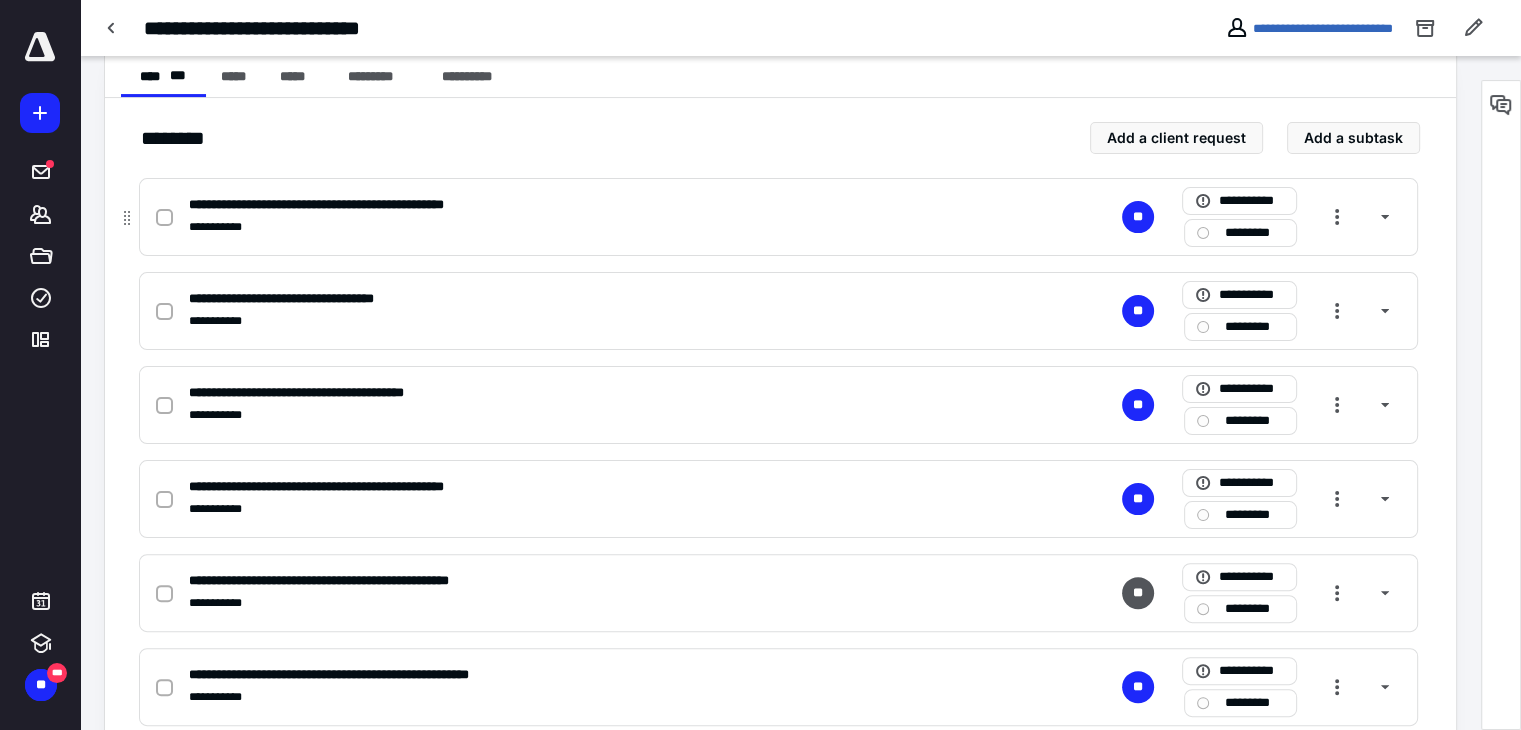 click 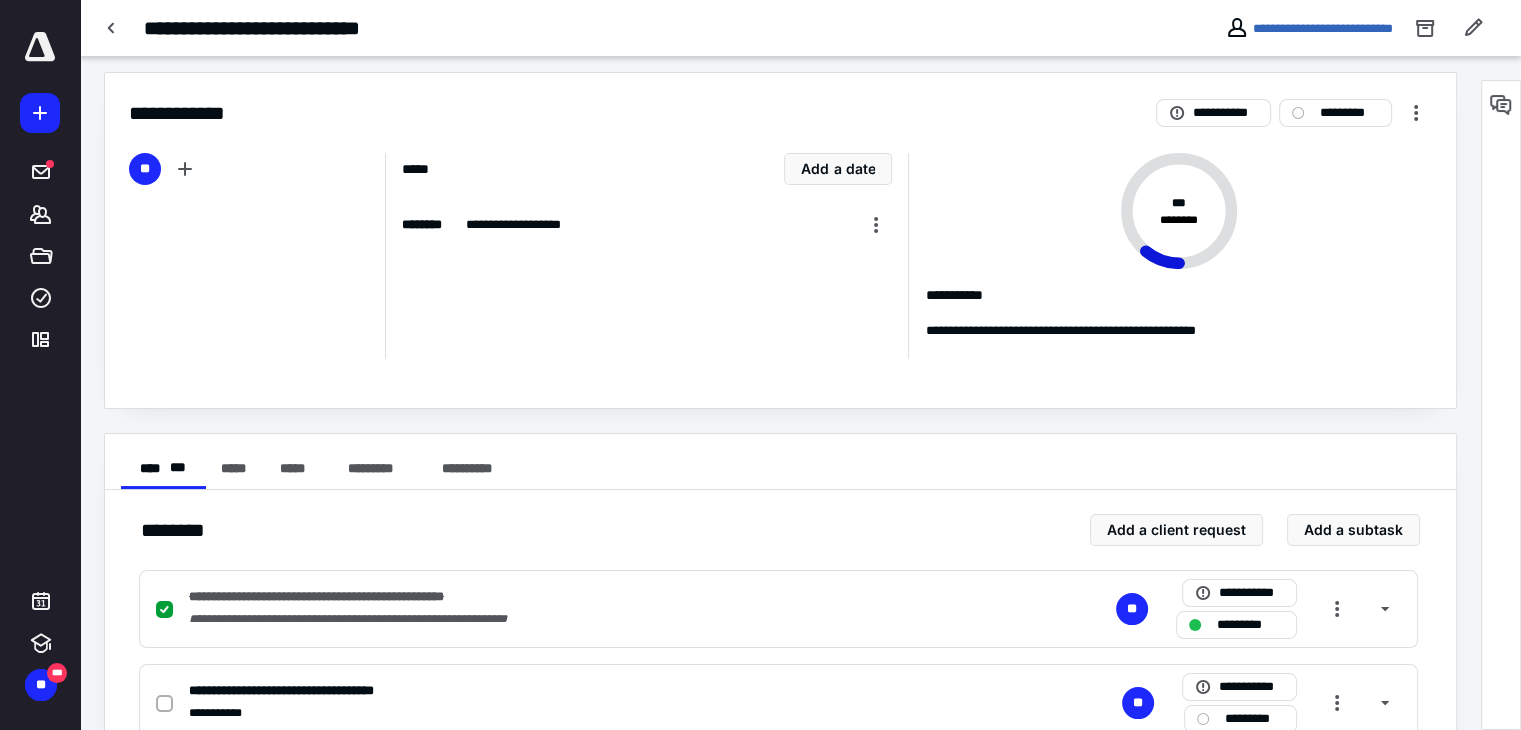 scroll, scrollTop: 0, scrollLeft: 0, axis: both 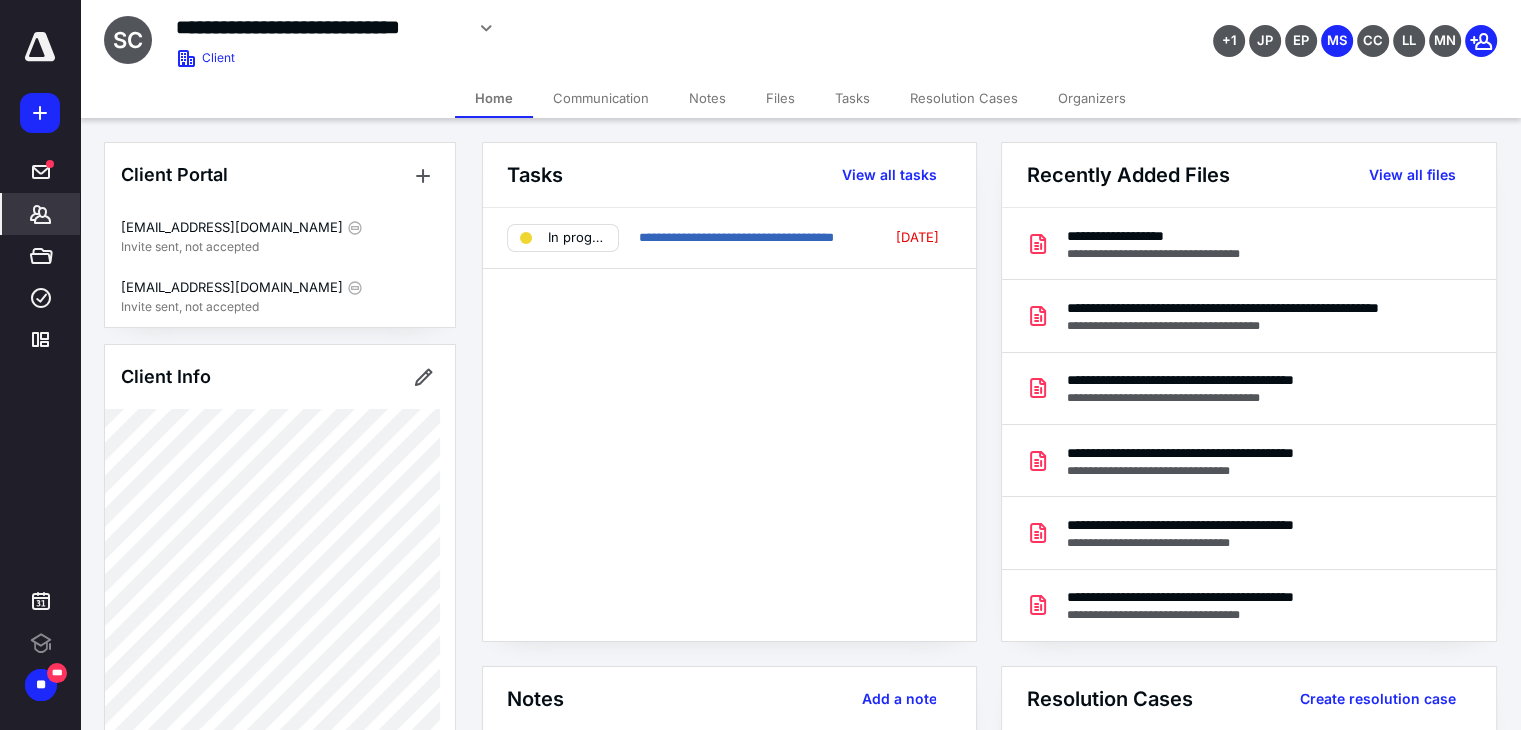 click on "Files" at bounding box center [780, 98] 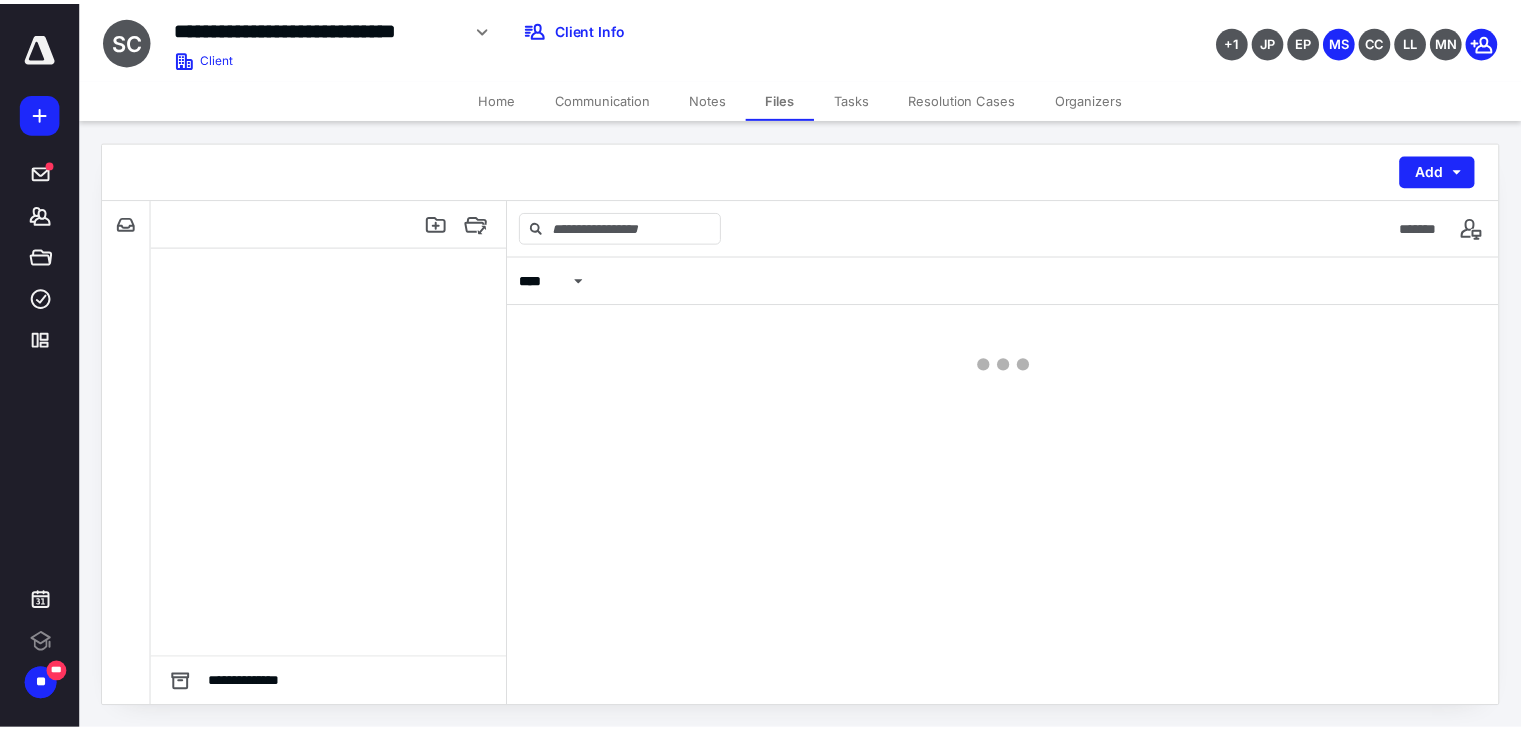 scroll, scrollTop: 0, scrollLeft: 0, axis: both 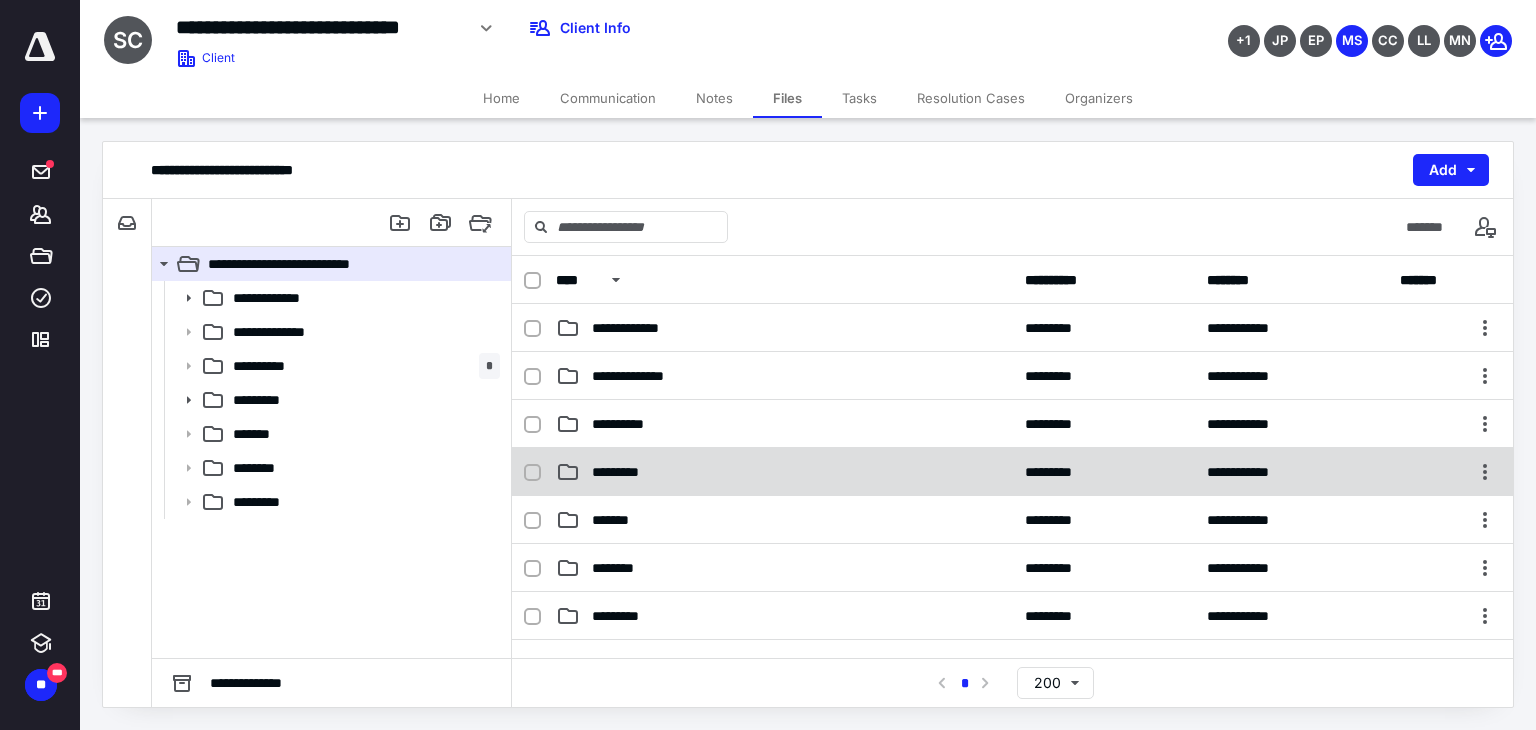 click on "*********" at bounding box center (784, 472) 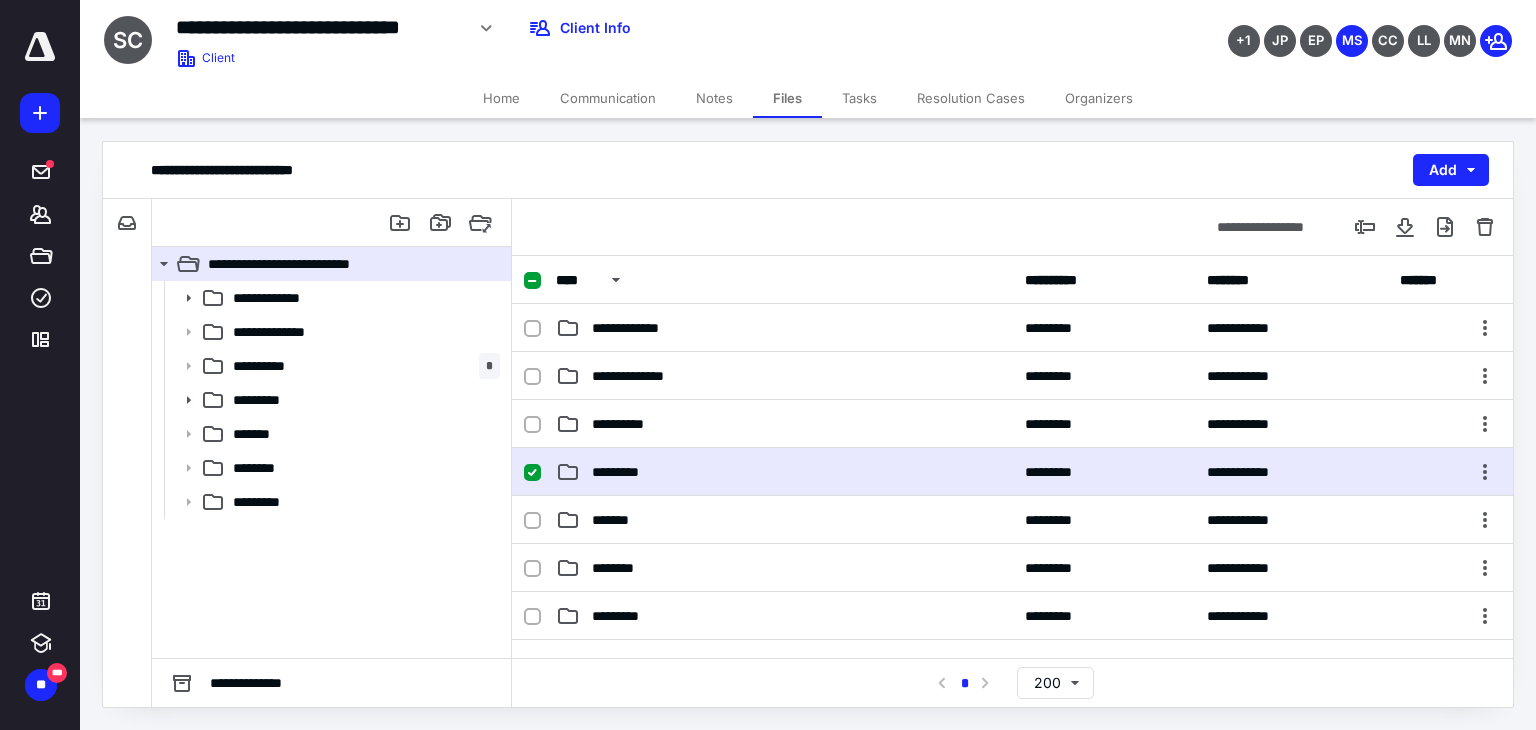 click on "*********" at bounding box center (784, 472) 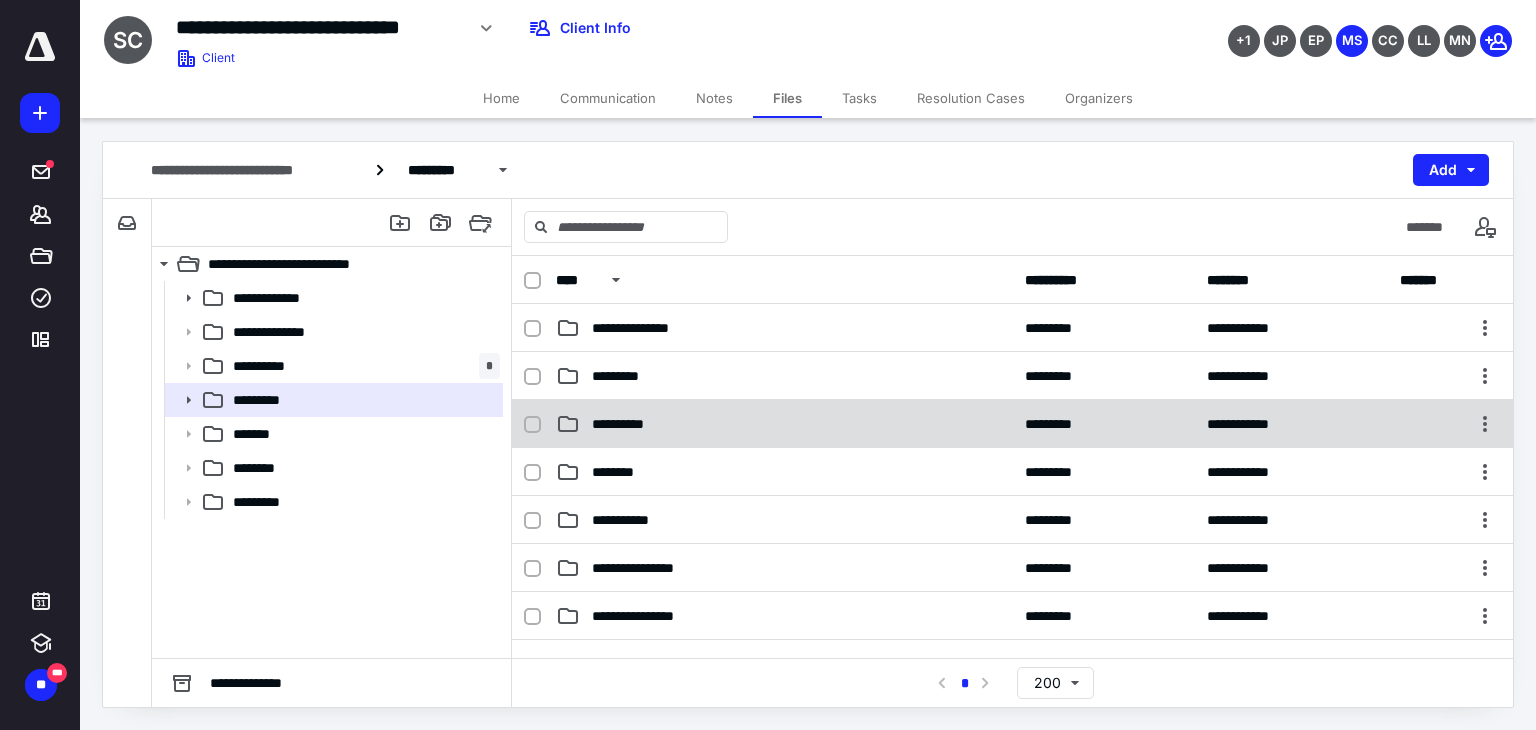 click on "**********" at bounding box center (784, 424) 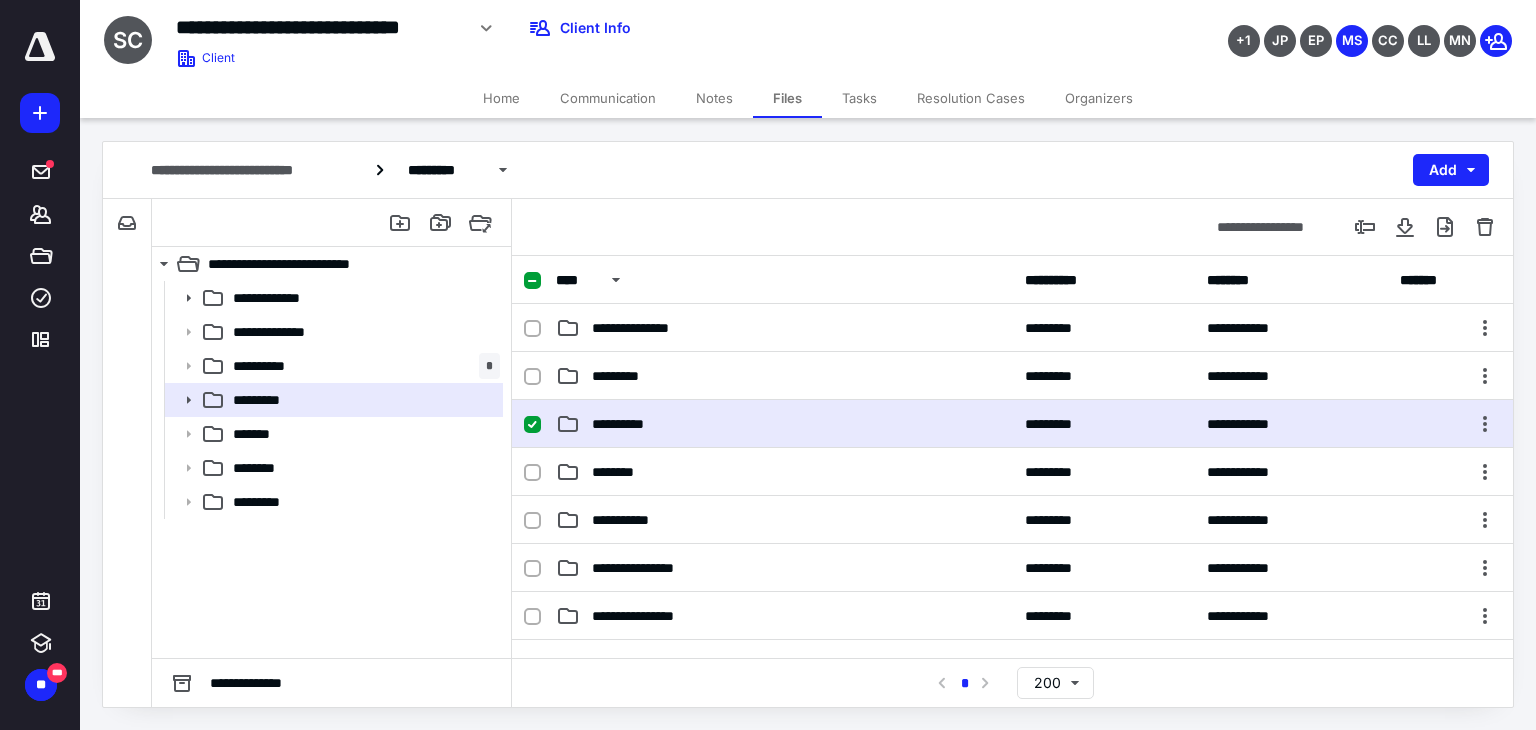 click on "**********" at bounding box center (784, 424) 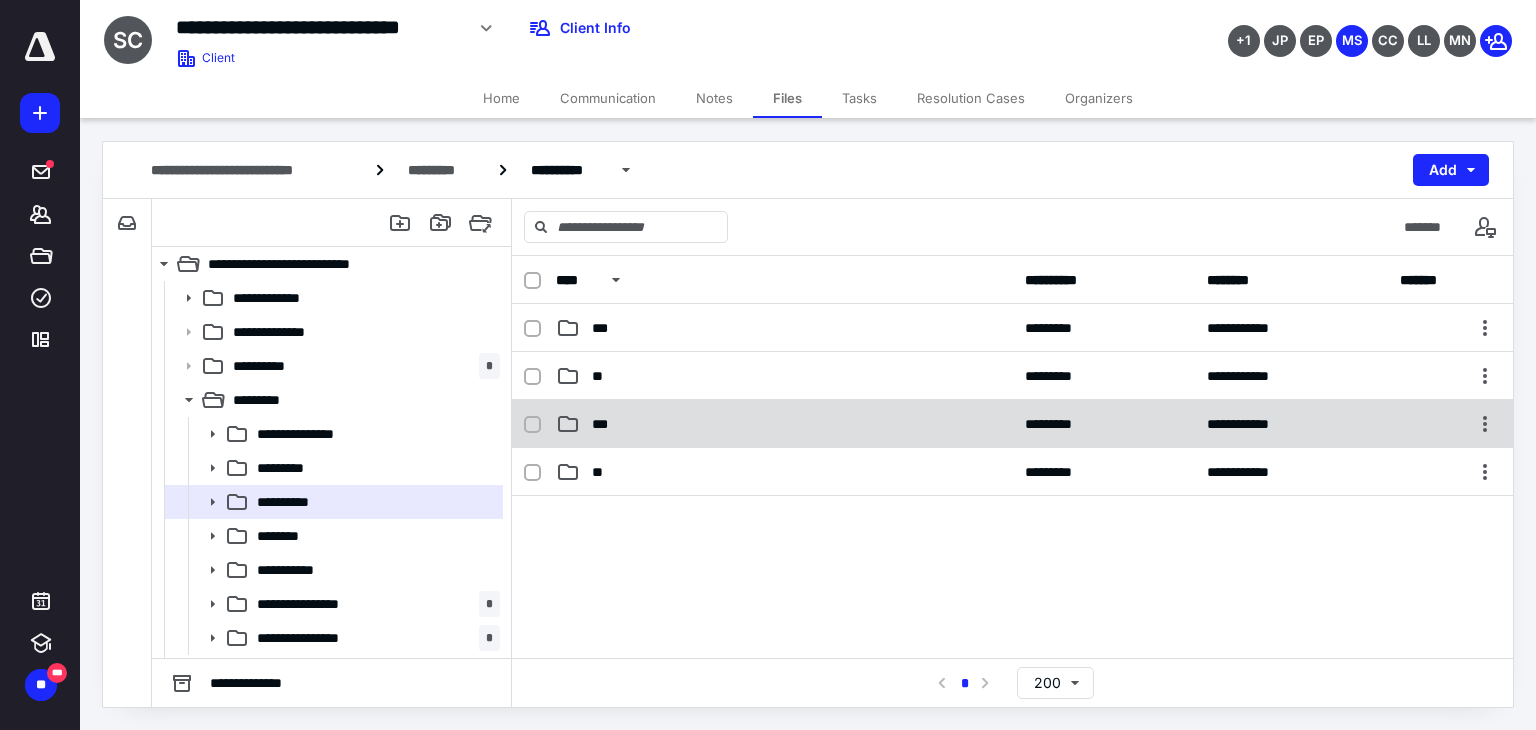 click on "***" at bounding box center [784, 424] 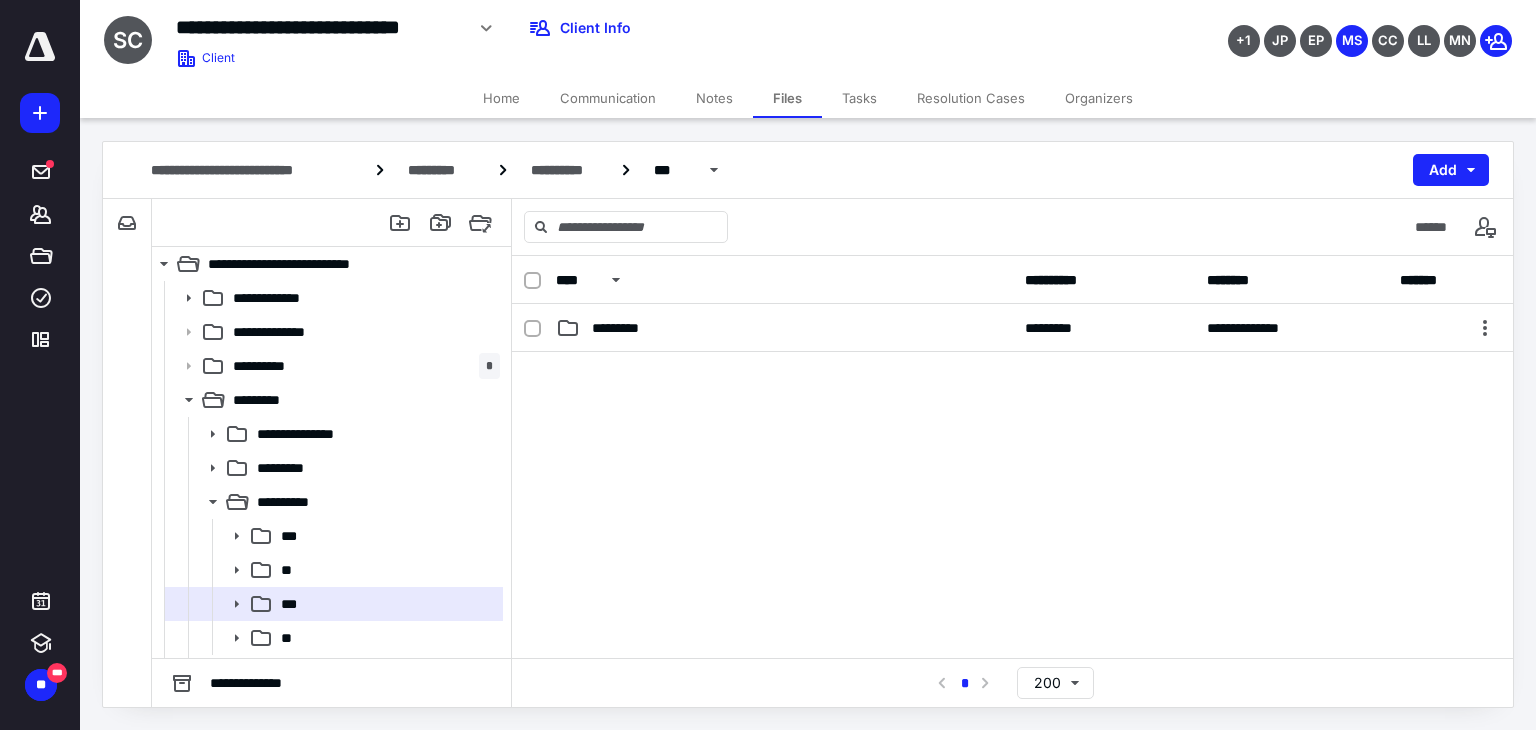 click on "**********" at bounding box center (808, 170) 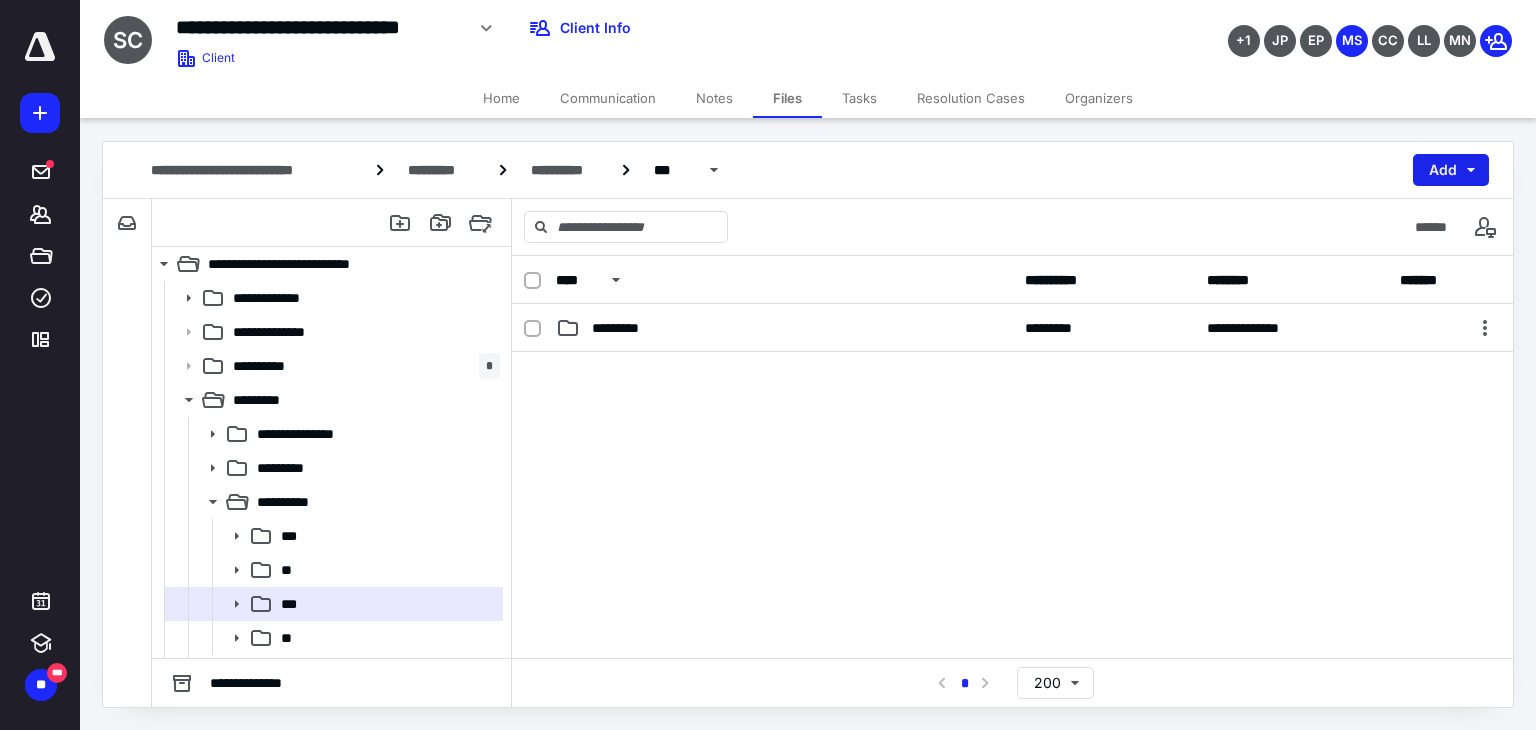click on "Add" at bounding box center [1451, 170] 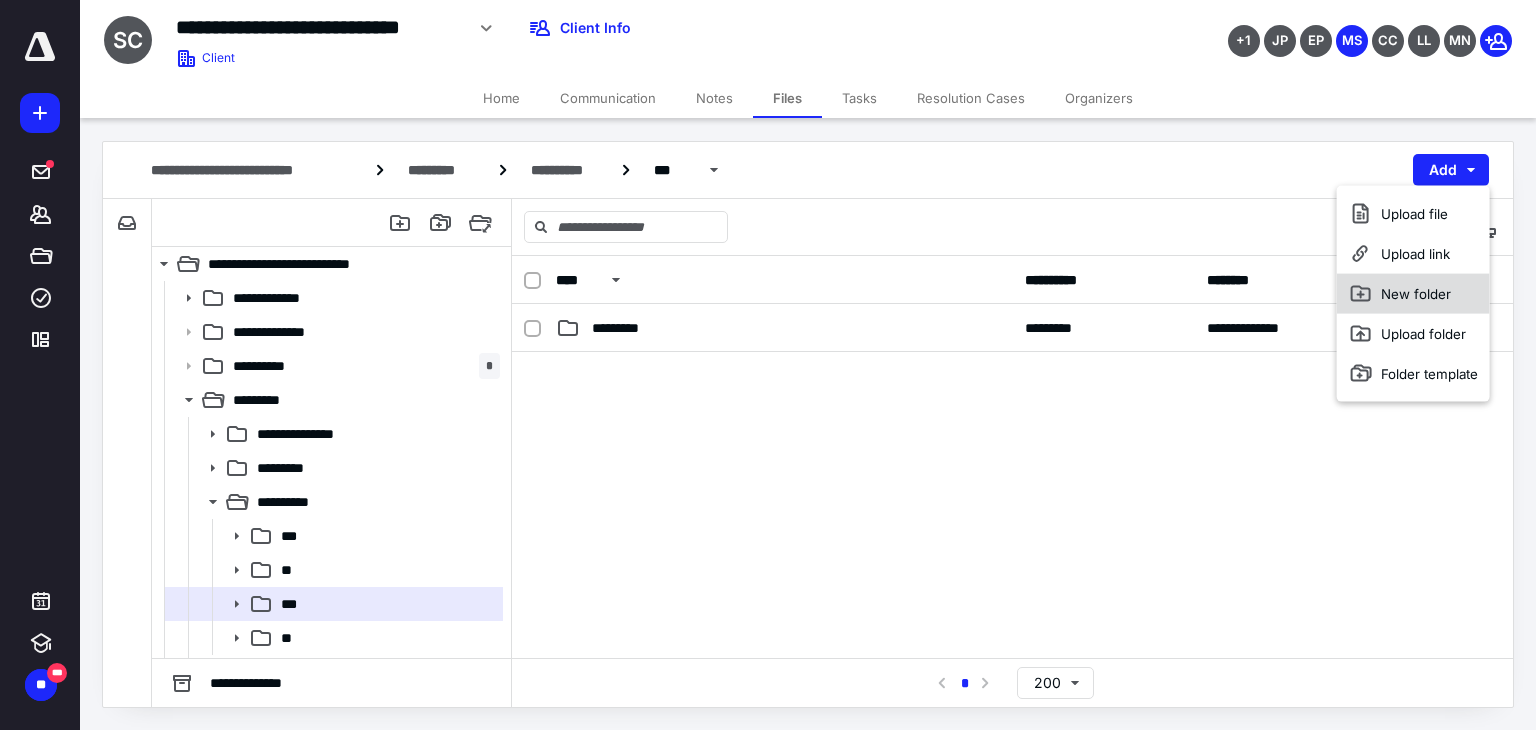 click on "New folder" at bounding box center (1413, 294) 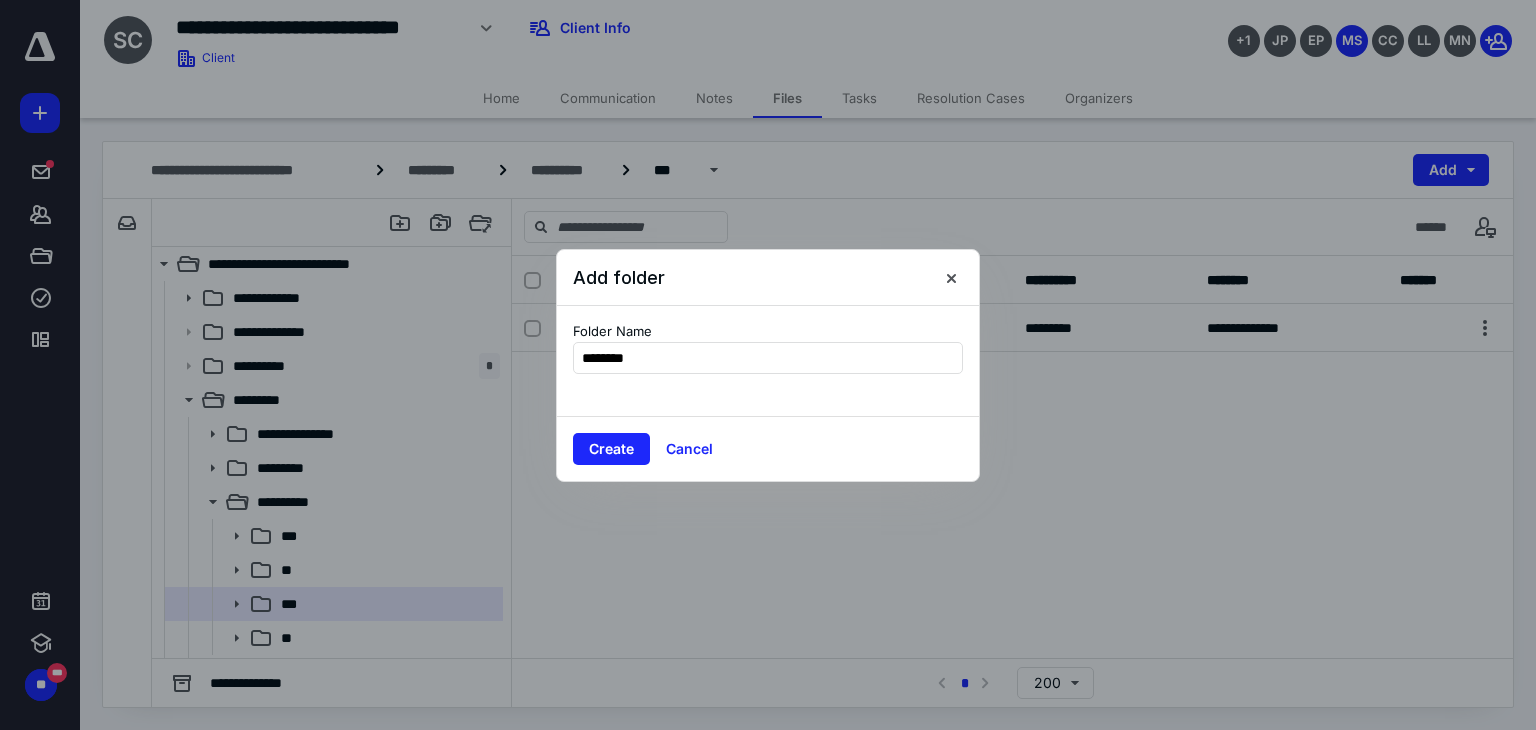 type on "*********" 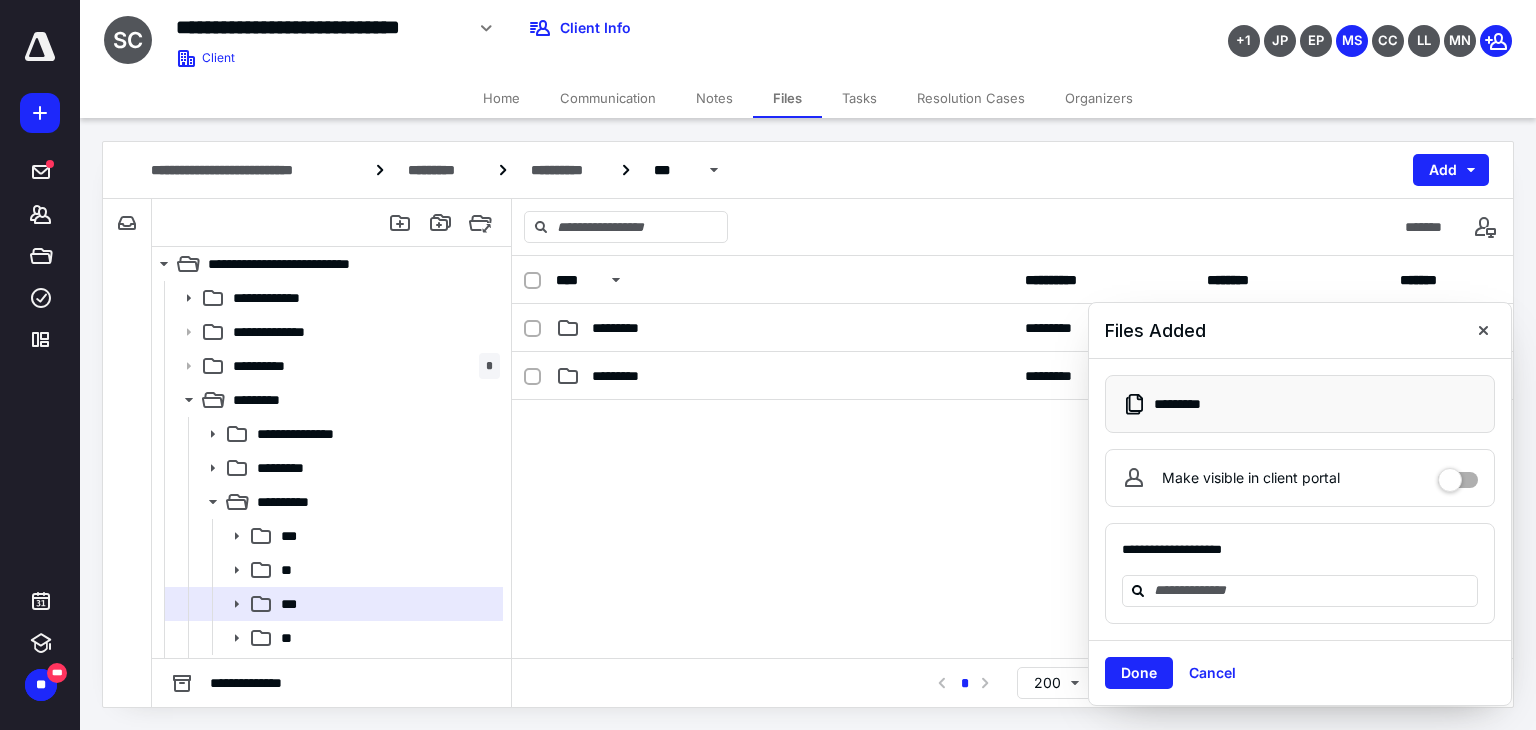 click at bounding box center (1012, 550) 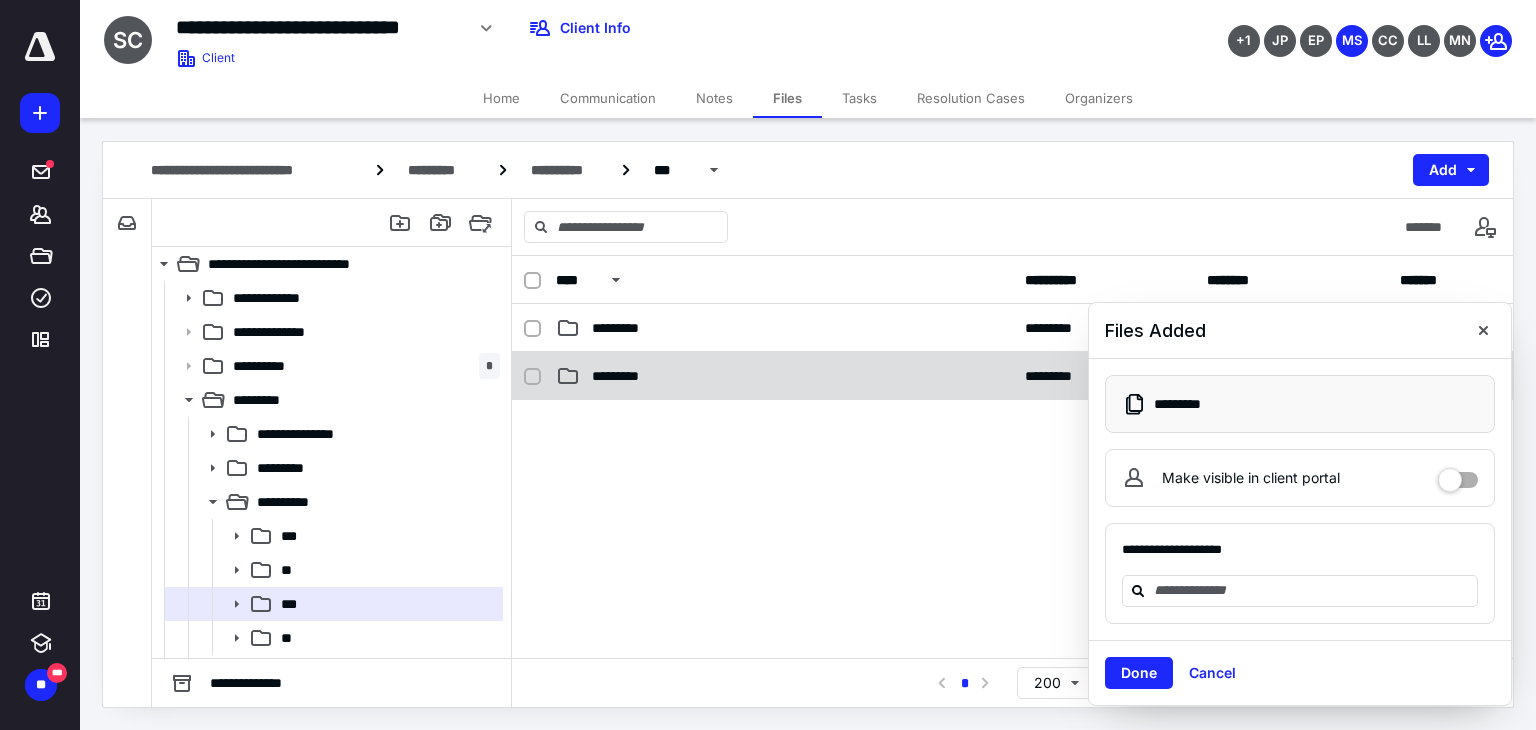 click on "*********" at bounding box center (629, 376) 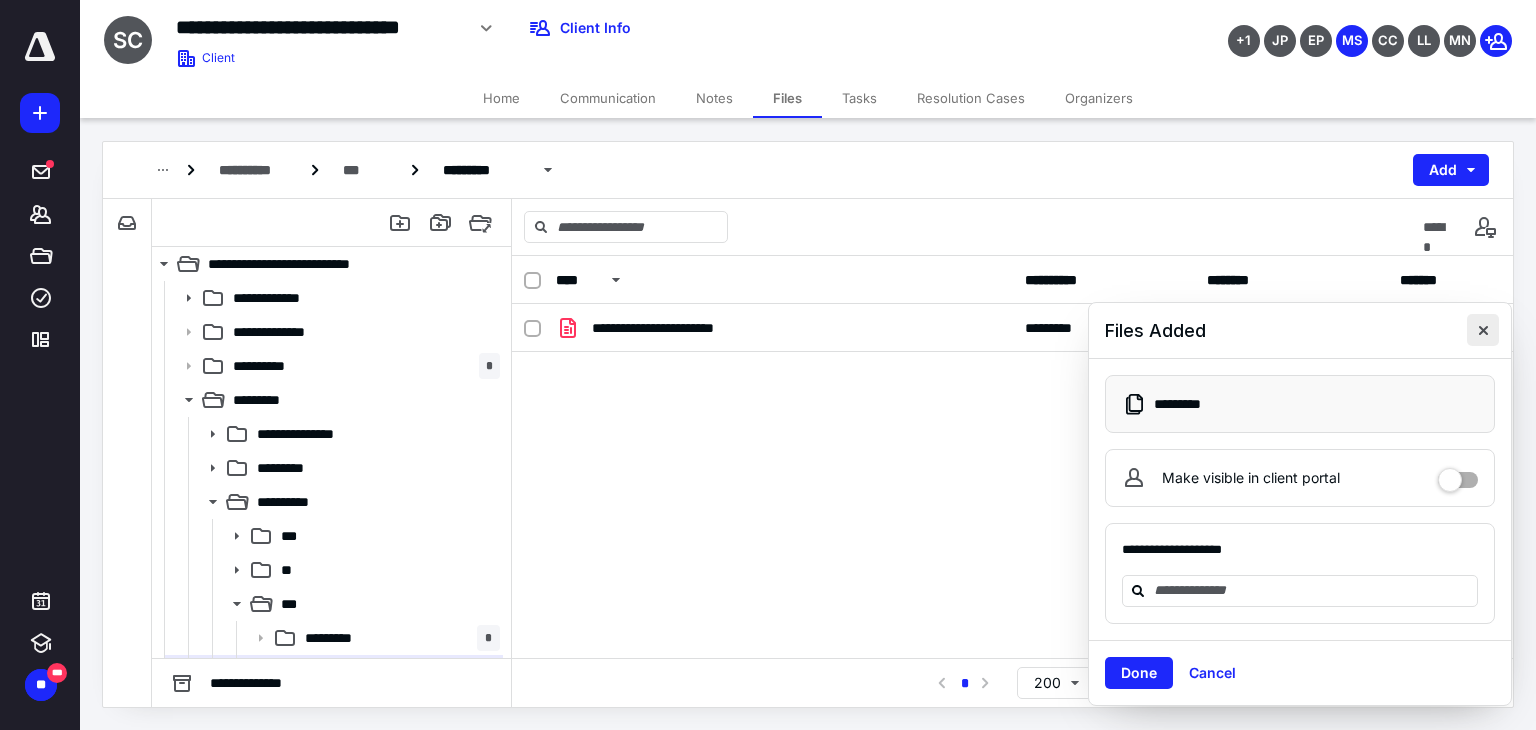 click at bounding box center (1483, 330) 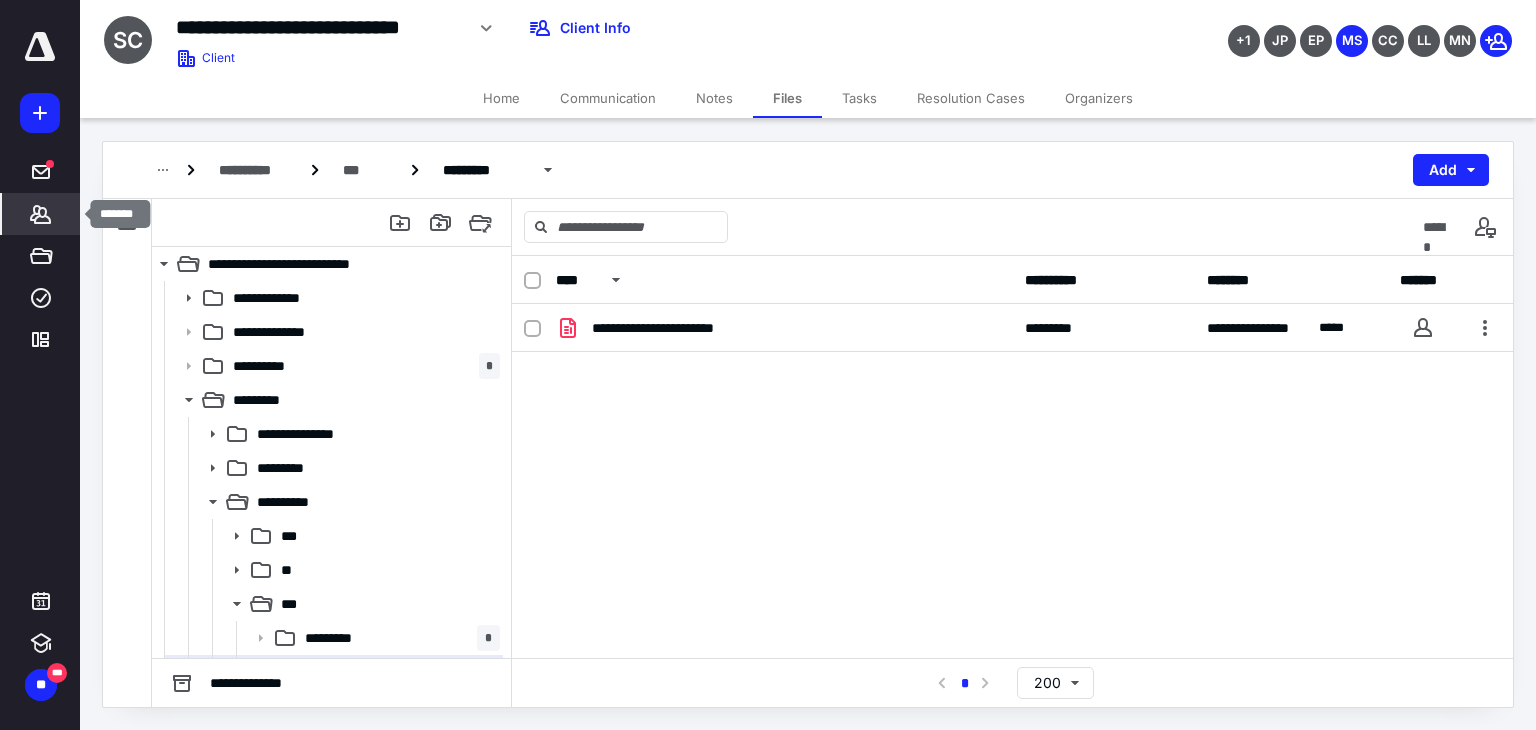 click 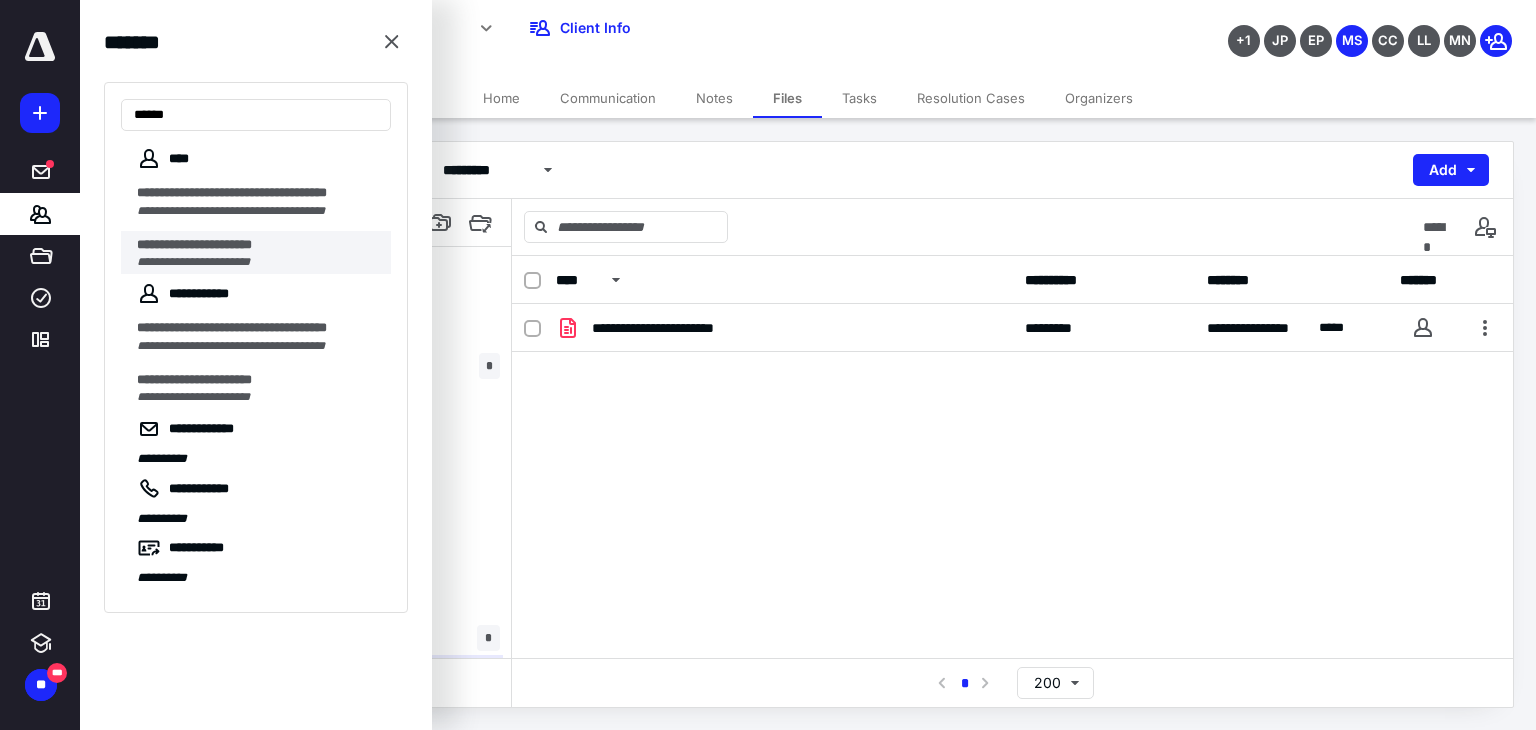 type on "*****" 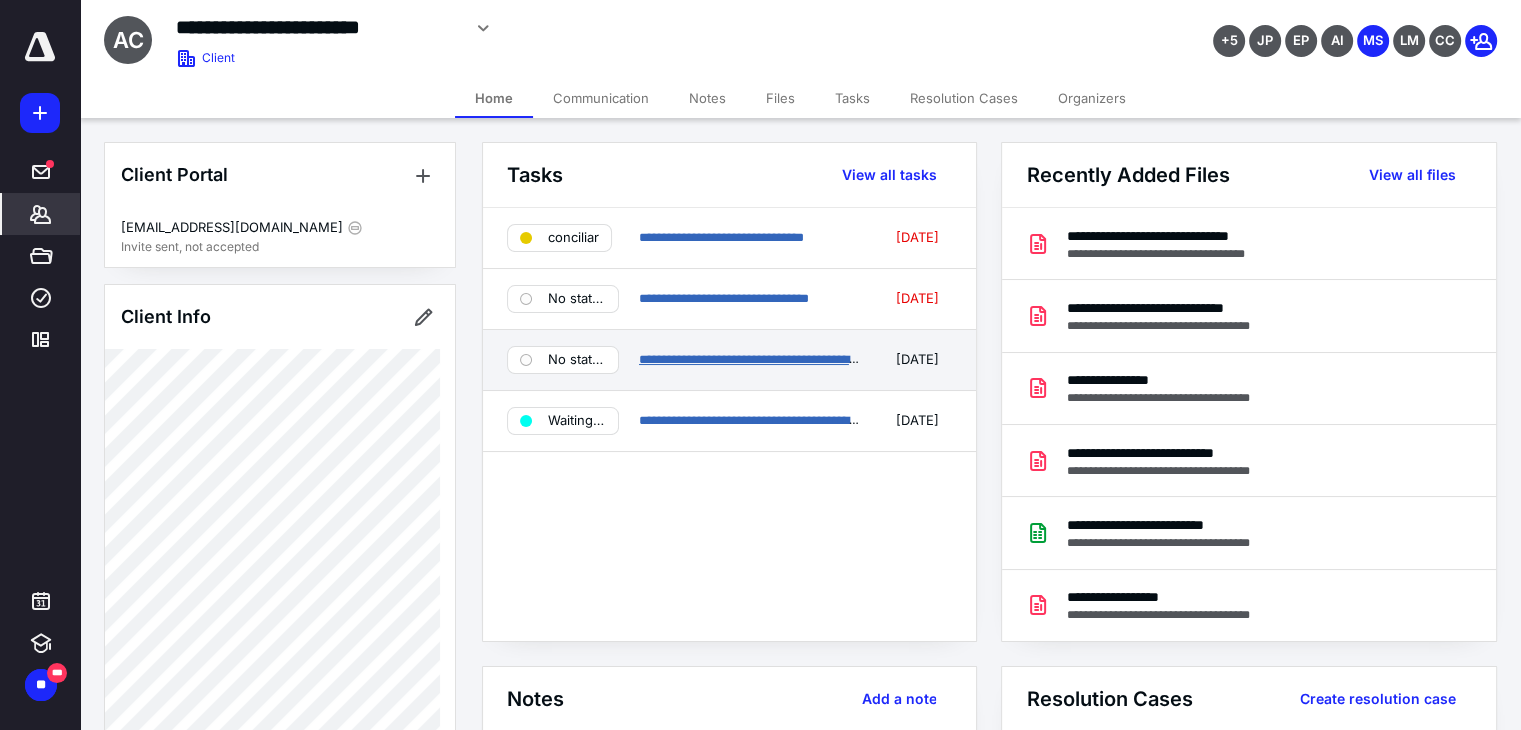 click on "**********" at bounding box center (751, 359) 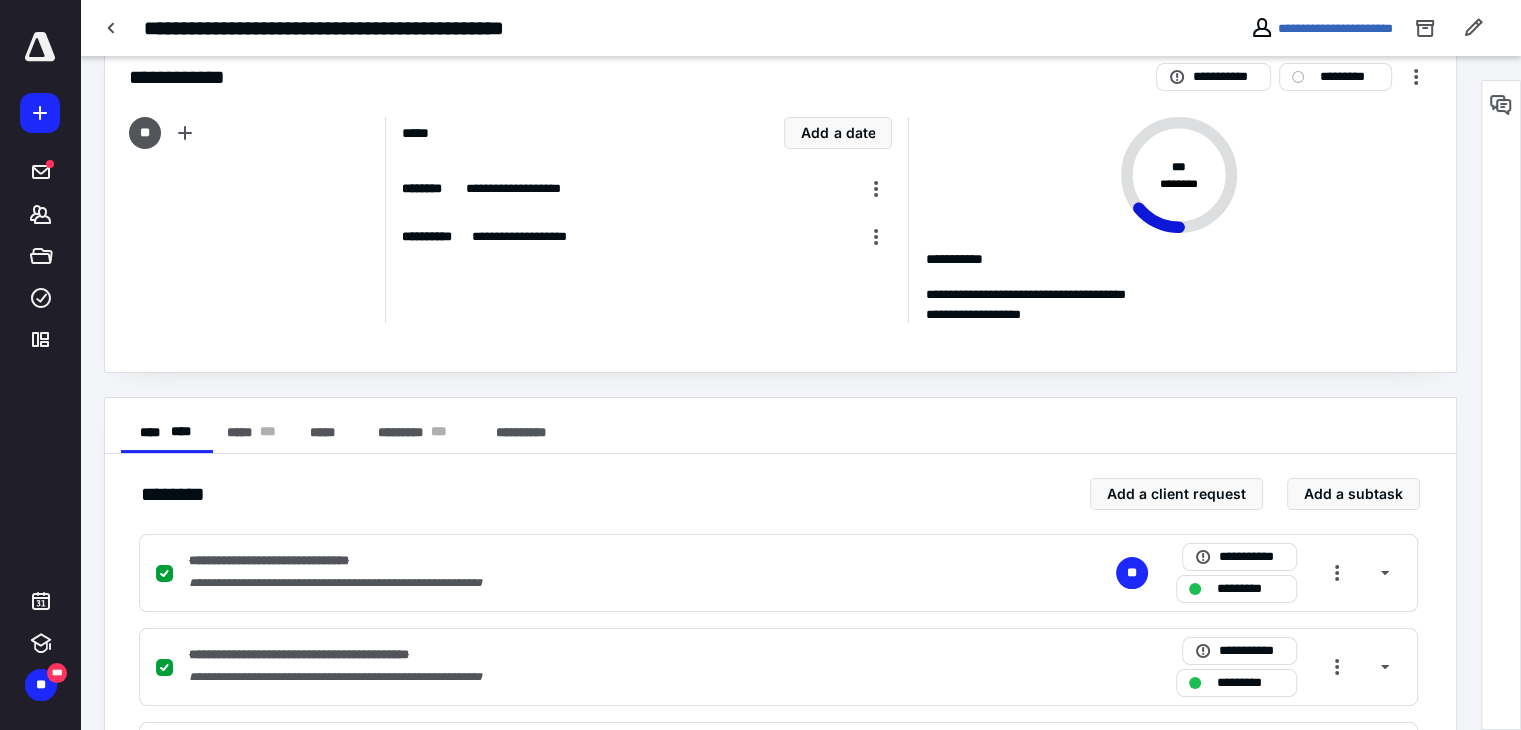 scroll, scrollTop: 0, scrollLeft: 0, axis: both 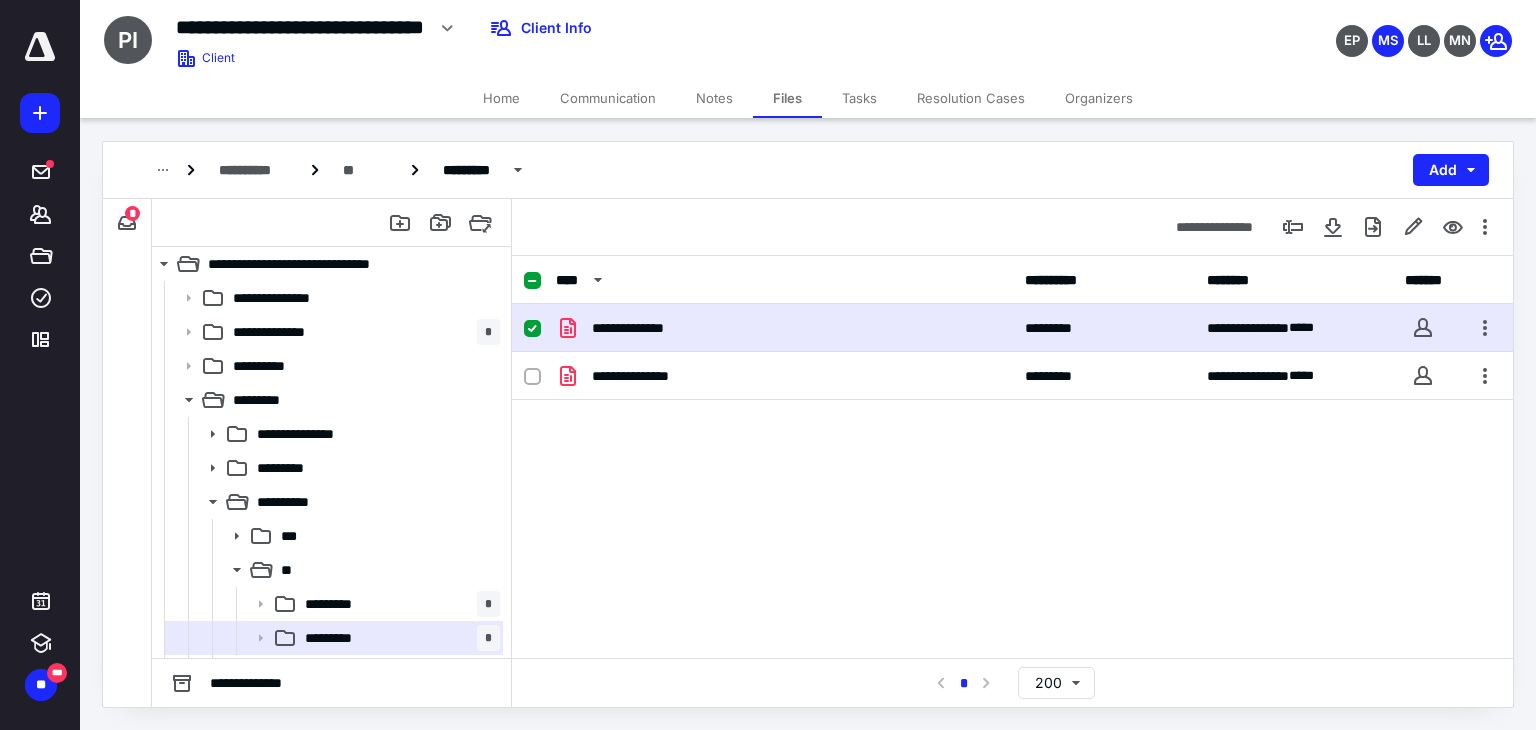 click on "*******" at bounding box center [41, 214] 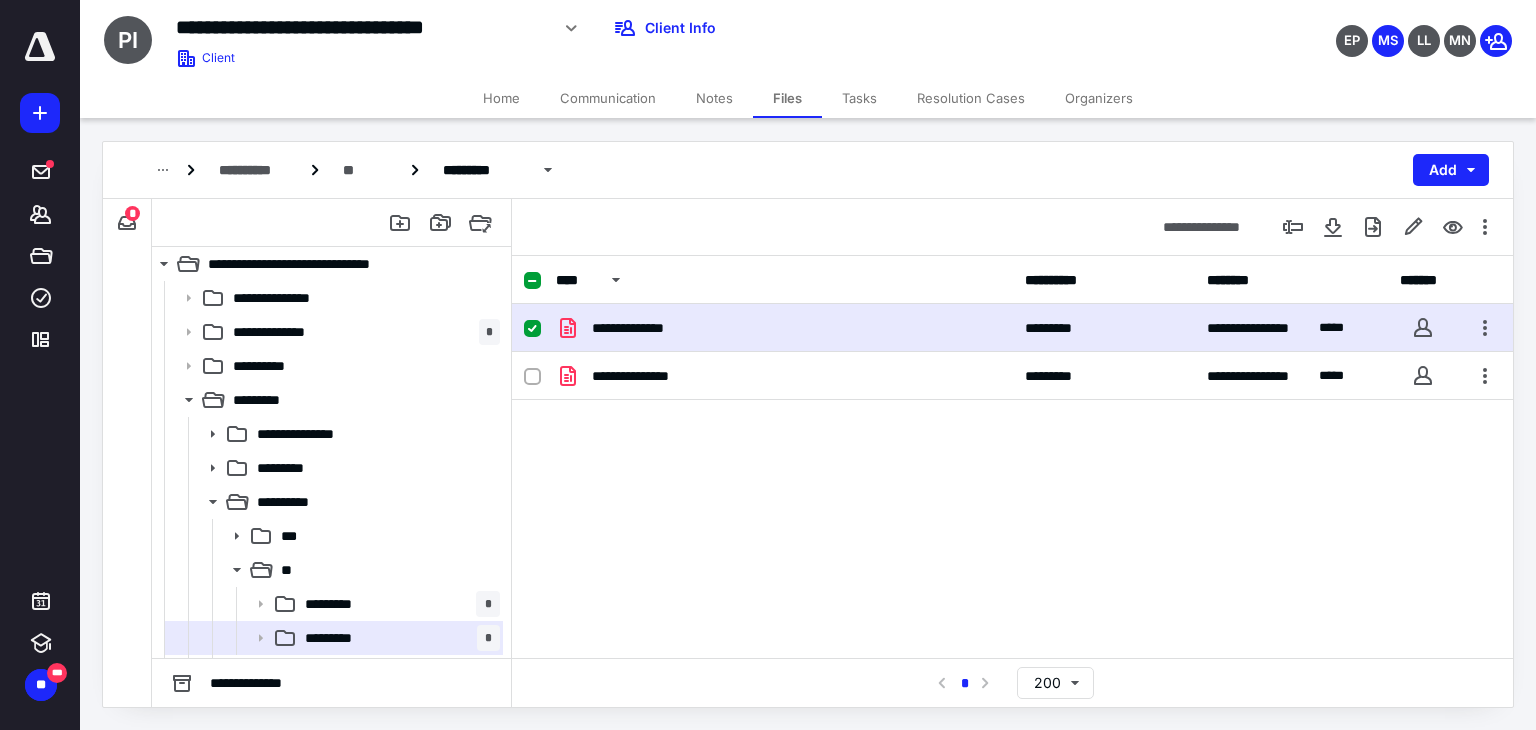 scroll, scrollTop: 0, scrollLeft: 0, axis: both 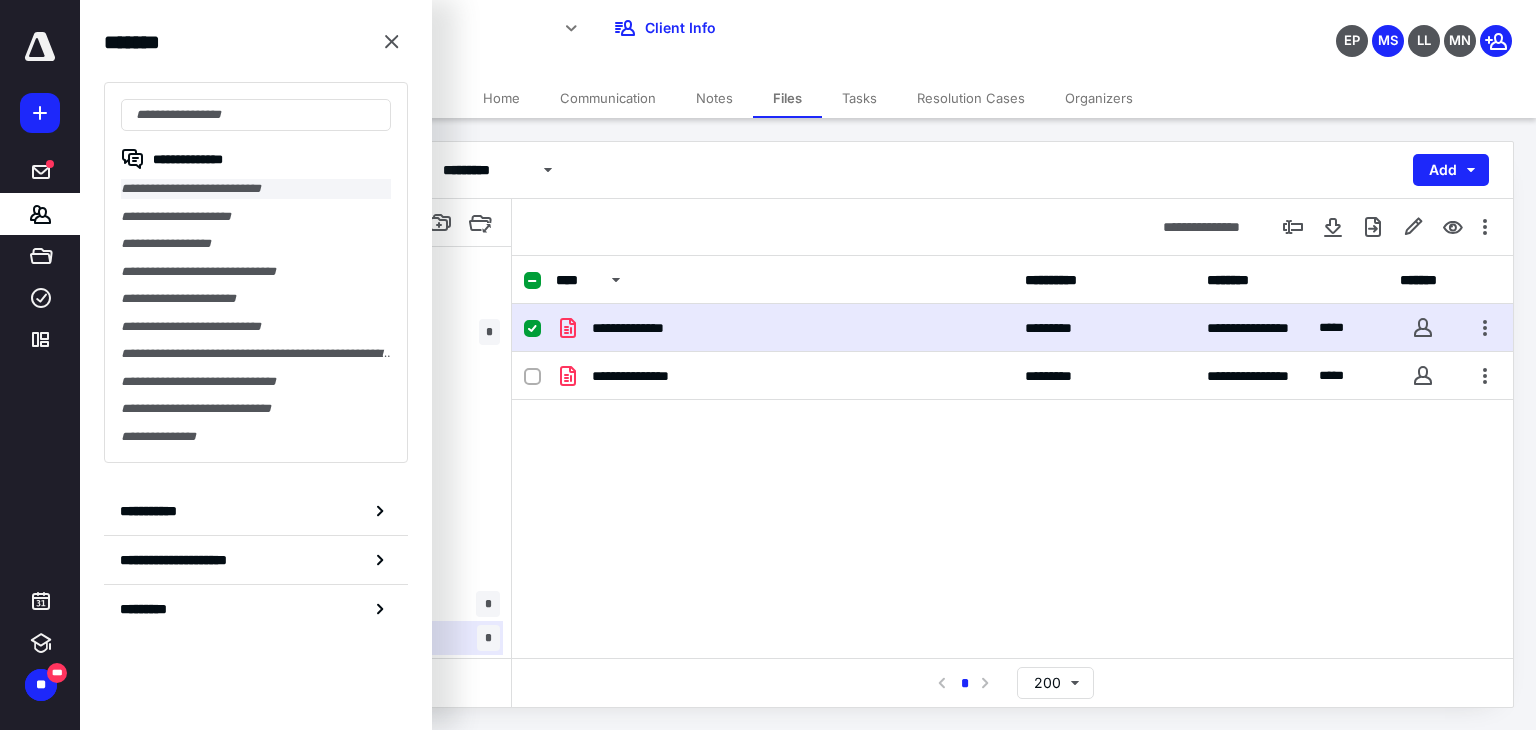 click on "**********" at bounding box center (256, 189) 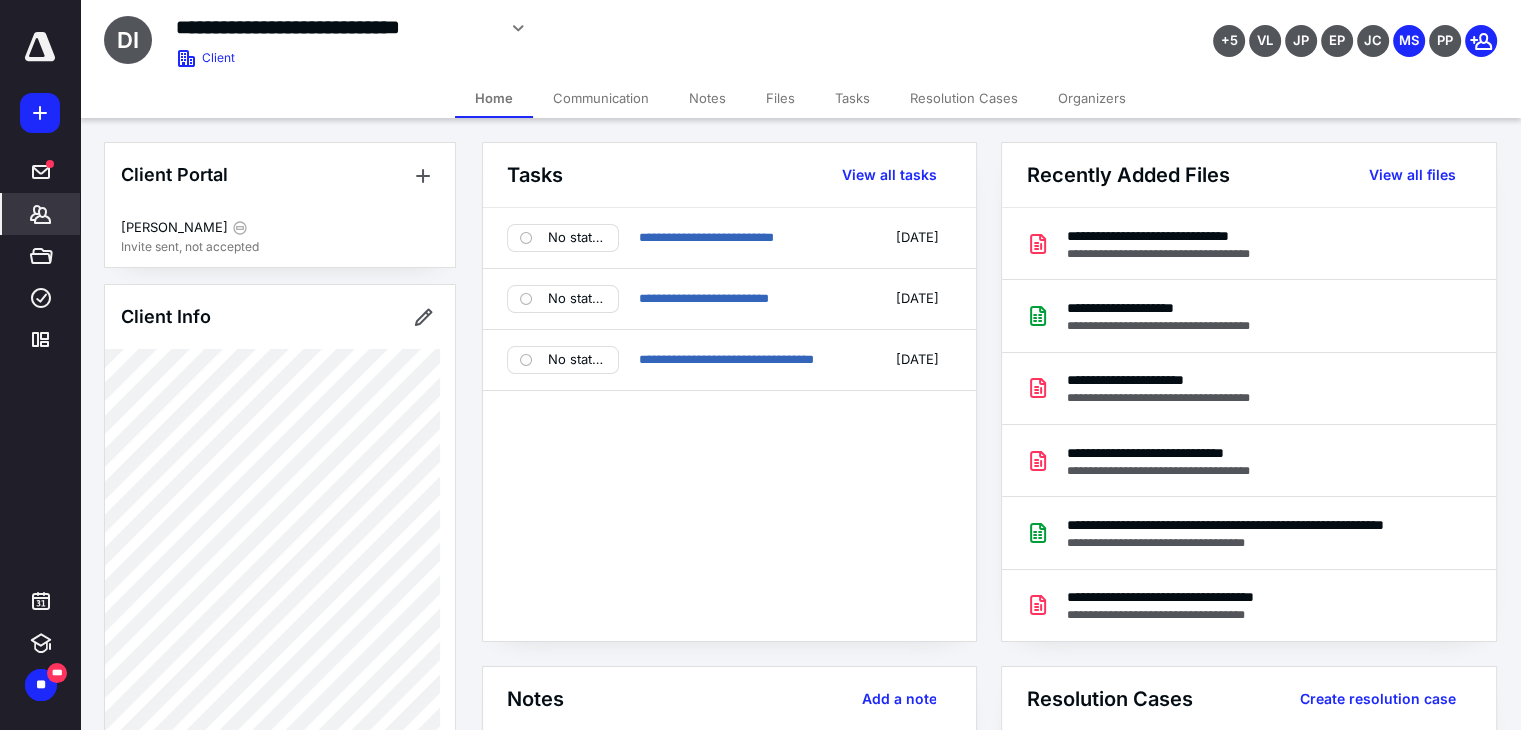 click on "Files" at bounding box center [780, 98] 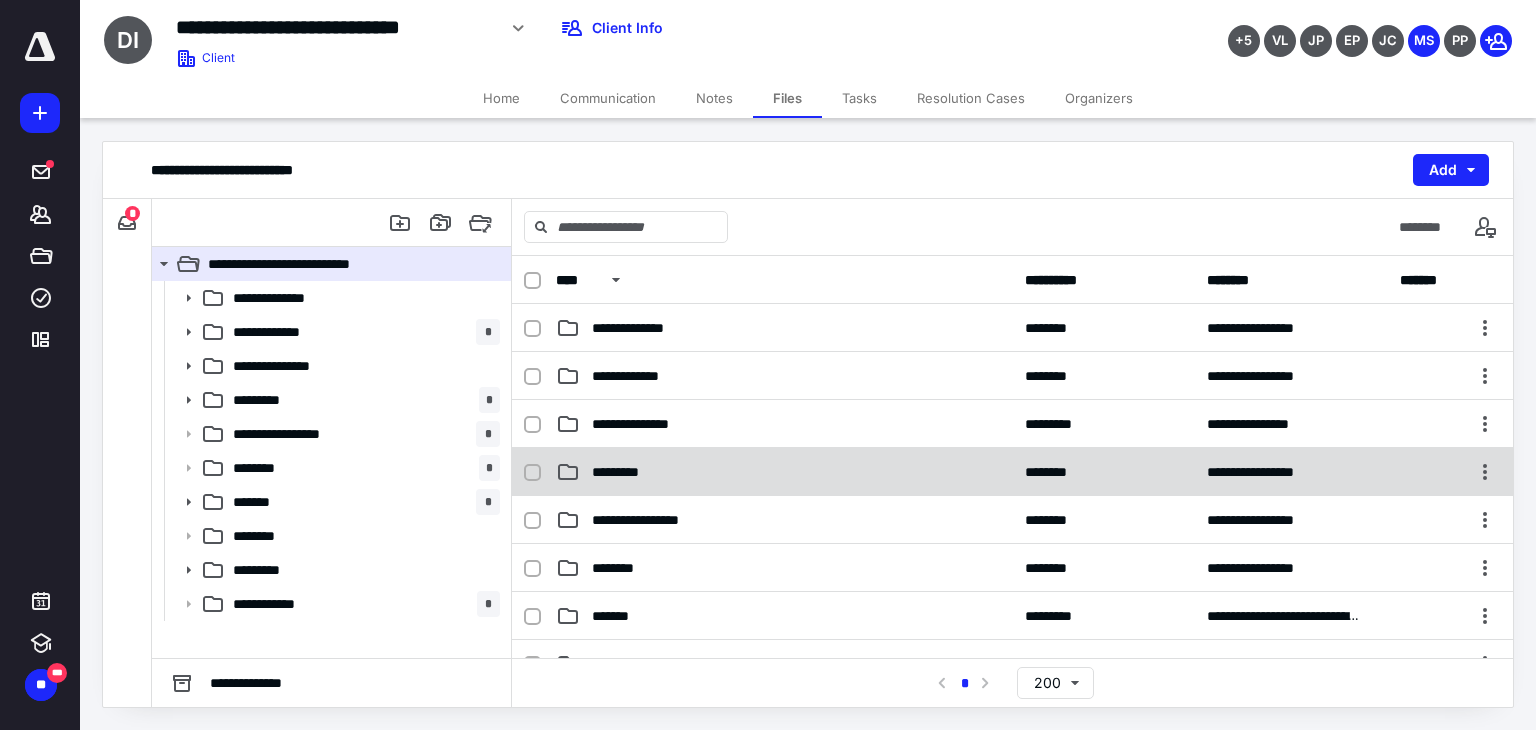 click on "*********" at bounding box center [784, 472] 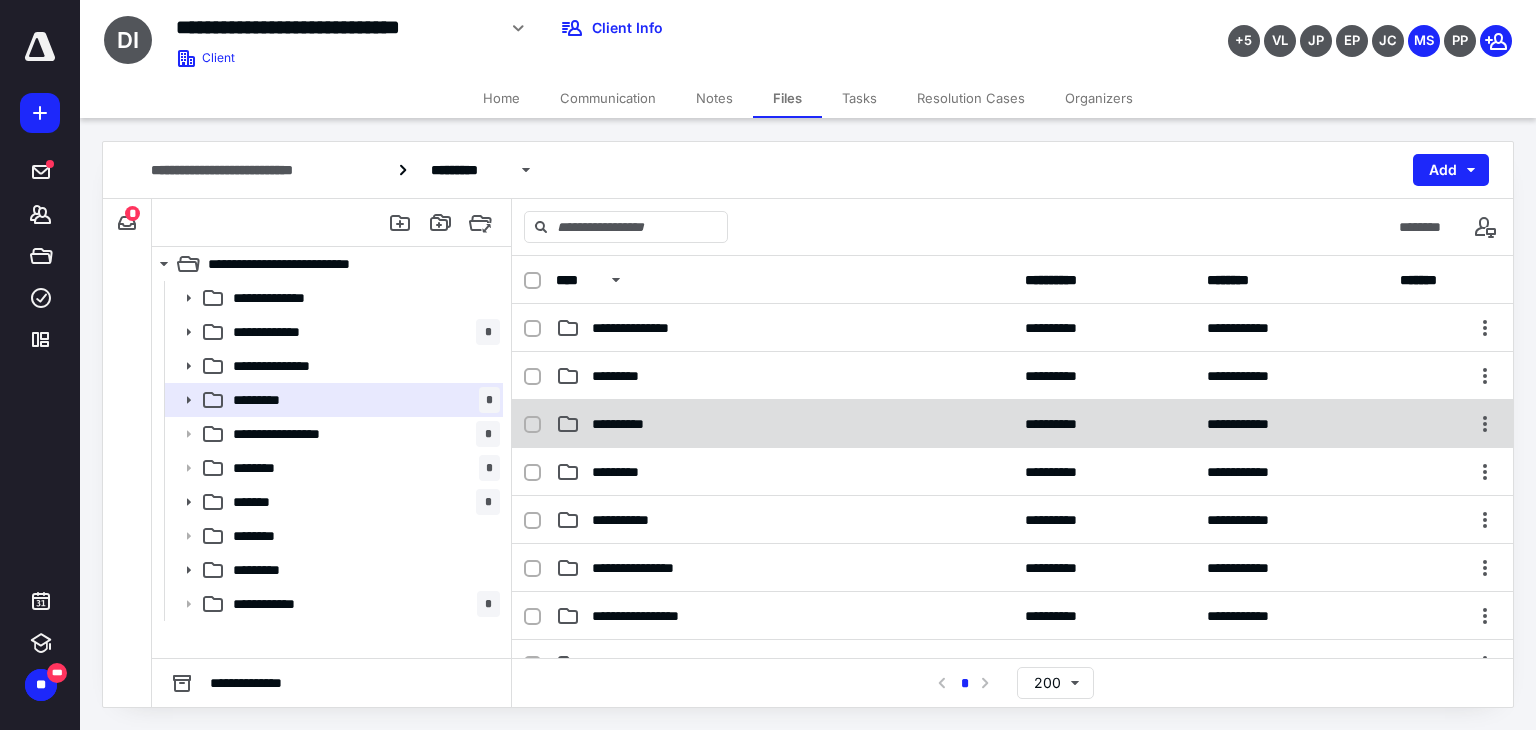 click on "**********" at bounding box center (784, 424) 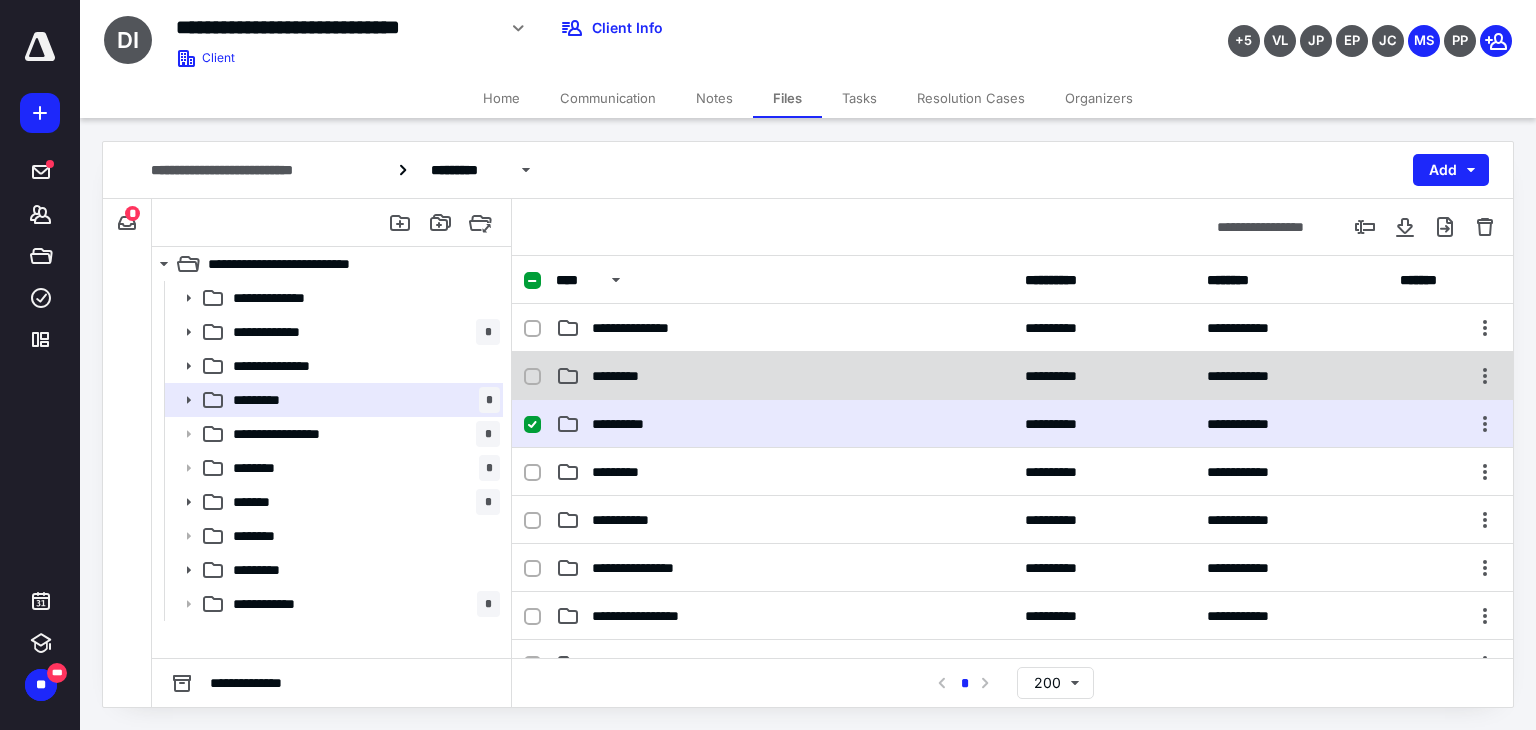 click on "*********" at bounding box center (784, 376) 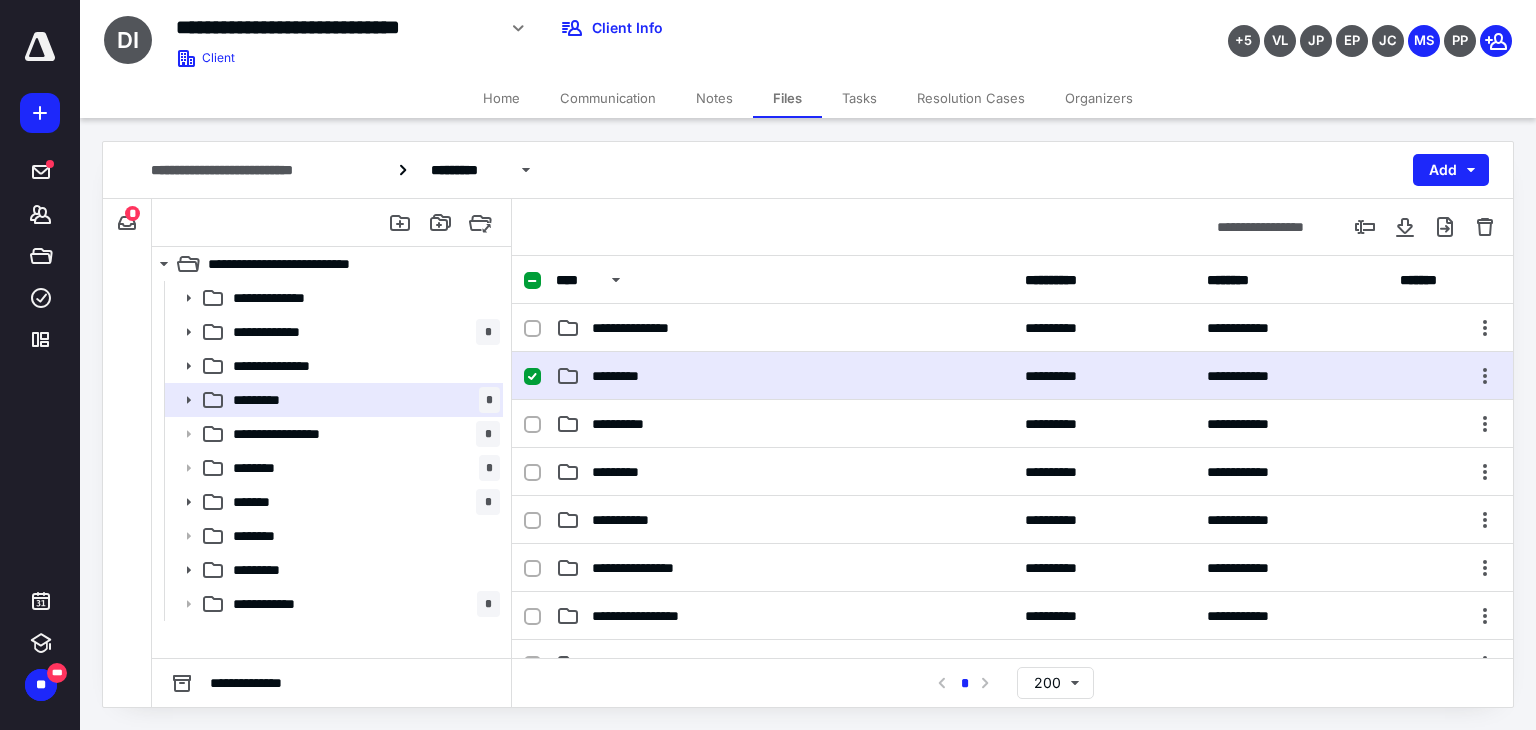 click on "*********" at bounding box center (784, 376) 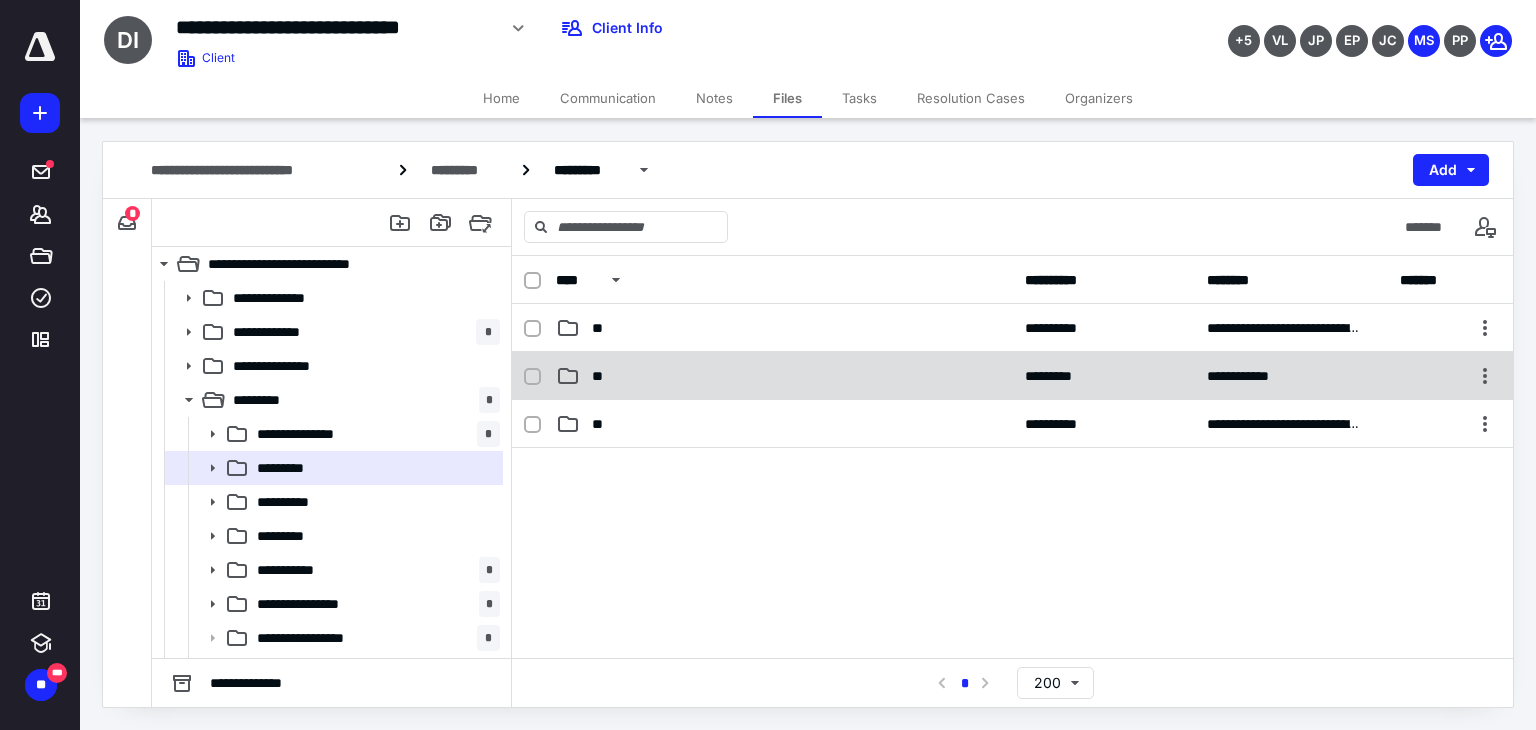 click on "**" at bounding box center [784, 376] 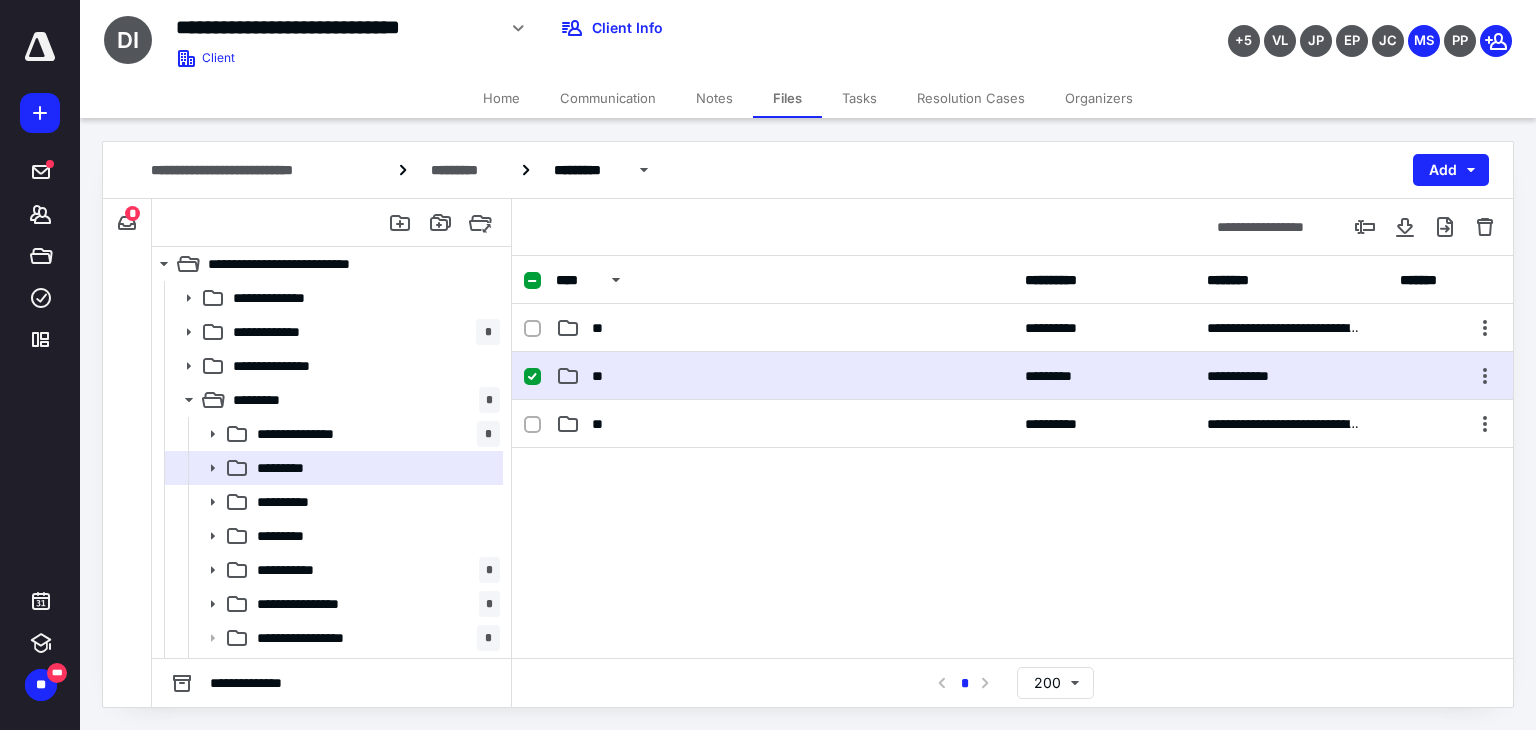 click on "**" at bounding box center (784, 376) 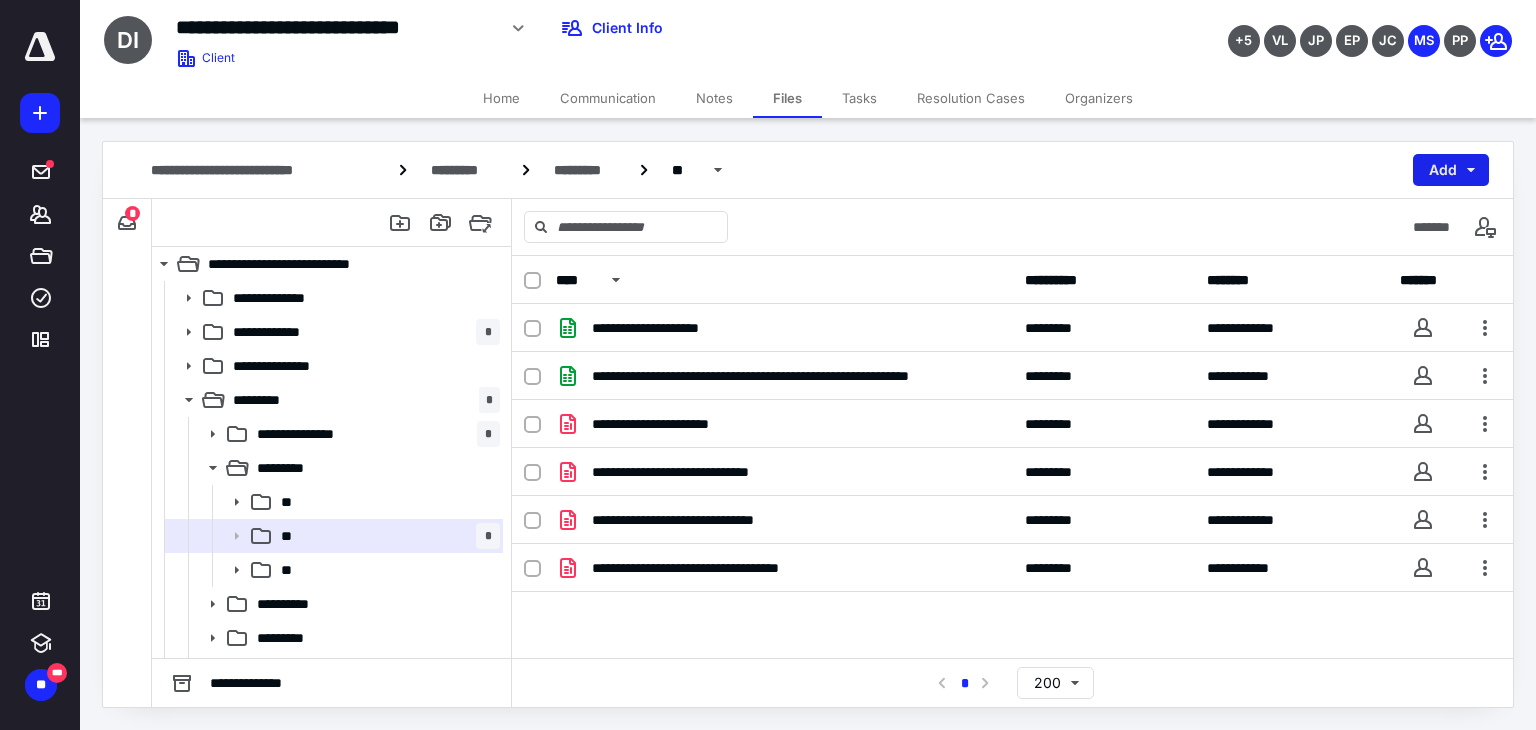 click on "Add" at bounding box center (1451, 170) 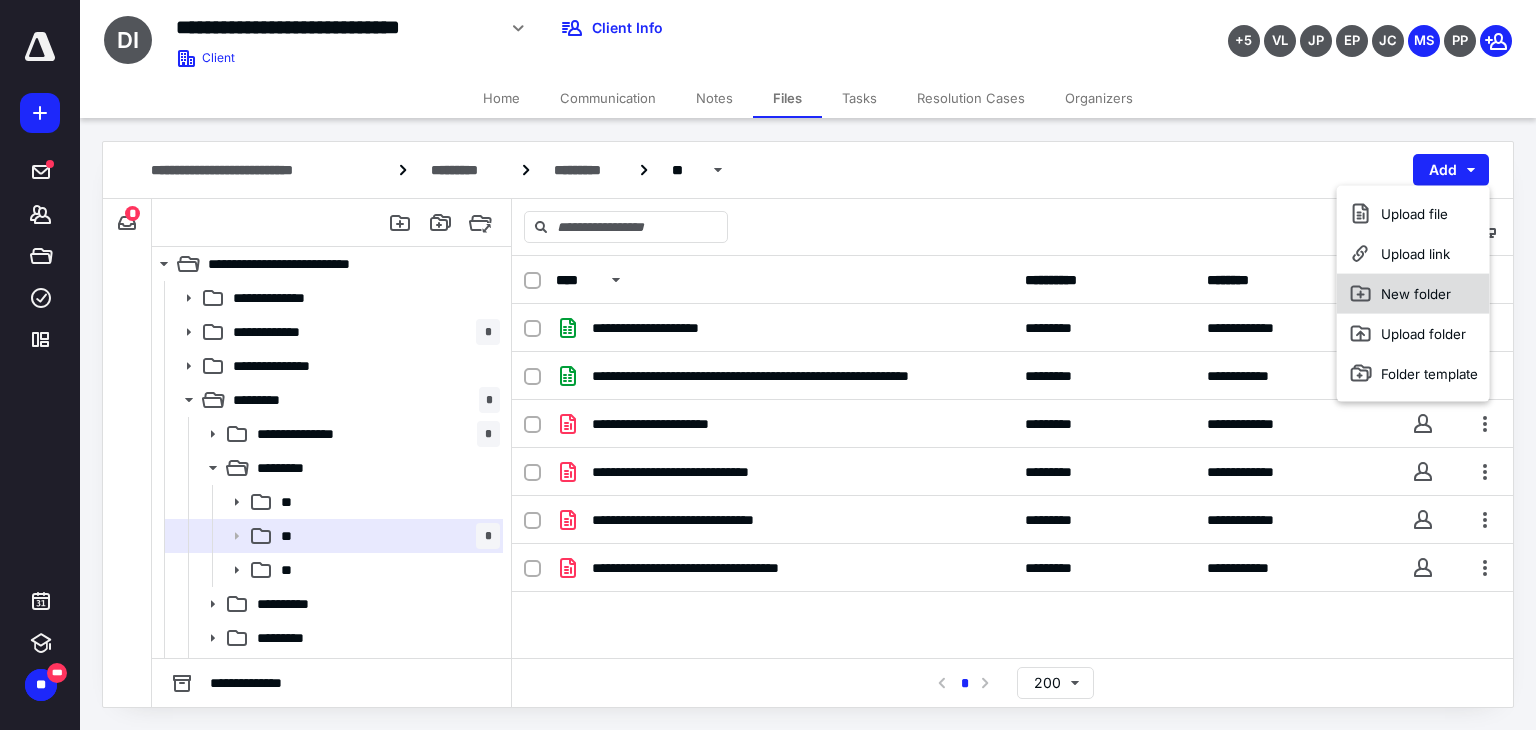 click on "New folder" at bounding box center (1413, 294) 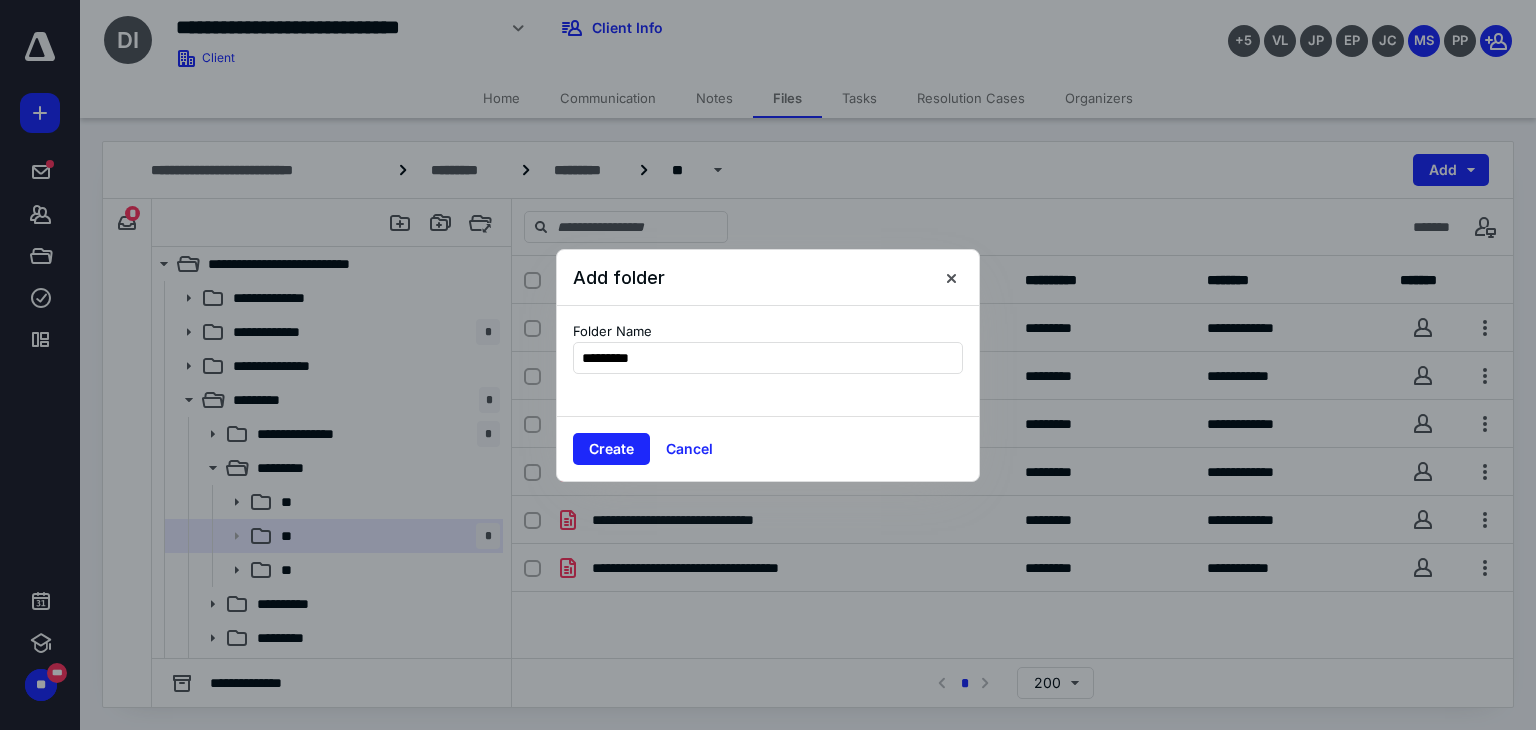 type on "*********" 